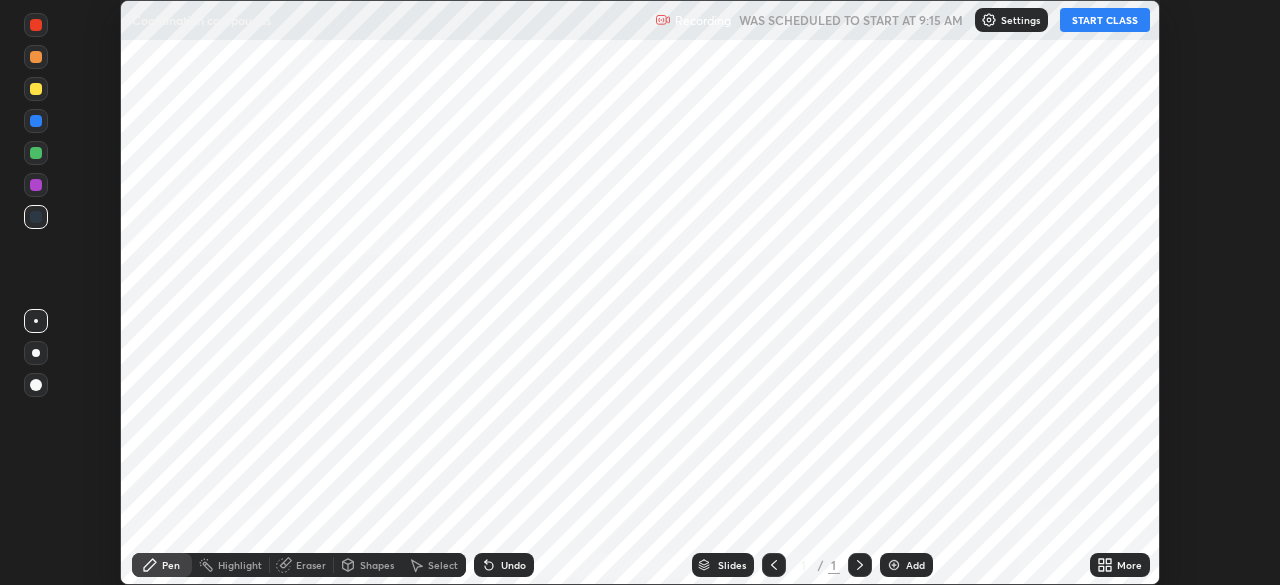 scroll, scrollTop: 0, scrollLeft: 0, axis: both 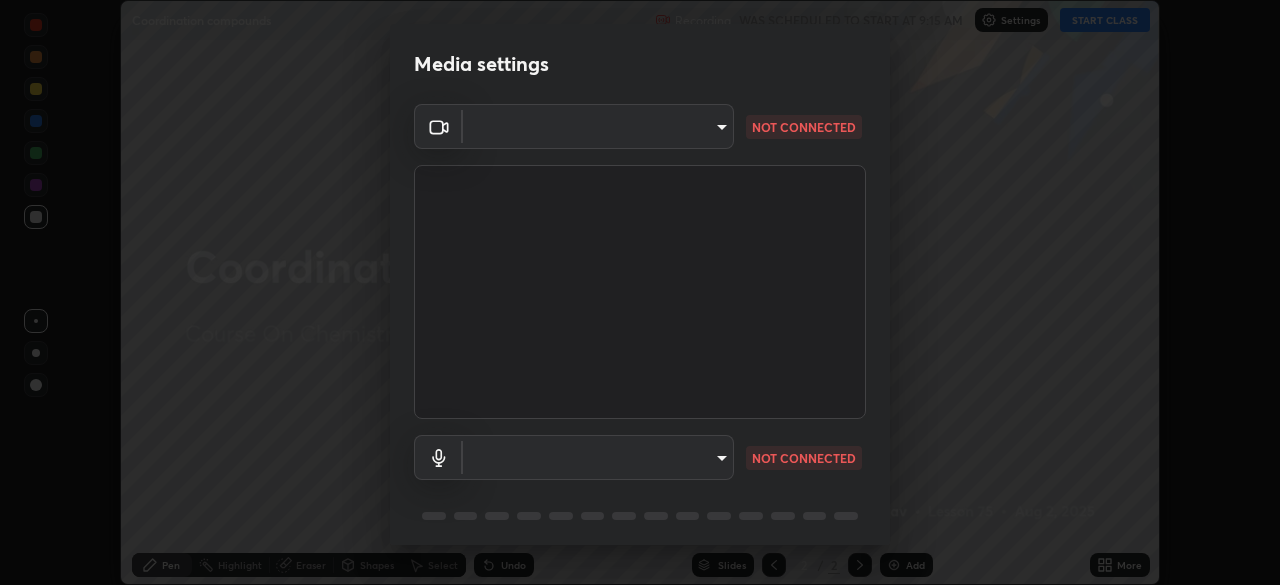 type on "05e465ff83a2709560b00517cc20afcec0d8c6759013130505a18faaf77a7109" 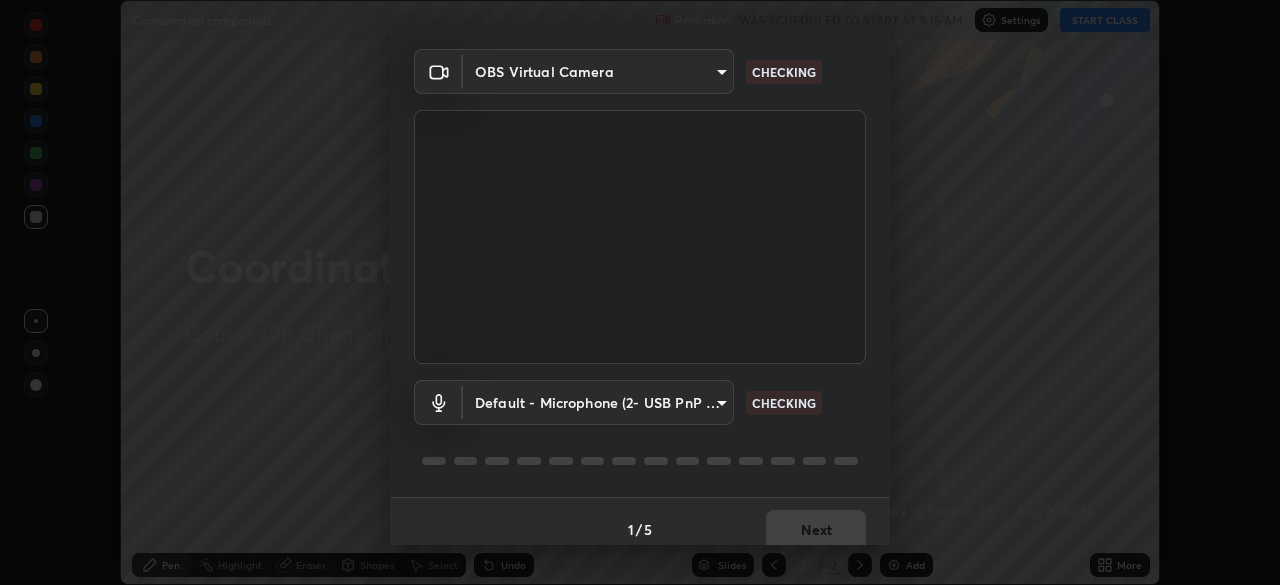 scroll, scrollTop: 71, scrollLeft: 0, axis: vertical 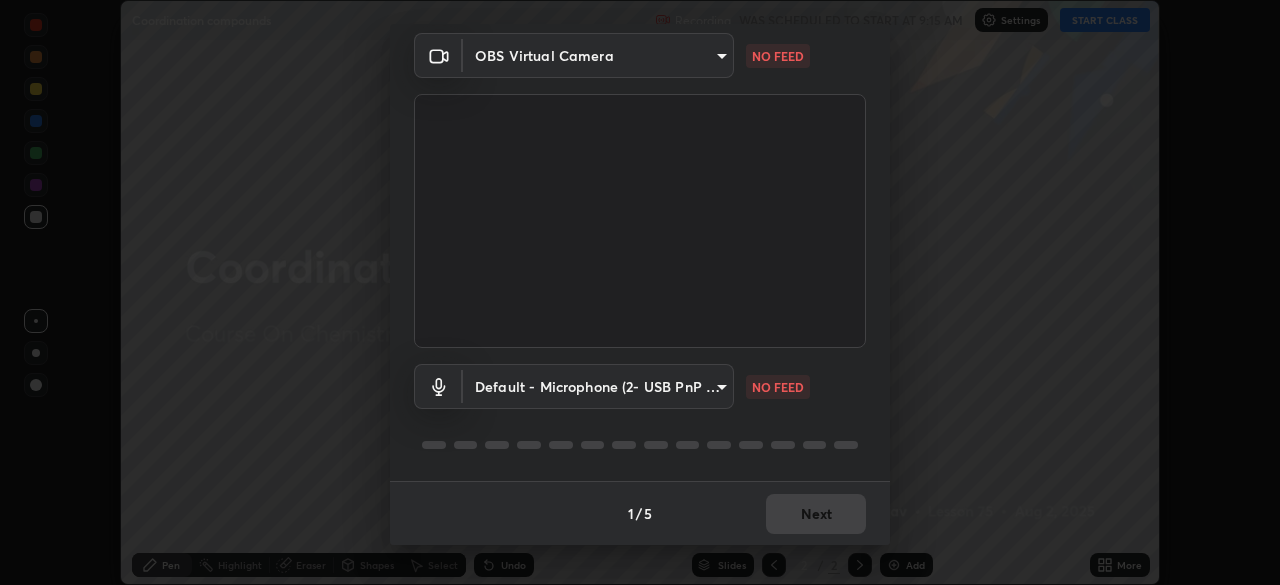 click on "Erase all Coordination compounds Recording WAS SCHEDULED TO START AT  [TIME] Settings START CLASS Setting up your live class Coordination compounds • L75 of Course On Chemistry for JEE Excel 1 2026 [PERSON] Pen Highlight Eraser Shapes Select Undo Slides 2 / 2 Add More No doubts shared Encourage your learners to ask a doubt for better clarity Report an issue Reason for reporting Buffering Chat not working Audio - Video sync issue Educator video quality low ​ Attach an image Report Media settings OBS Virtual Camera [HASH] NO FEED Default - Microphone (2- USB PnP Sound Device) default NO FEED 1 / 5 Next" at bounding box center (640, 292) 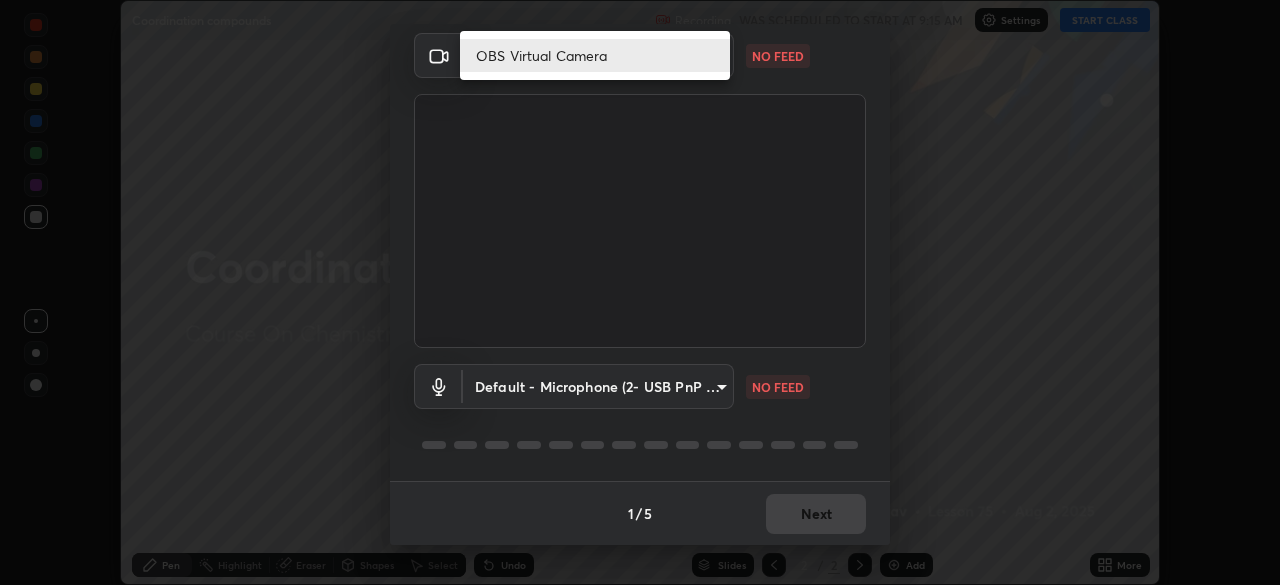 click on "OBS Virtual Camera" at bounding box center (595, 55) 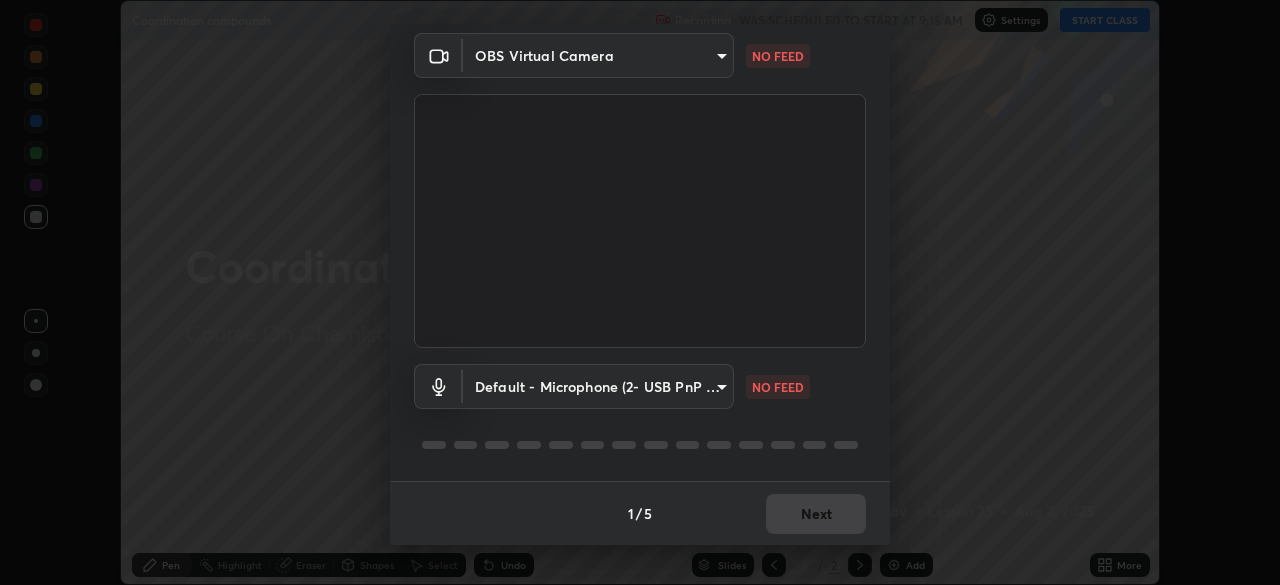 click on "Erase all Coordination compounds Recording WAS SCHEDULED TO START AT  9:15 AM Settings START CLASS Setting up your live class Coordination compounds • L75 of Course On Chemistry for JEE Excel 1 2026 Vinod Yadav Pen Highlight Eraser Shapes Select Undo Slides 2 / 2 Add More No doubts shared Encourage your learners to ask a doubt for better clarity Report an issue Reason for reporting Buffering Chat not working Audio - Video sync issue Educator video quality low ​ Attach an image Report Media settings OBS Virtual Camera 05e465ff83a2709560b00517cc20afcec0d8c6759013130505a18faaf77a7109 NO FEED Default - Microphone (2- USB PnP Sound Device) default NO FEED 1 / 5 Next OBS Virtual Camera" at bounding box center [640, 292] 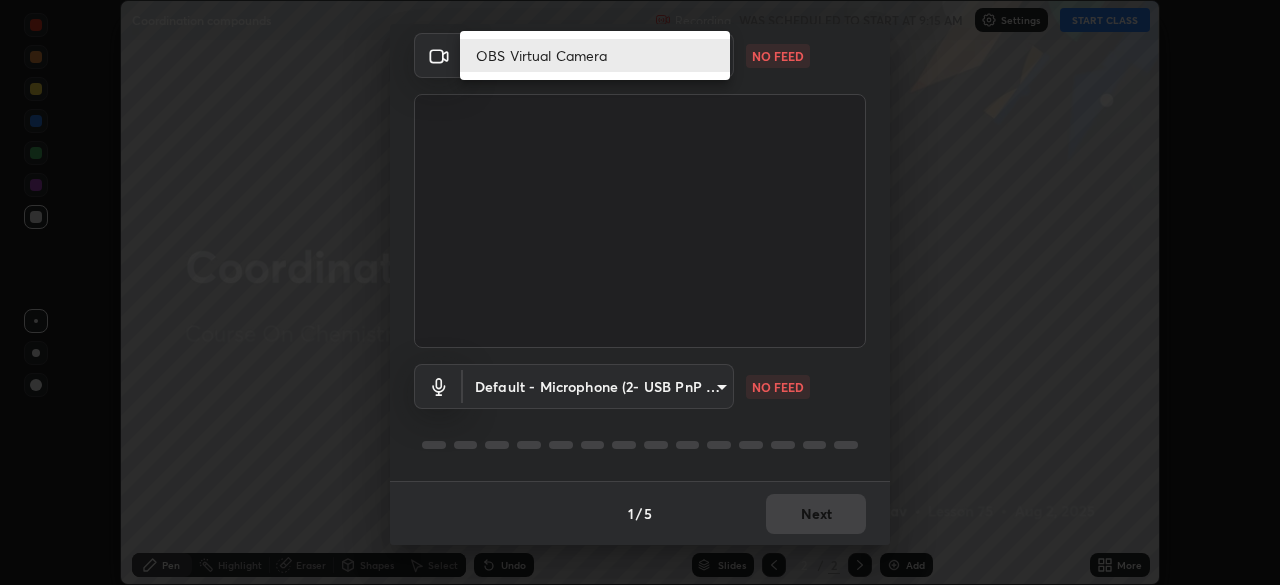 click at bounding box center [640, 292] 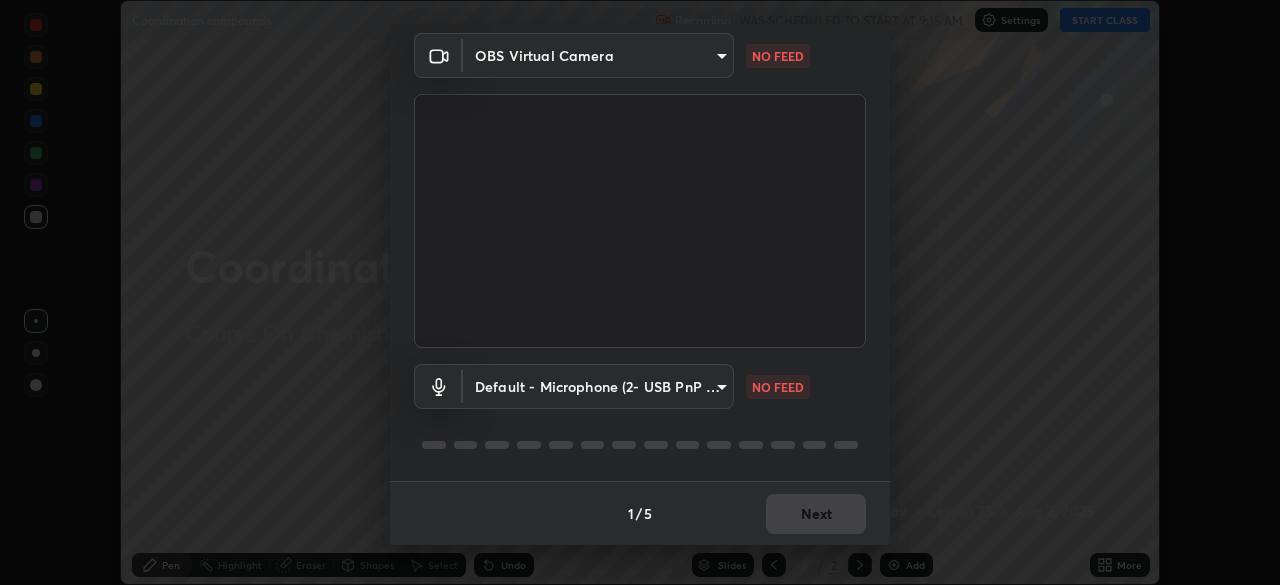 click on "Erase all Coordination compounds Recording WAS SCHEDULED TO START AT  [TIME] Settings START CLASS Setting up your live class Coordination compounds • L75 of Course On Chemistry for JEE Excel 1 2026 [PERSON] Pen Highlight Eraser Shapes Select Undo Slides 2 / 2 Add More No doubts shared Encourage your learners to ask a doubt for better clarity Report an issue Reason for reporting Buffering Chat not working Audio - Video sync issue Educator video quality low ​ Attach an image Report Media settings OBS Virtual Camera [HASH] NO FEED Default - Microphone (2- USB PnP Sound Device) default NO FEED 1 / 5 Next" at bounding box center [640, 292] 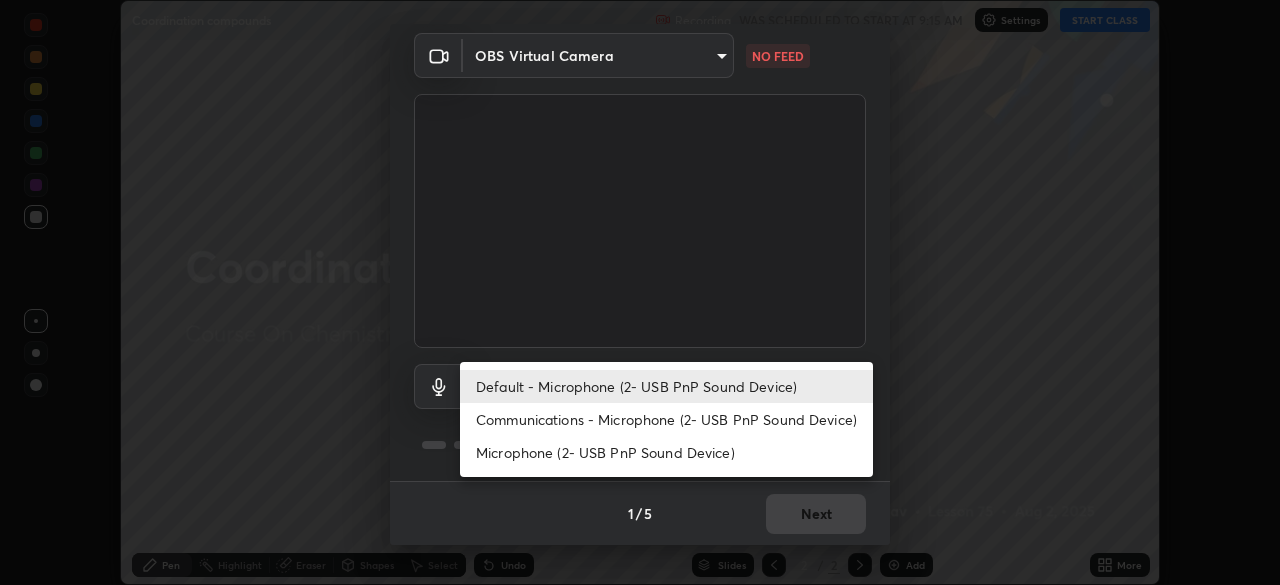 click on "Default - Microphone (2- USB PnP Sound Device)" at bounding box center (666, 386) 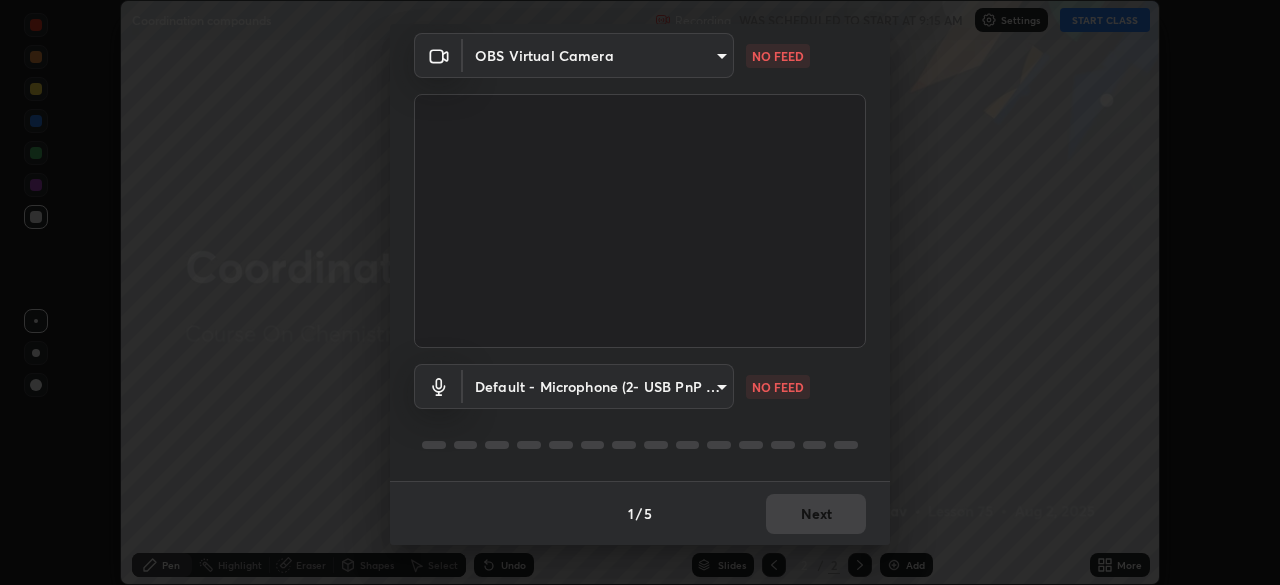 click on "Erase all Coordination compounds Recording WAS SCHEDULED TO START AT  [TIME] Settings START CLASS Setting up your live class Coordination compounds • L75 of Course On Chemistry for JEE Excel 1 2026 [PERSON] Pen Highlight Eraser Shapes Select Undo Slides 2 / 2 Add More No doubts shared Encourage your learners to ask a doubt for better clarity Report an issue Reason for reporting Buffering Chat not working Audio - Video sync issue Educator video quality low ​ Attach an image Report Media settings OBS Virtual Camera [HASH] NO FEED Default - Microphone (2- USB PnP Sound Device) default NO FEED 1 / 5 Next" at bounding box center (640, 292) 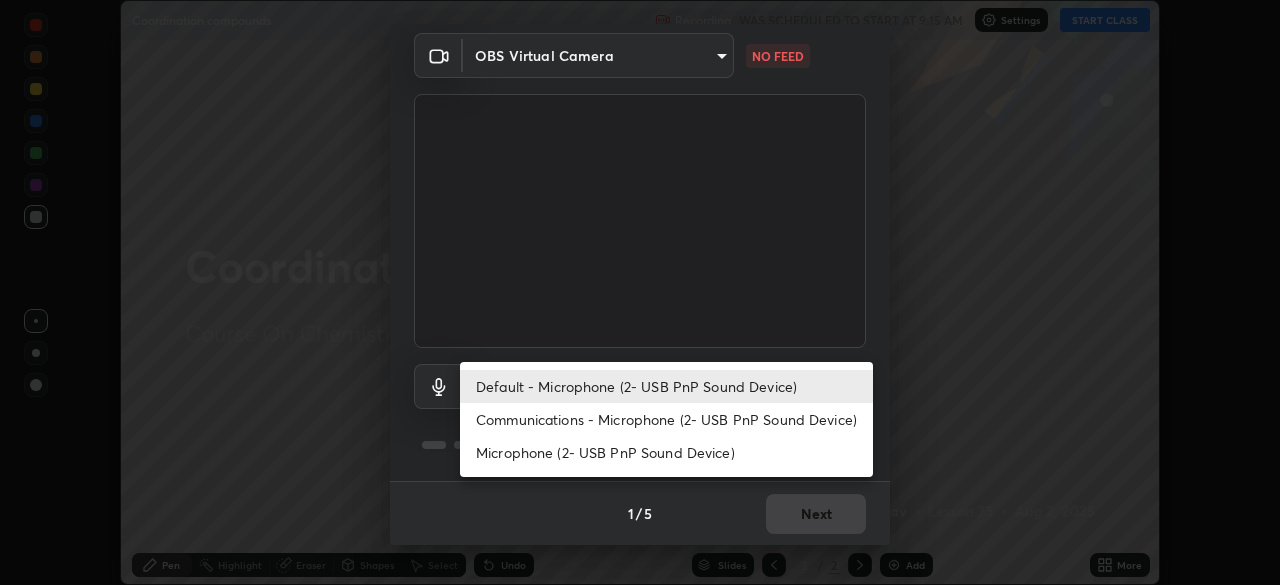 click on "Communications - Microphone (2- USB PnP Sound Device)" at bounding box center (666, 419) 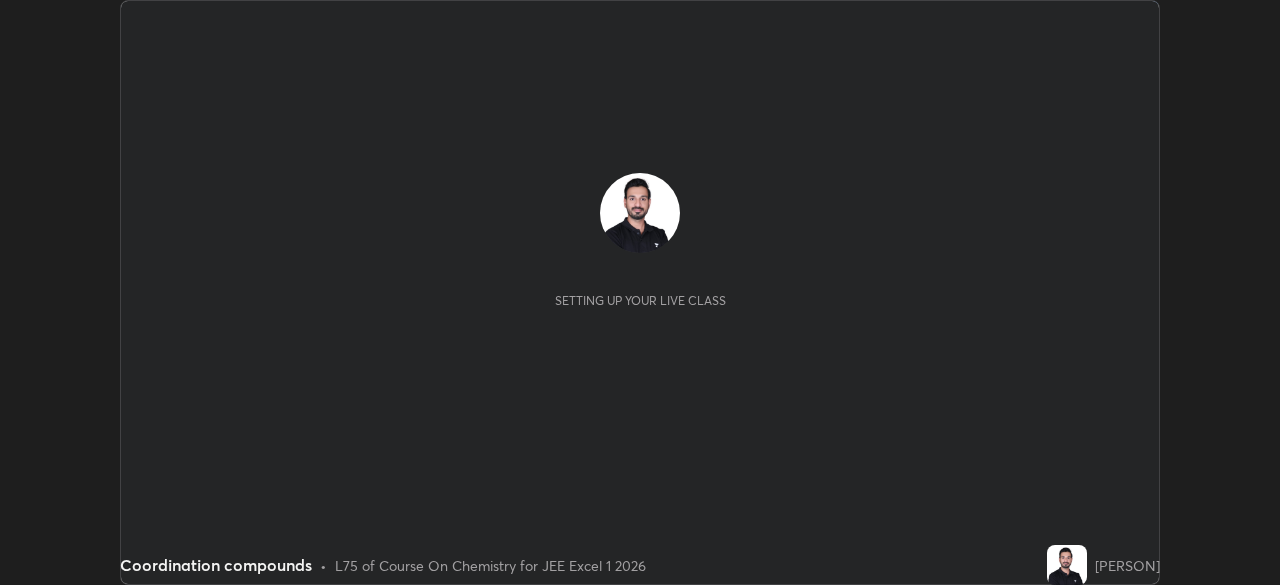 scroll, scrollTop: 0, scrollLeft: 0, axis: both 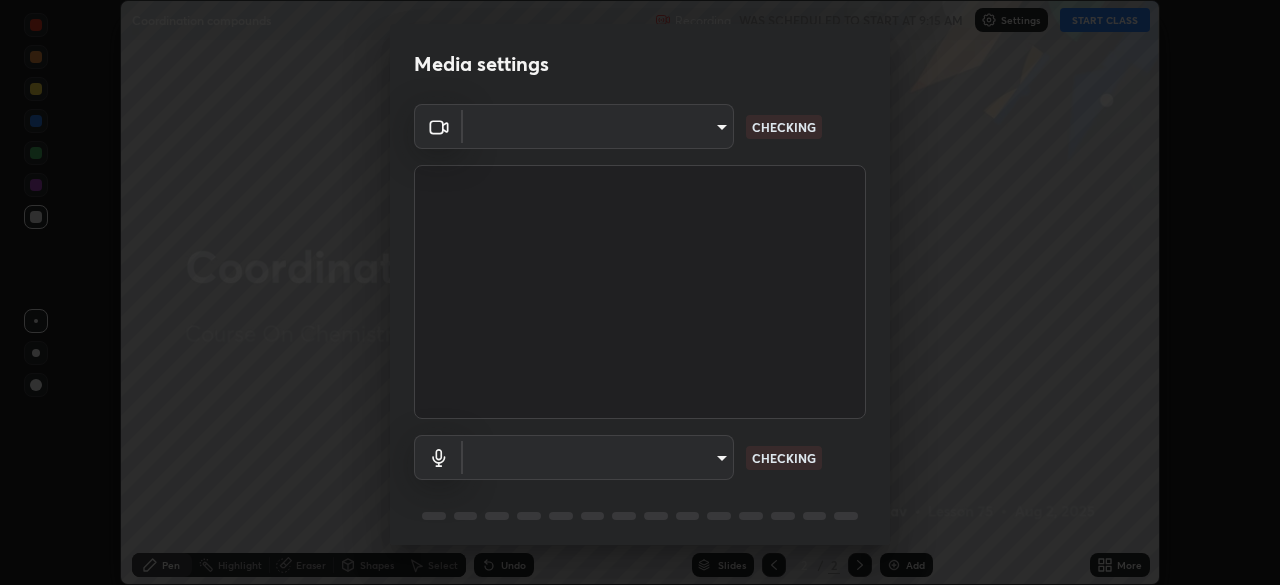 type on "05e465ff83a2709560b00517cc20afcec0d8c6759013130505a18faaf77a7109" 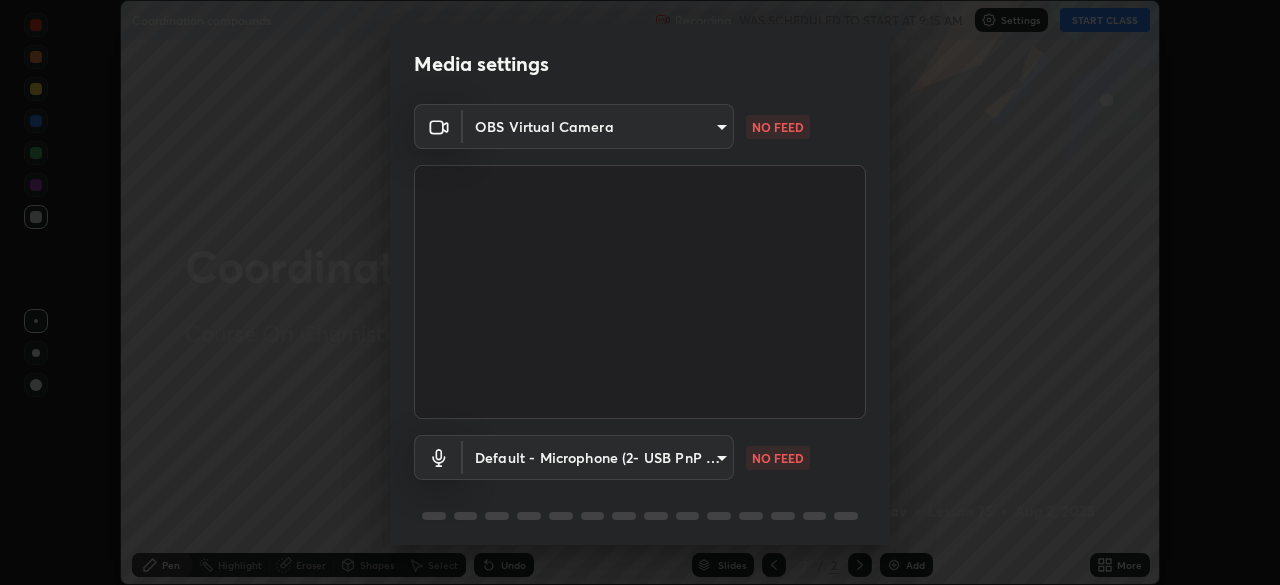 click on "Erase all Coordination compounds Recording WAS SCHEDULED TO START AT  [TIME] Settings START CLASS Setting up your live class Coordination compounds • L75 of Course On Chemistry for JEE Excel 1 2026 [PERSON] Pen Highlight Eraser Shapes Select Undo Slides 2 / 2 Add More No doubts shared Encourage your learners to ask a doubt for better clarity Report an issue Reason for reporting Buffering Chat not working Audio - Video sync issue Educator video quality low ​ Attach an image Report Media settings OBS Virtual Camera [HASH] NO FEED Default - Microphone (2- USB PnP Sound Device) default NO FEED 1 / 5 Next" at bounding box center [640, 292] 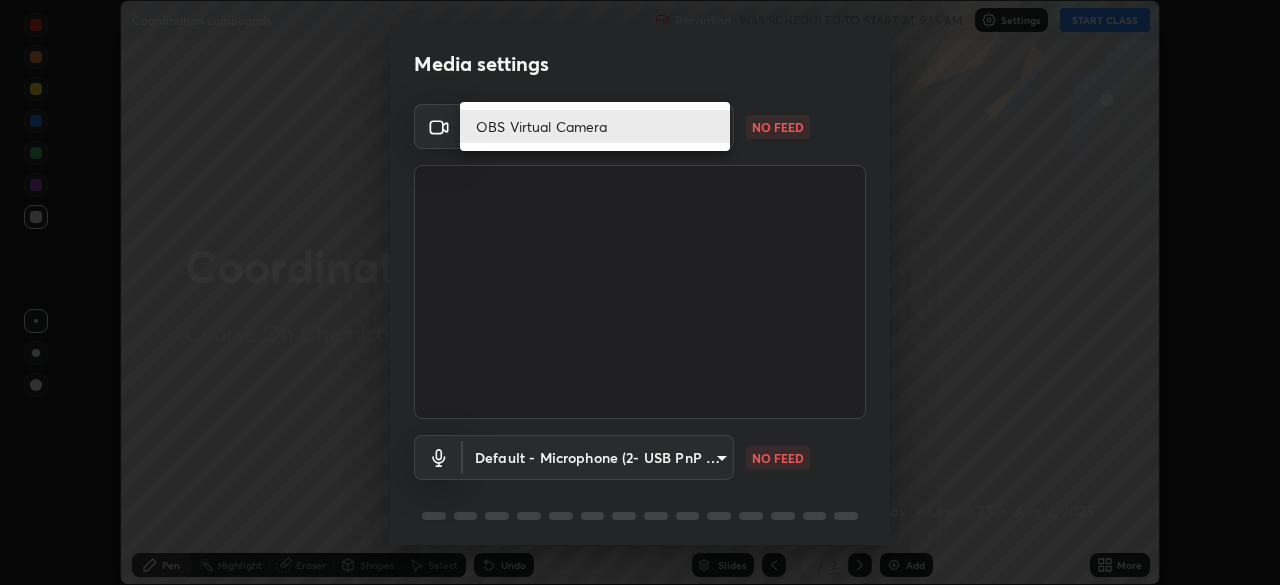 click on "OBS Virtual Camera" at bounding box center (595, 126) 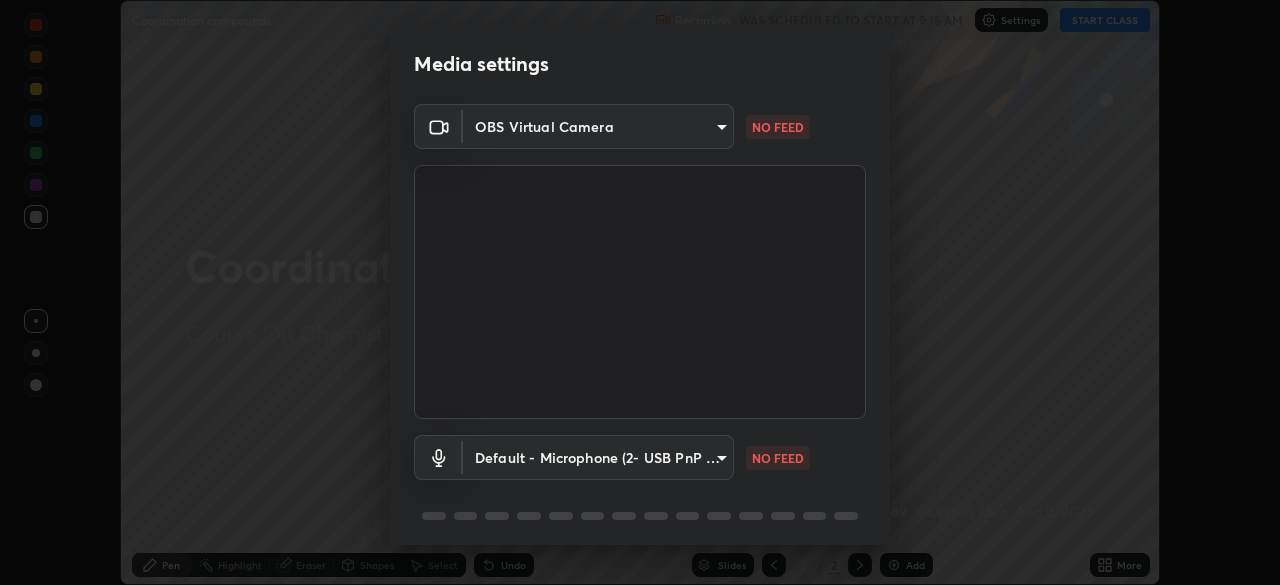 click on "OBS Virtual Camera" at bounding box center [561, 126] 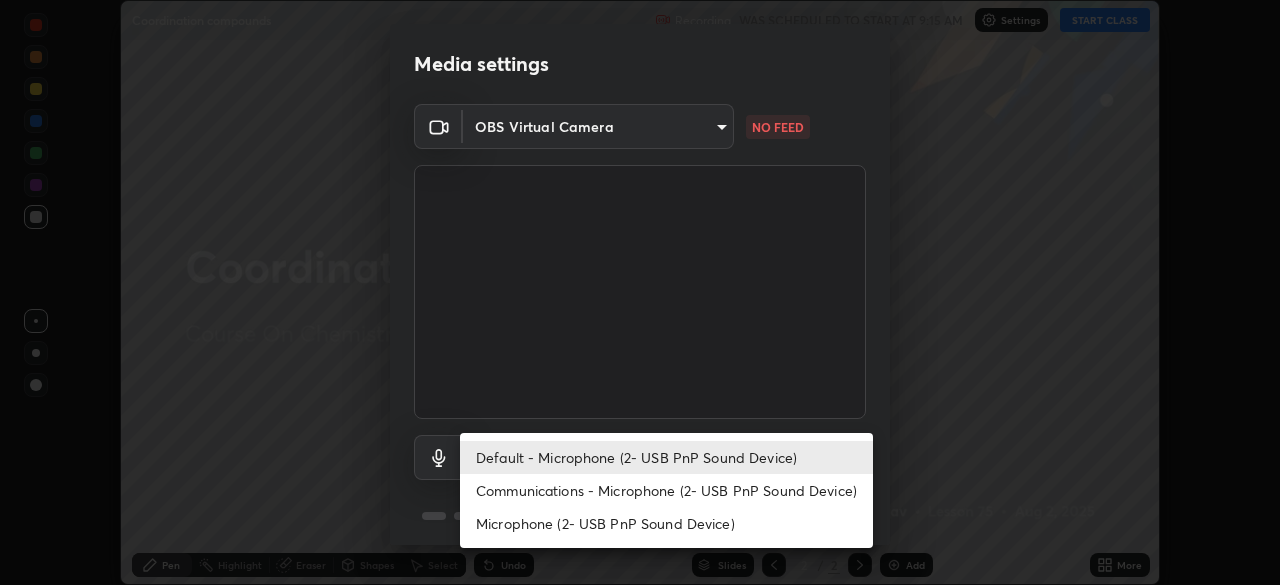 click on "Communications - Microphone (2- USB PnP Sound Device)" at bounding box center [666, 490] 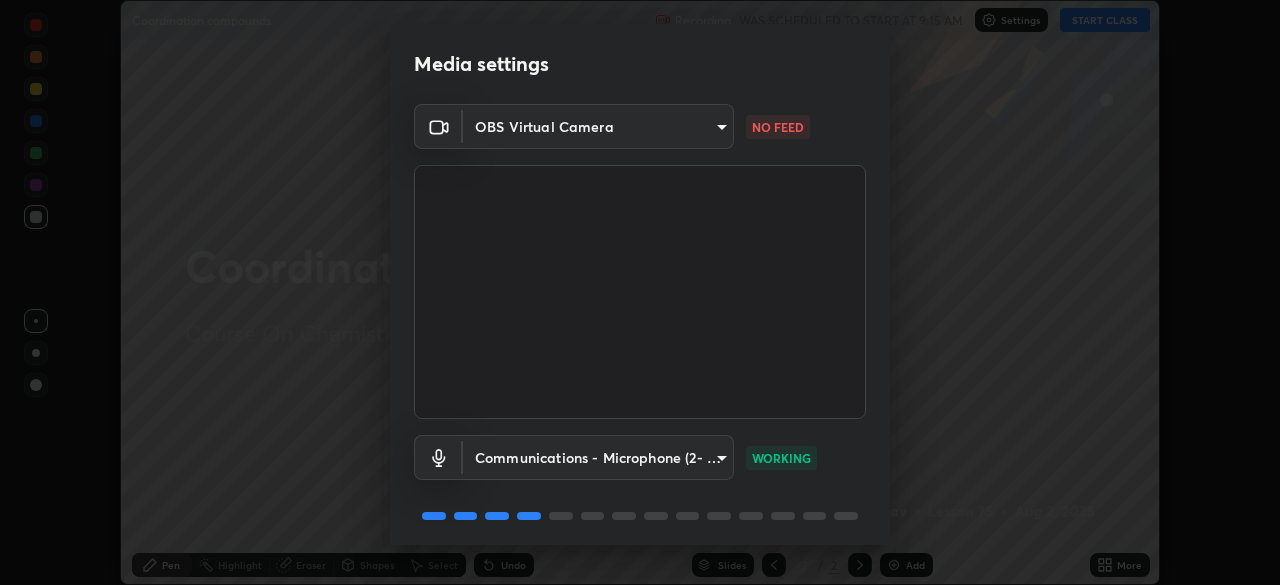 click on "Erase all Coordination compounds Recording WAS SCHEDULED TO START AT  [TIME] Settings START CLASS Setting up your live class Coordination compounds • L75 of Course On Chemistry for JEE Excel 1 2026 [PERSON] Pen Highlight Eraser Shapes Select Undo Slides 2 / 2 Add More No doubts shared Encourage your learners to ask a doubt for better clarity Report an issue Reason for reporting Buffering Chat not working Audio - Video sync issue Educator video quality low ​ Attach an image Report Media settings OBS Virtual Camera [HASH] NO FEED Communications - Microphone (2- USB PnP Sound Device) communications WORKING 1 / 5 Next" at bounding box center (640, 292) 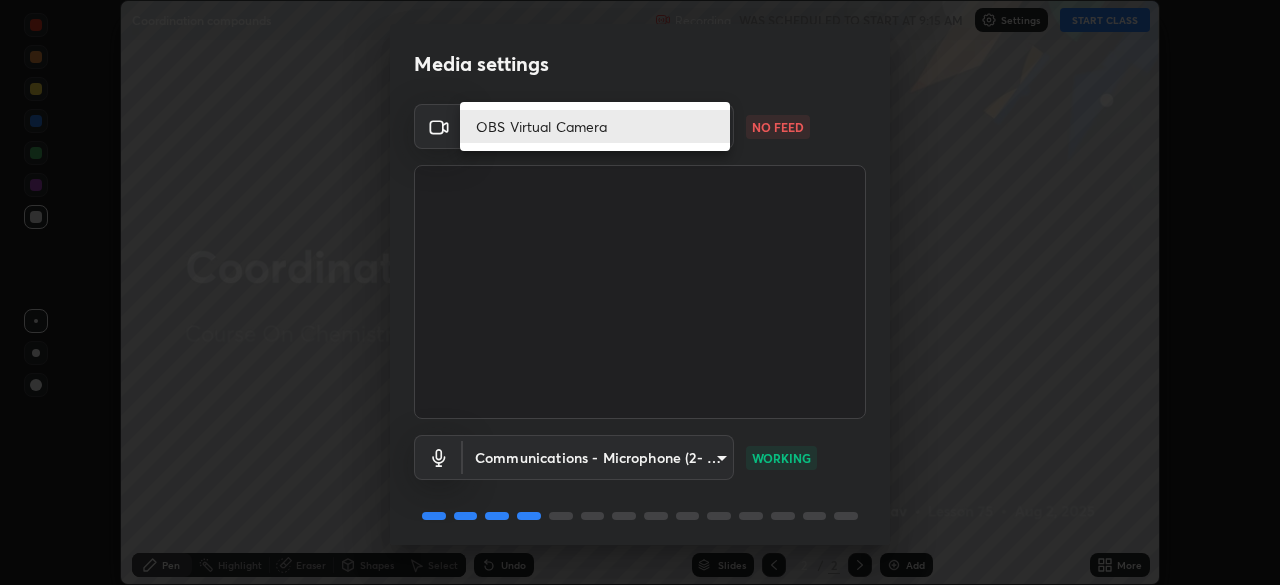click on "OBS Virtual Camera" at bounding box center (595, 126) 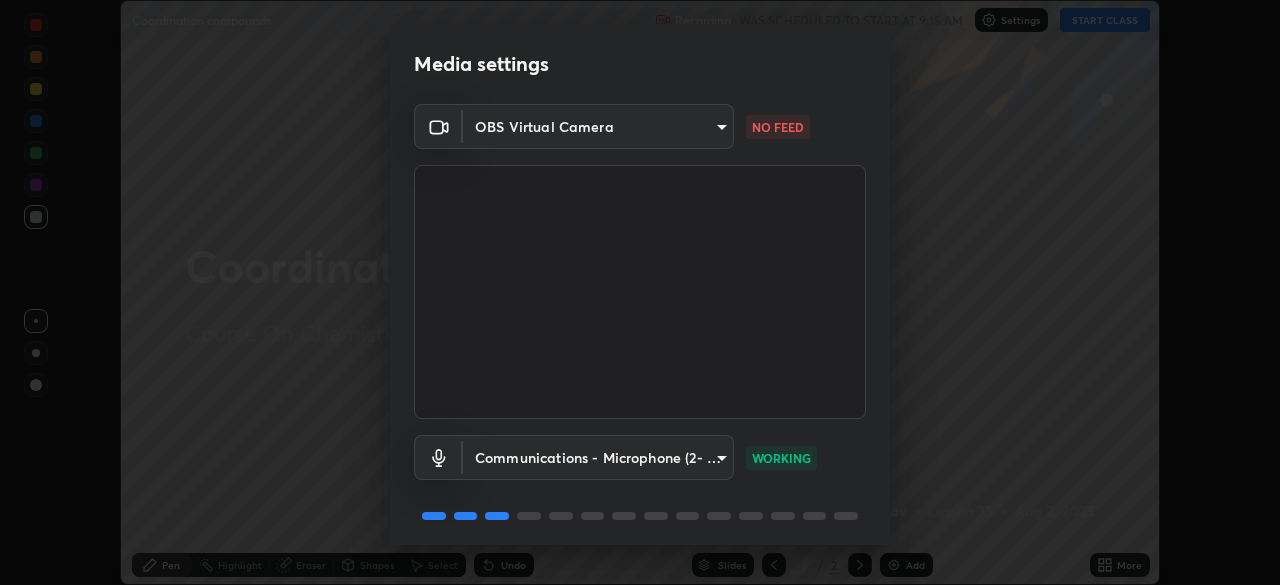 click on "Erase all Coordination compounds Recording WAS SCHEDULED TO START AT  [TIME] Settings START CLASS Setting up your live class Coordination compounds • L75 of Course On Chemistry for JEE Excel 1 2026 [PERSON] Pen Highlight Eraser Shapes Select Undo Slides 2 / 2 Add More No doubts shared Encourage your learners to ask a doubt for better clarity Report an issue Reason for reporting Buffering Chat not working Audio - Video sync issue Educator video quality low ​ Attach an image Report Media settings OBS Virtual Camera [HASH] NO FEED Communications - Microphone (2- USB PnP Sound Device) communications WORKING 1 / 5 Next" at bounding box center (640, 292) 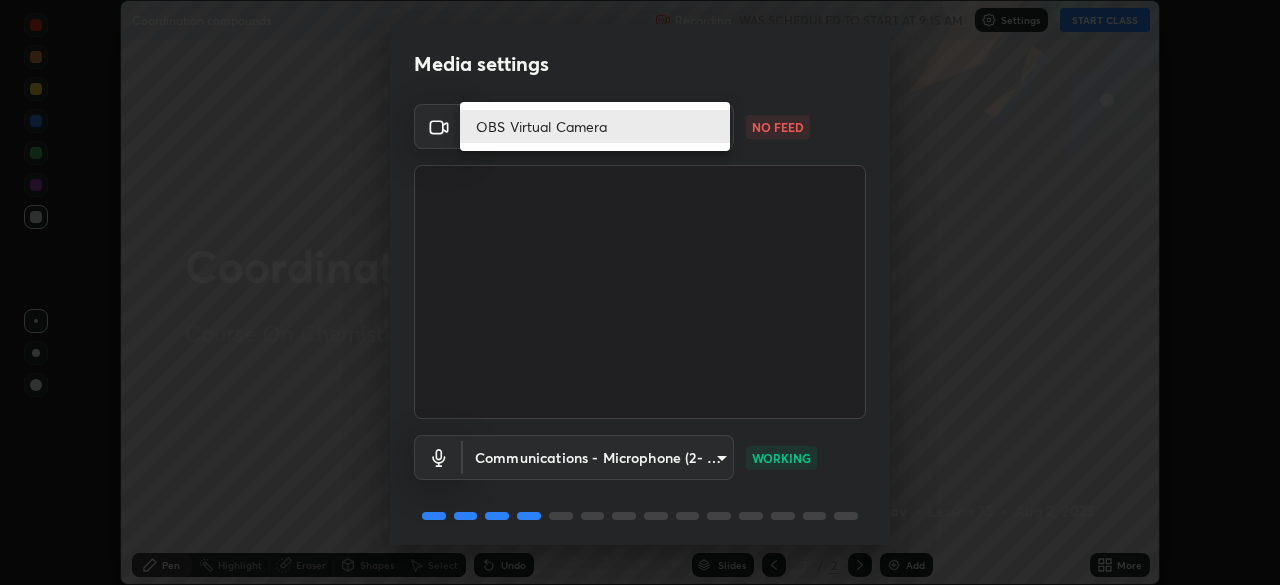 click on "OBS Virtual Camera" at bounding box center [595, 126] 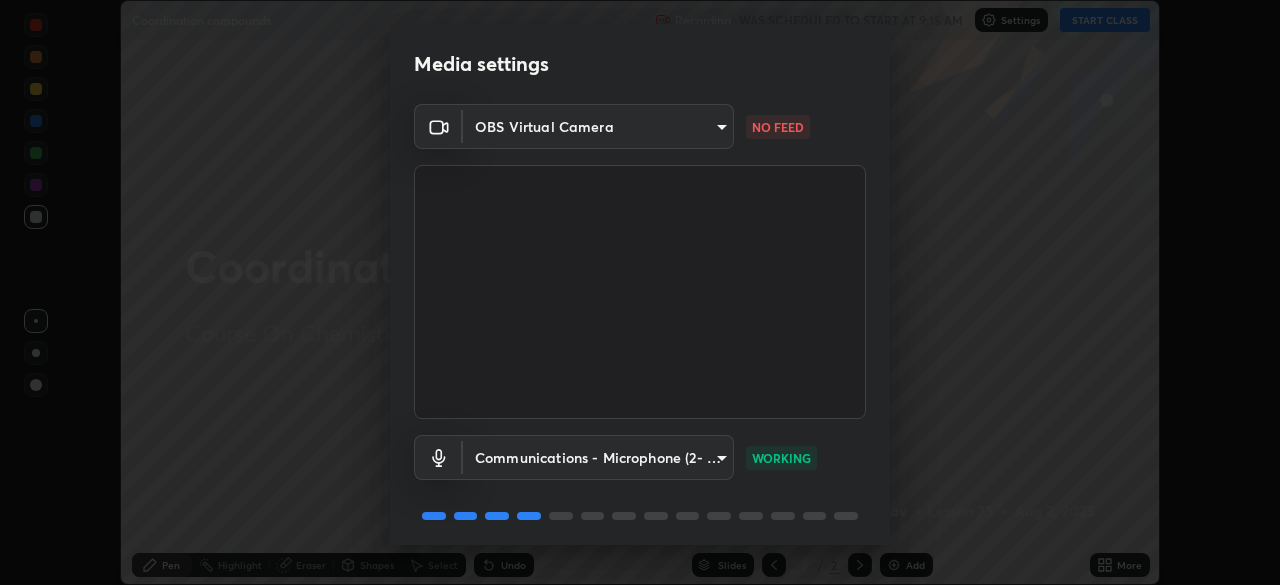 click on "Media settings OBS Virtual Camera [HASH] NO FEED Communications - Microphone (2- USB PnP Sound Device) communications WORKING 1 / 5 Next" at bounding box center [640, 292] 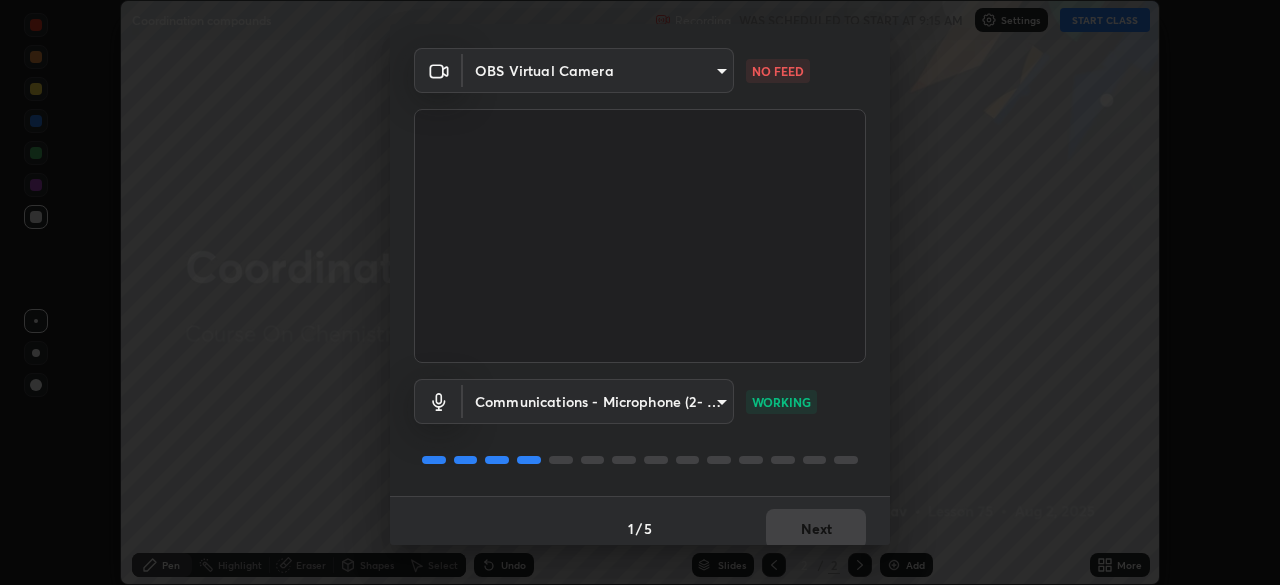 scroll, scrollTop: 71, scrollLeft: 0, axis: vertical 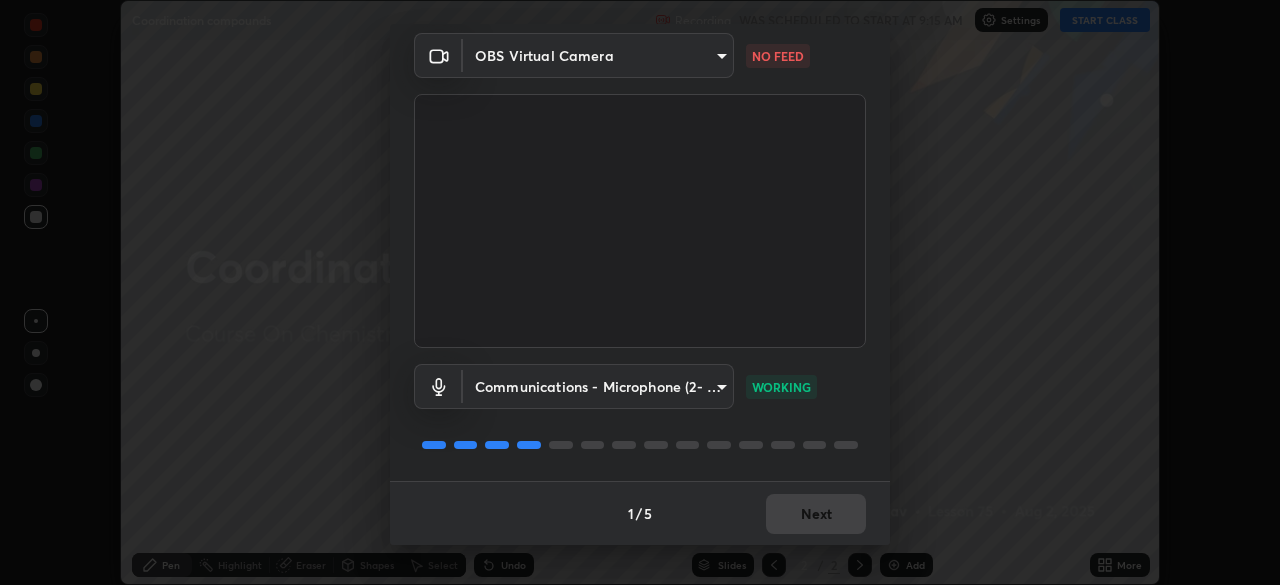 click on "Erase all Coordination compounds Recording WAS SCHEDULED TO START AT  [TIME] Settings START CLASS Setting up your live class Coordination compounds • L75 of Course On Chemistry for JEE Excel 1 2026 [PERSON] Pen Highlight Eraser Shapes Select Undo Slides 2 / 2 Add More No doubts shared Encourage your learners to ask a doubt for better clarity Report an issue Reason for reporting Buffering Chat not working Audio - Video sync issue Educator video quality low ​ Attach an image Report Media settings OBS Virtual Camera [HASH] NO FEED Communications - Microphone (2- USB PnP Sound Device) communications WORKING 1 / 5 Next" at bounding box center [640, 292] 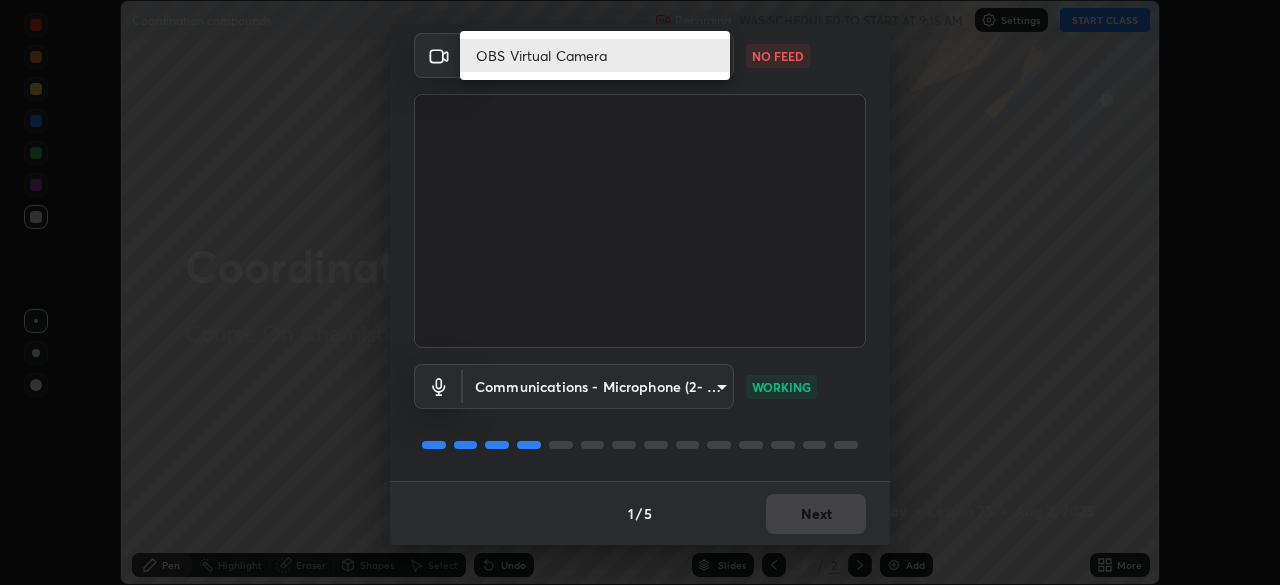 click on "OBS Virtual Camera" at bounding box center [595, 55] 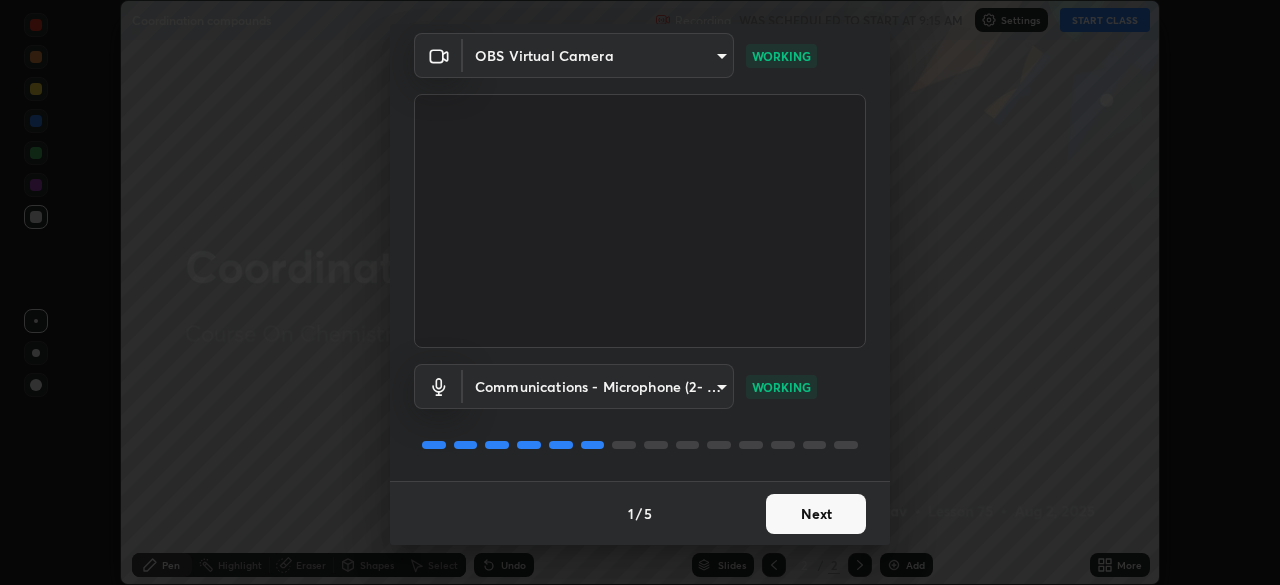 click on "Erase all Coordination compounds Recording WAS SCHEDULED TO START AT  [TIME] Settings START CLASS Setting up your live class Coordination compounds • L75 of Course On Chemistry for JEE Excel 1 2026 [PERSON] Pen Highlight Eraser Shapes Select Undo Slides 2 / 2 Add More No doubts shared Encourage your learners to ask a doubt for better clarity Report an issue Reason for reporting Buffering Chat not working Audio - Video sync issue Educator video quality low ​ Attach an image Report Media settings OBS Virtual Camera [HASH] WORKING Communications - Microphone (2- USB PnP Sound Device) communications WORKING 1 / 5 Next" at bounding box center (640, 292) 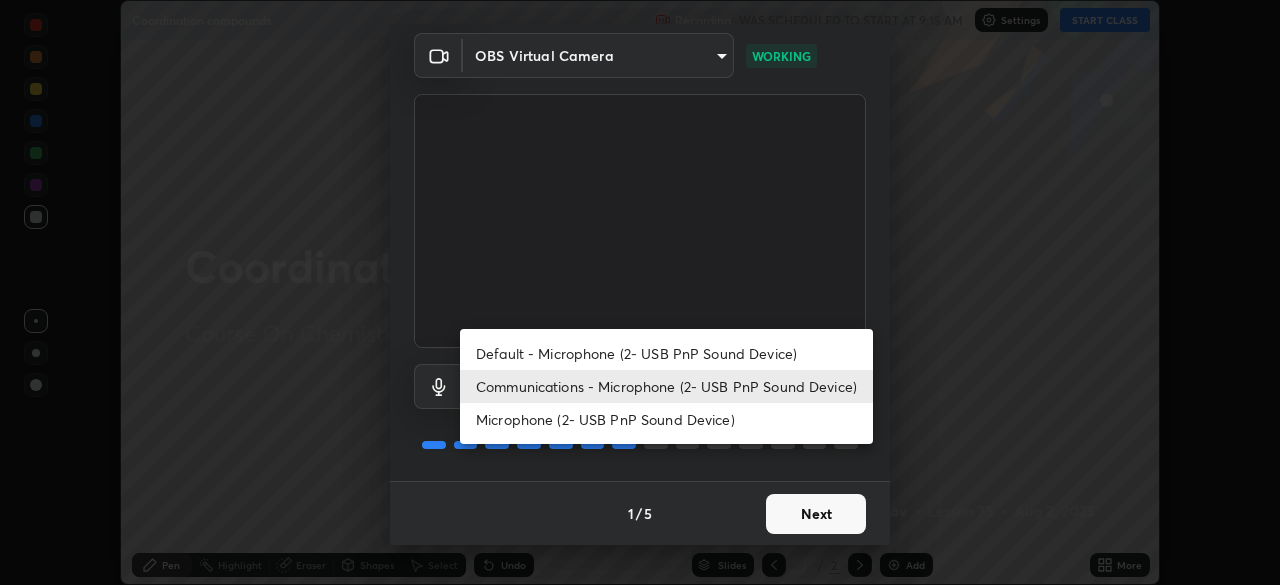 click on "Default - Microphone (2- USB PnP Sound Device)" at bounding box center (666, 353) 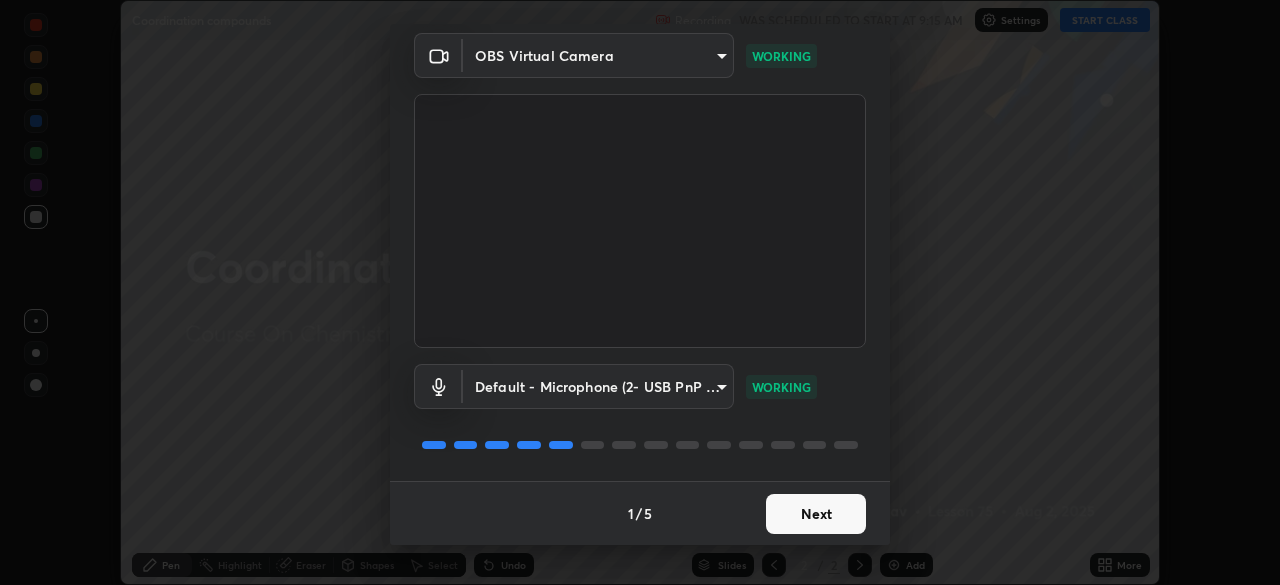 click on "Next" at bounding box center [816, 514] 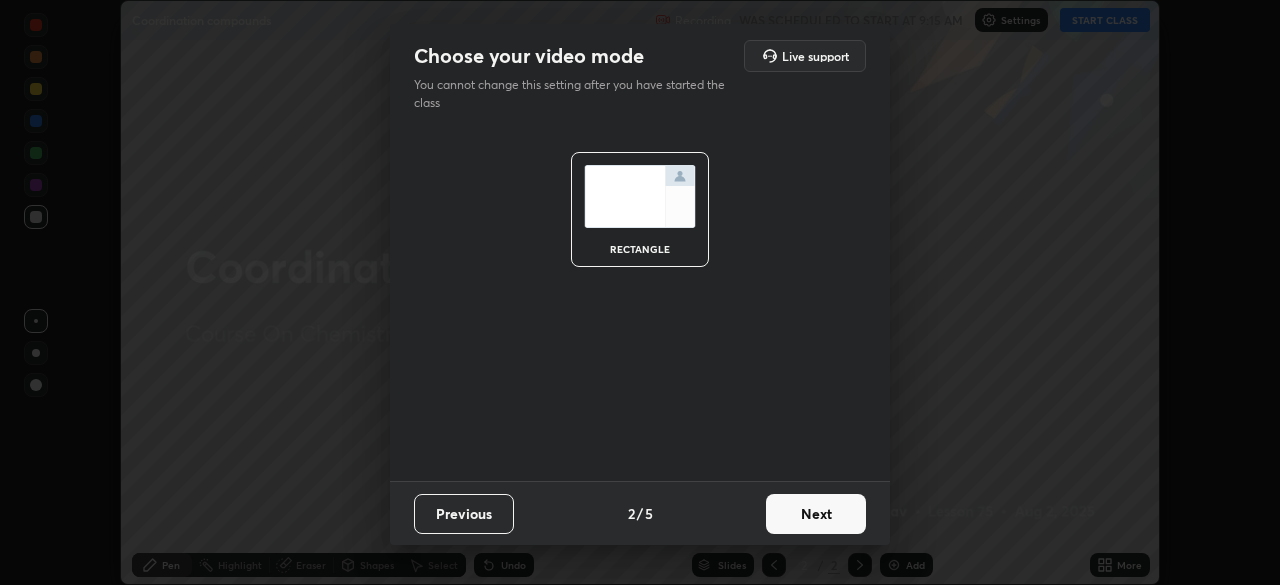 scroll, scrollTop: 0, scrollLeft: 0, axis: both 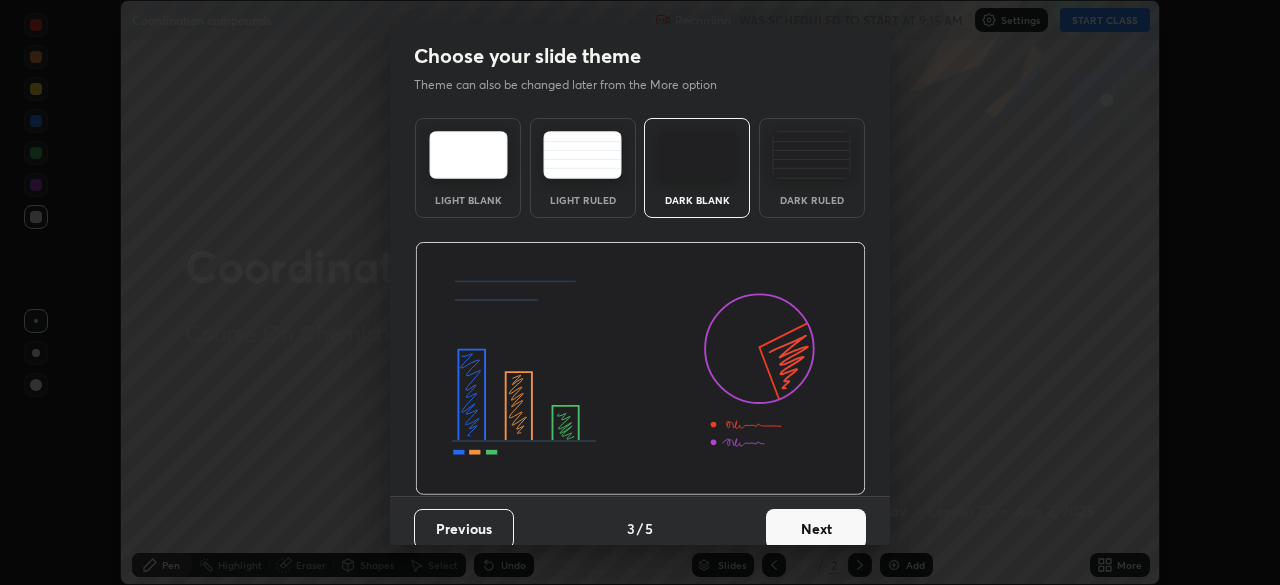 click on "Next" at bounding box center [816, 529] 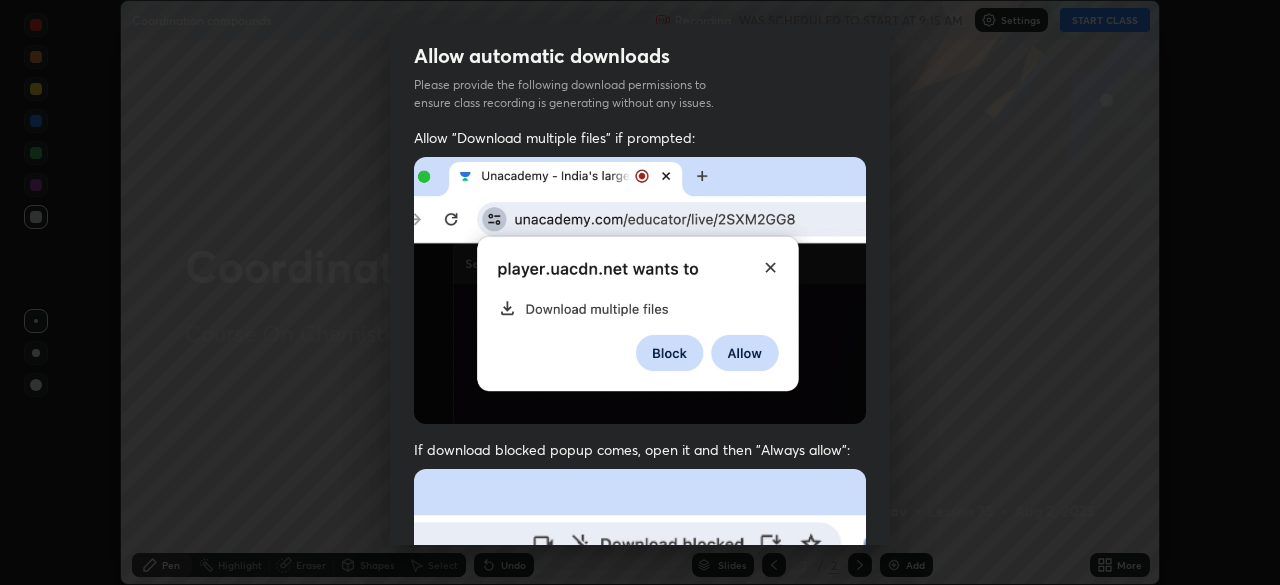 click on "Allow "Download multiple files" if prompted: If download blocked popup comes, open it and then "Always allow": I agree that if I don't provide required permissions, class recording will not be generated" at bounding box center [640, 549] 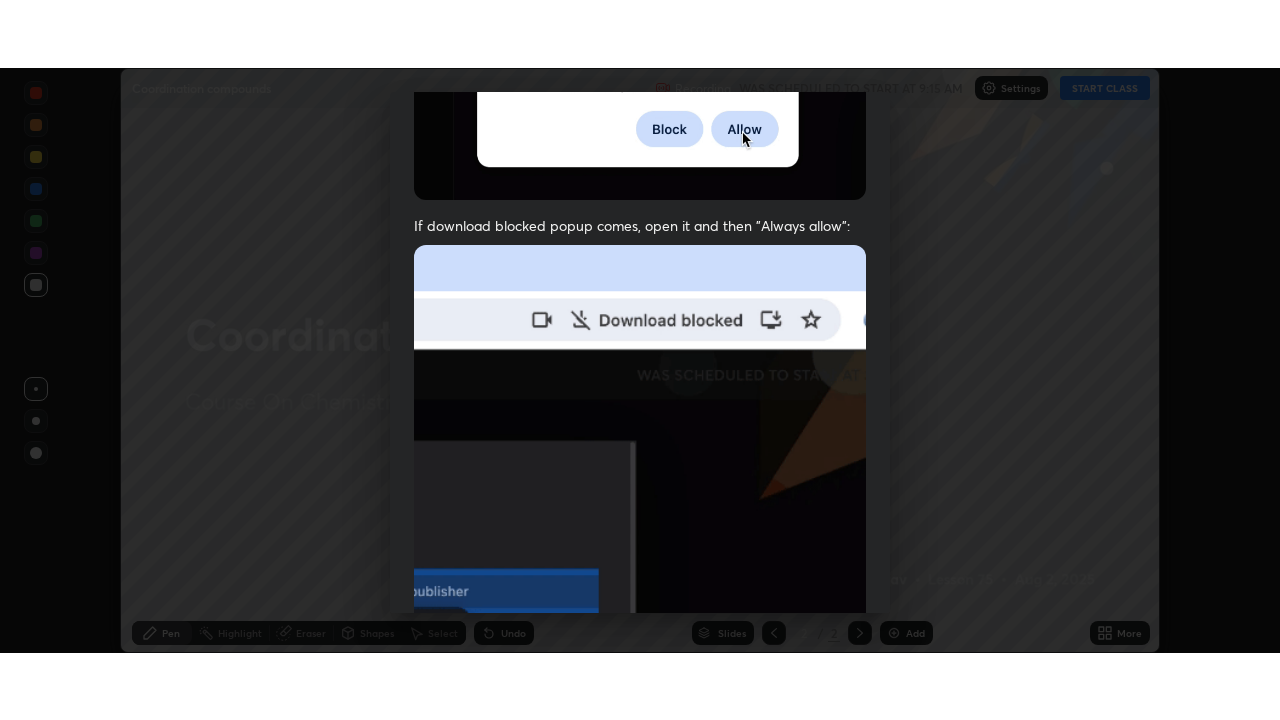 scroll, scrollTop: 479, scrollLeft: 0, axis: vertical 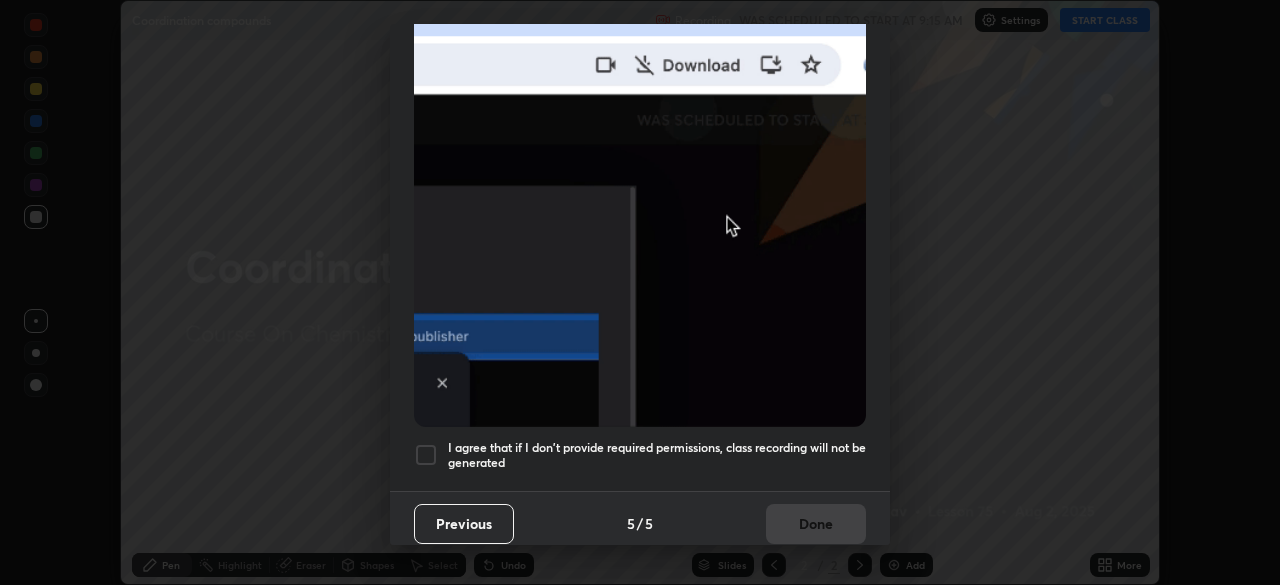 click on "I agree that if I don't provide required permissions, class recording will not be generated" at bounding box center [657, 455] 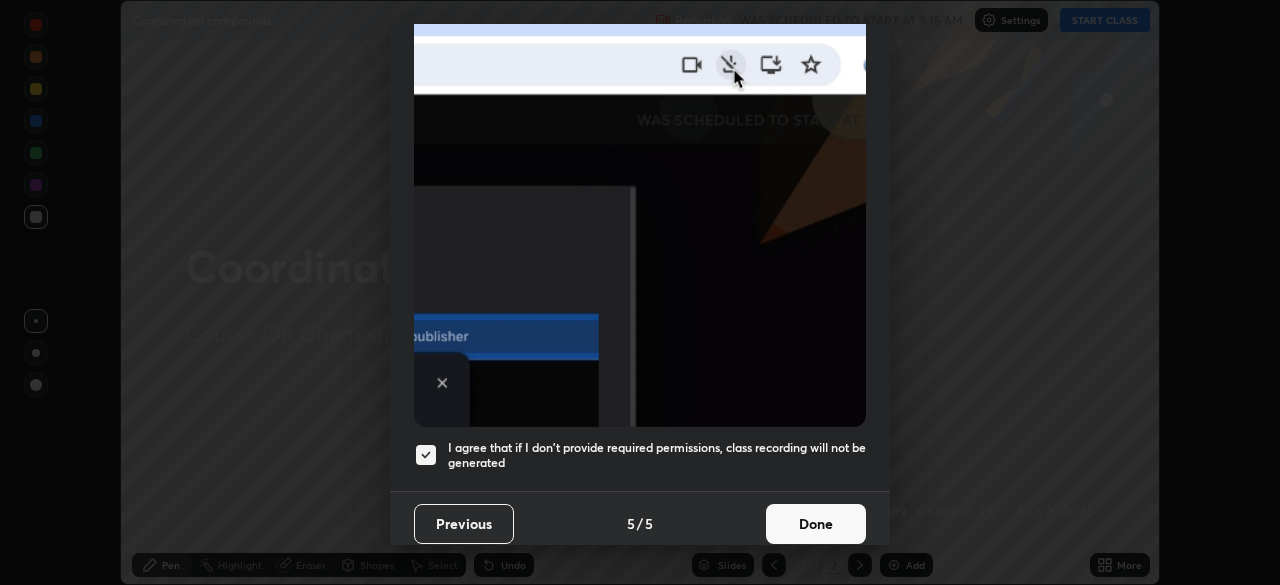 click on "Done" at bounding box center (816, 524) 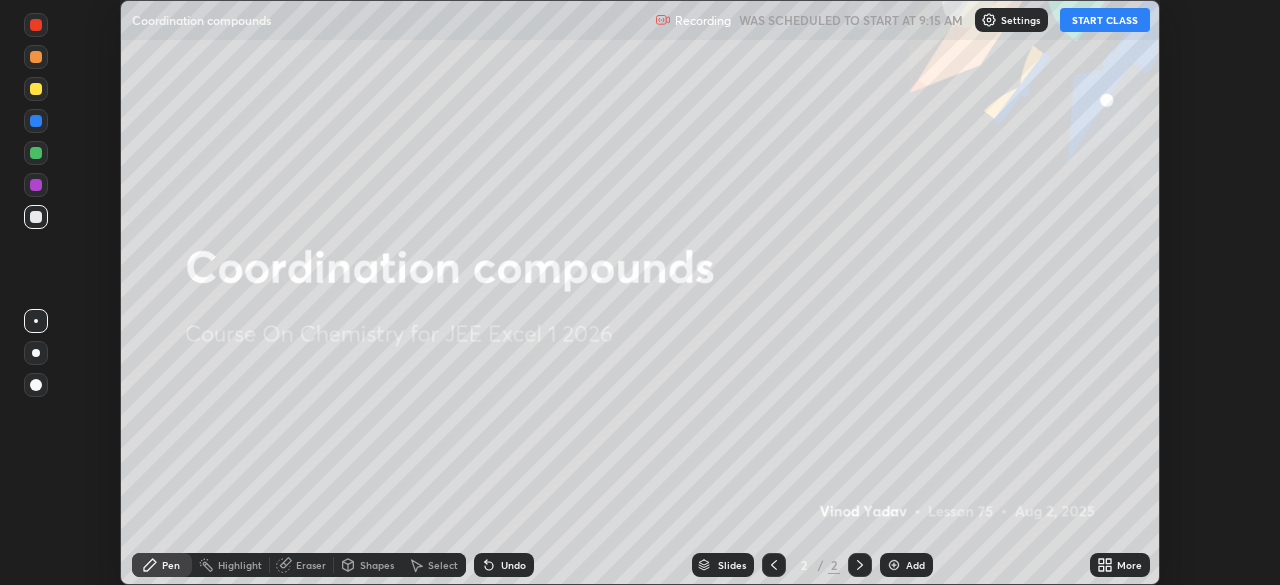 click 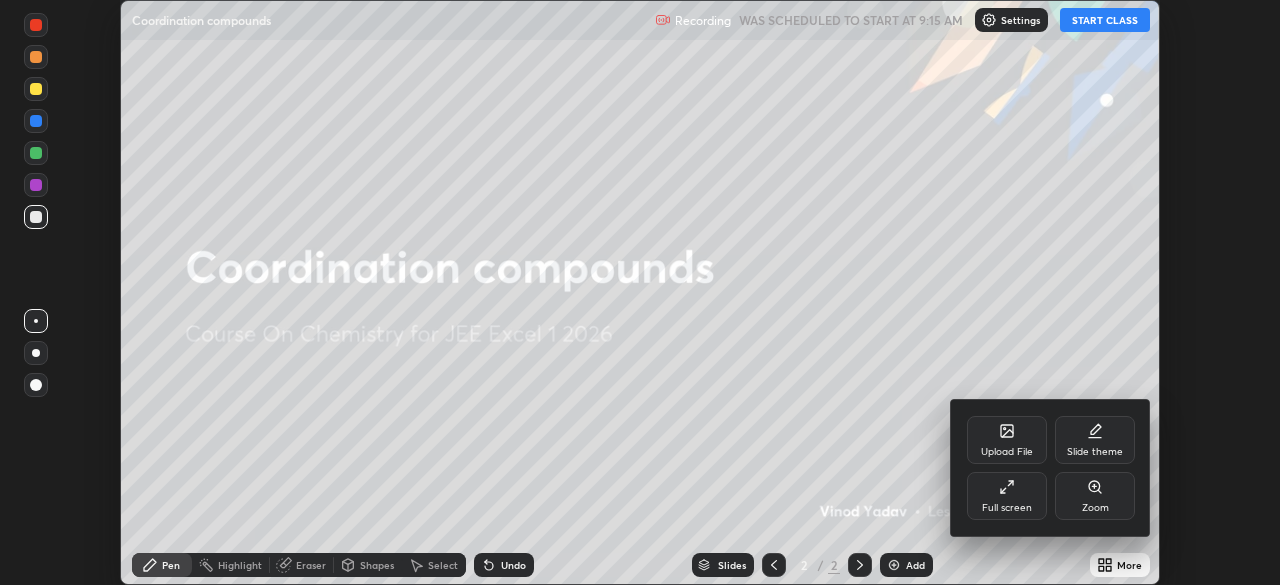 click on "Full screen" at bounding box center (1007, 508) 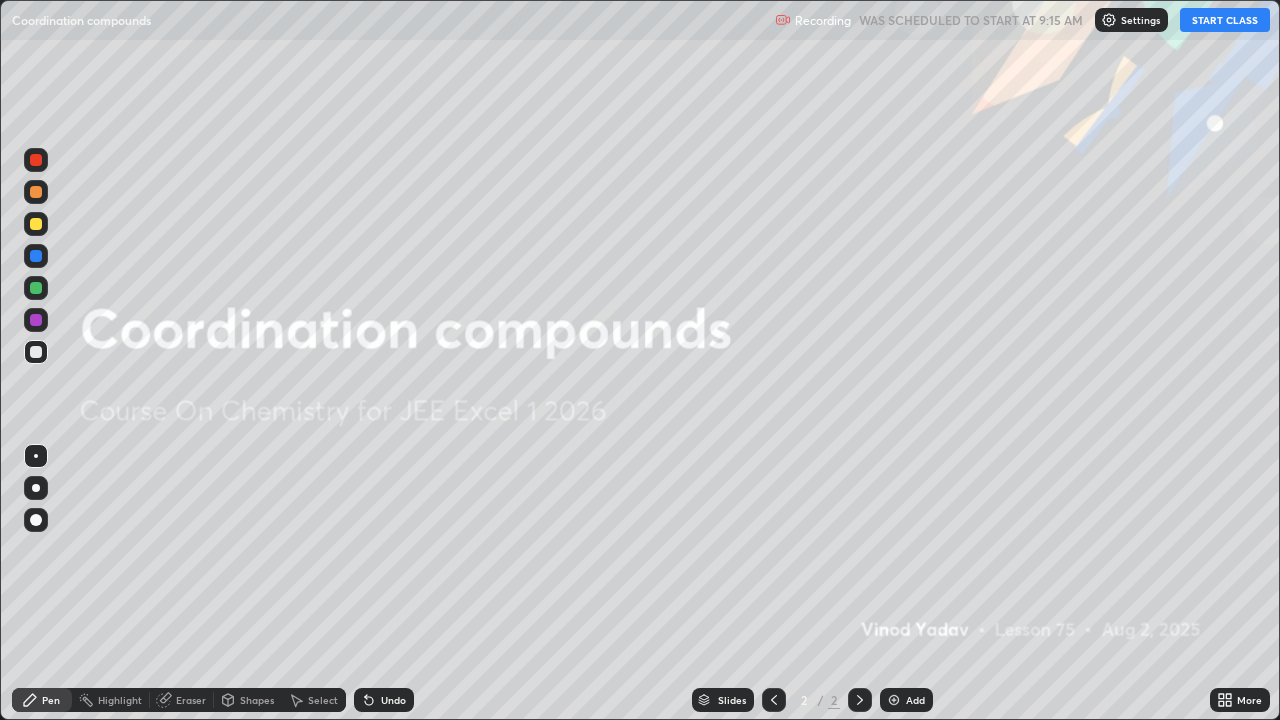 scroll, scrollTop: 99280, scrollLeft: 98720, axis: both 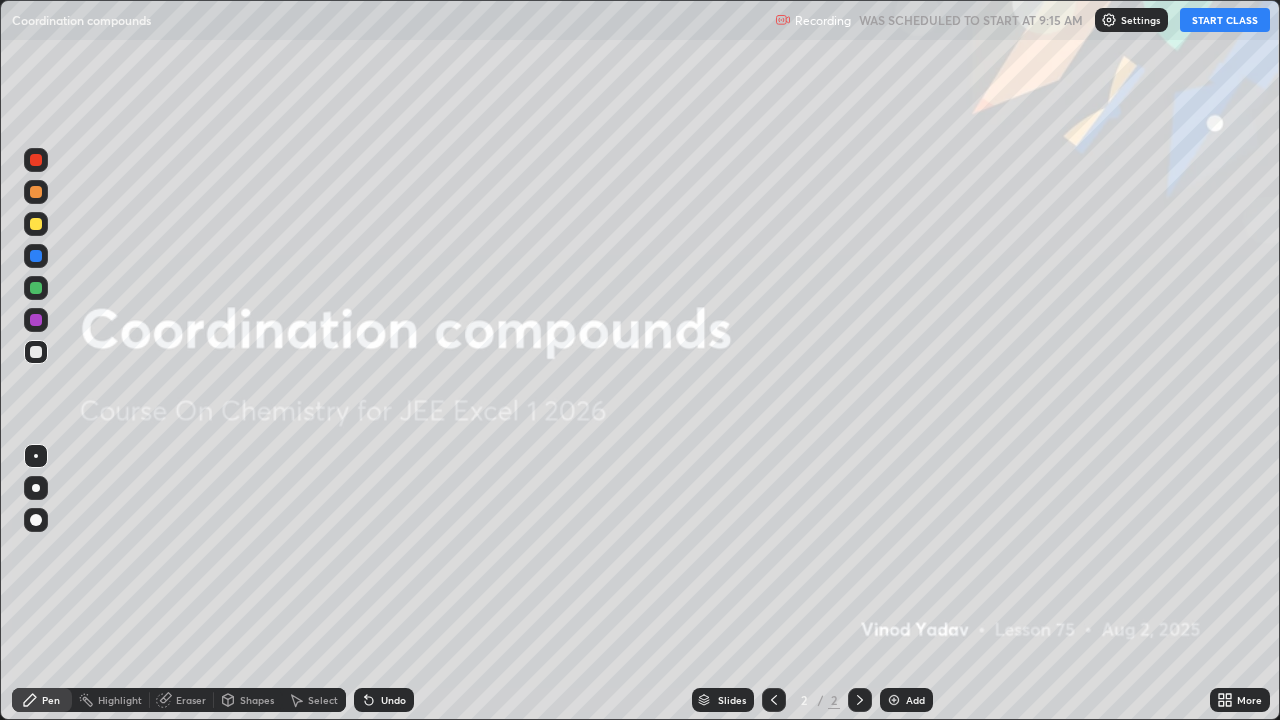 click on "START CLASS" at bounding box center [1225, 20] 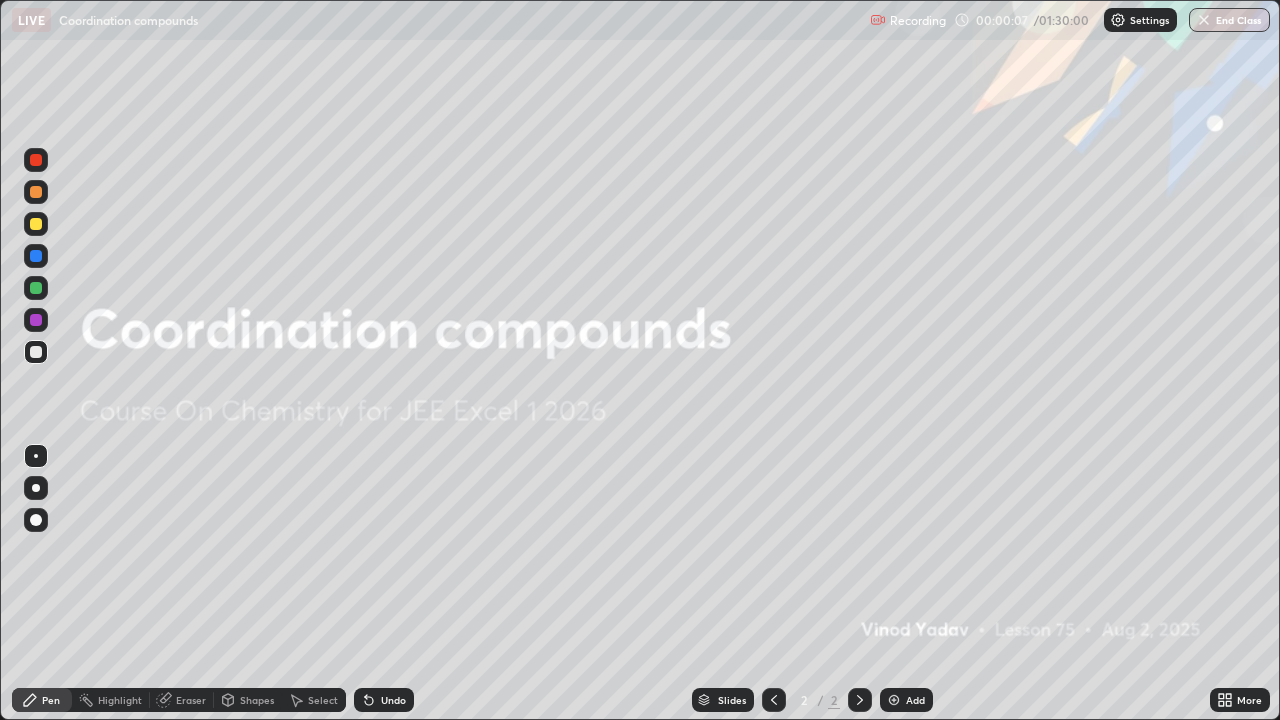 click on "Add" at bounding box center [915, 700] 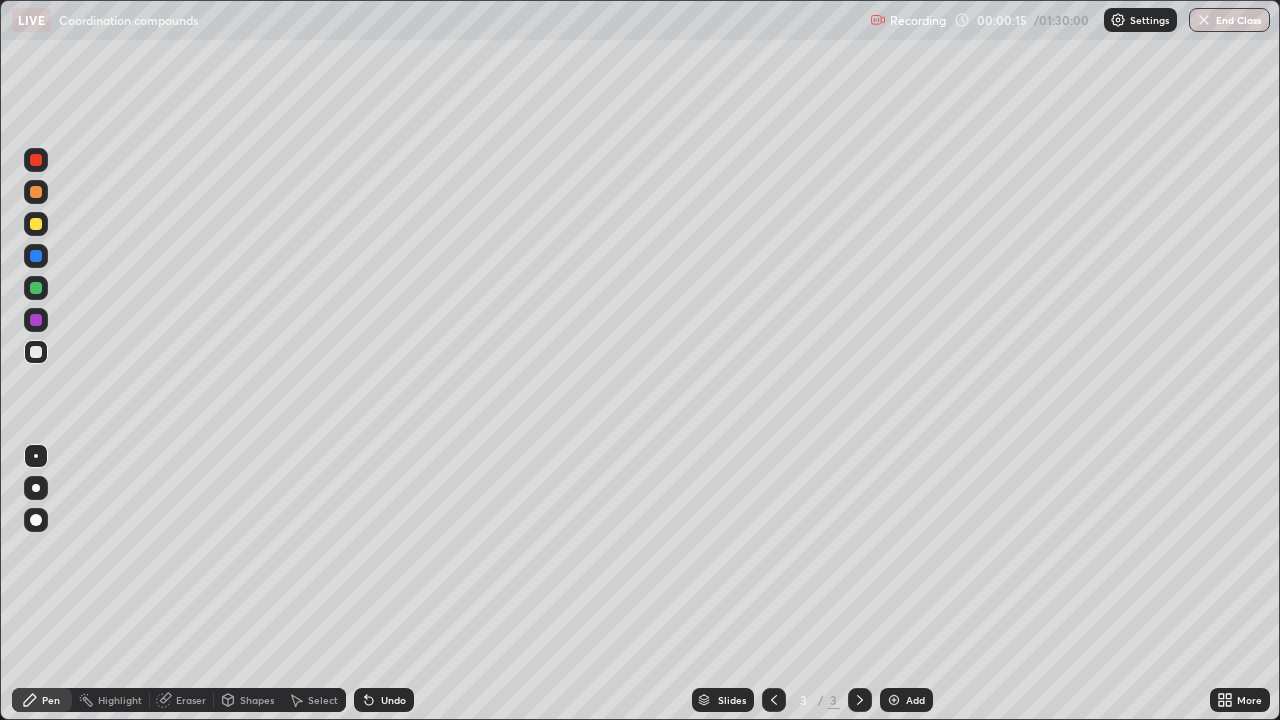 click at bounding box center [36, 320] 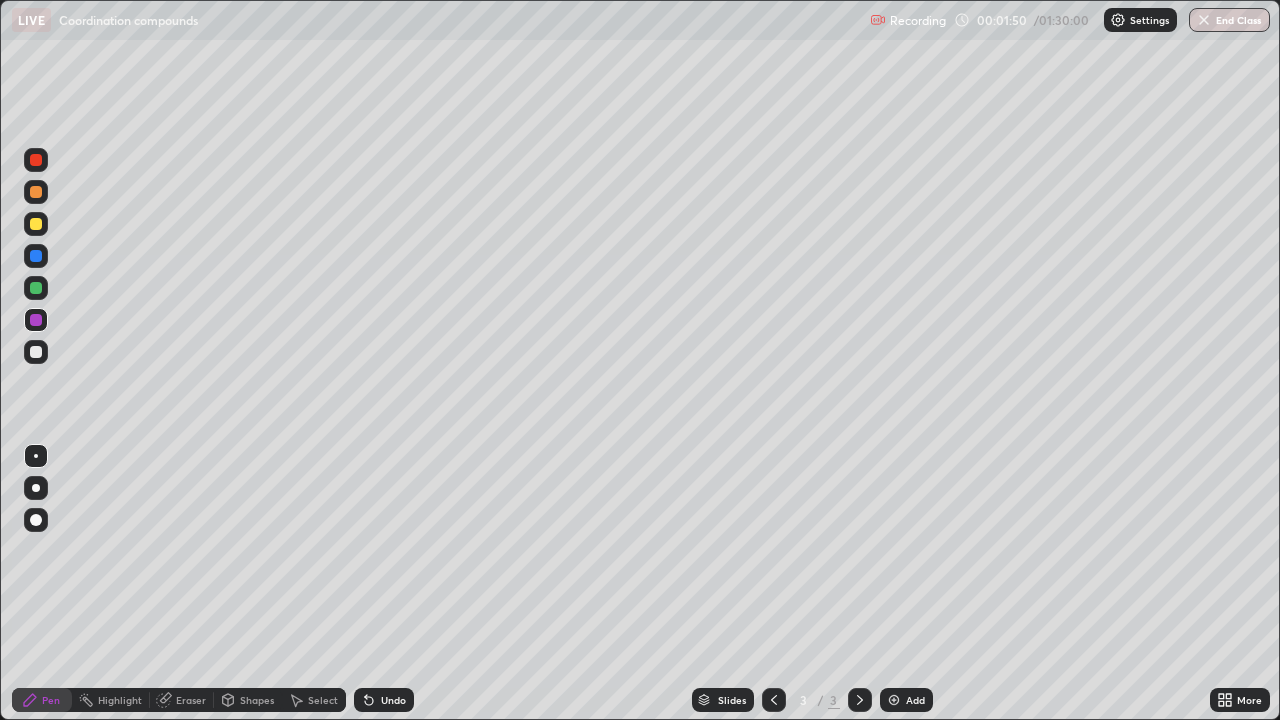 click at bounding box center [36, 224] 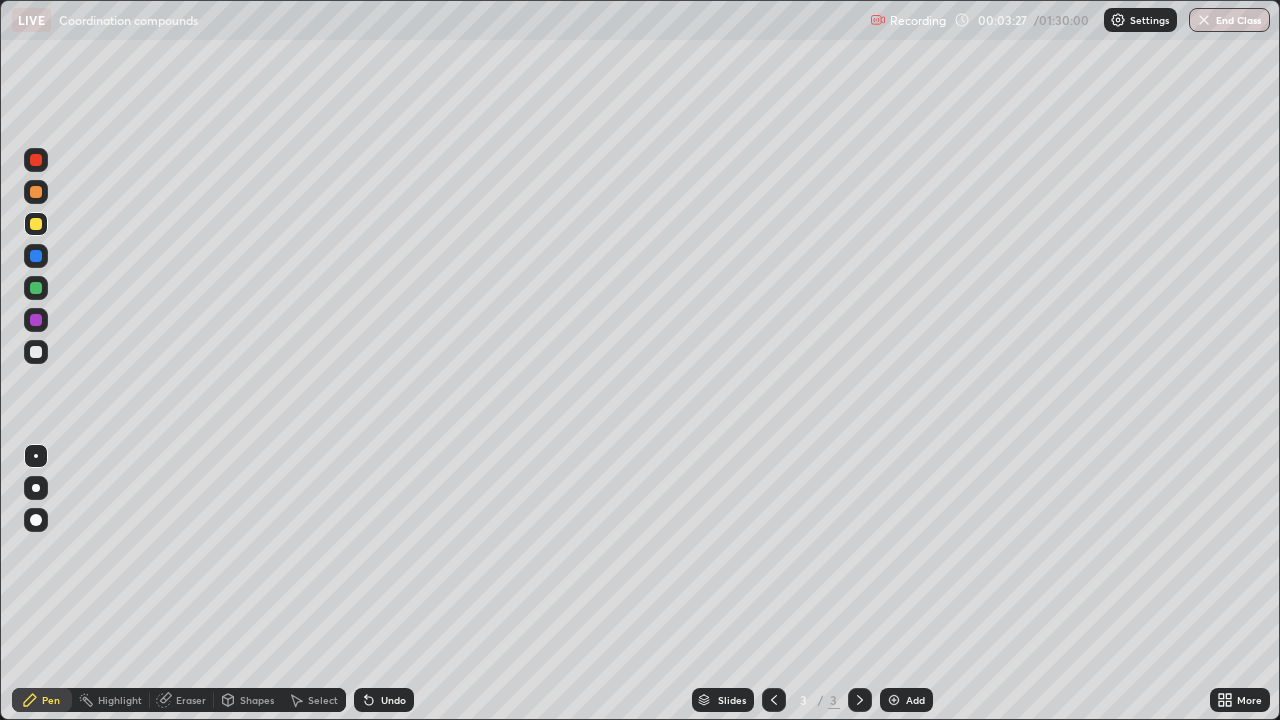 click at bounding box center (36, 288) 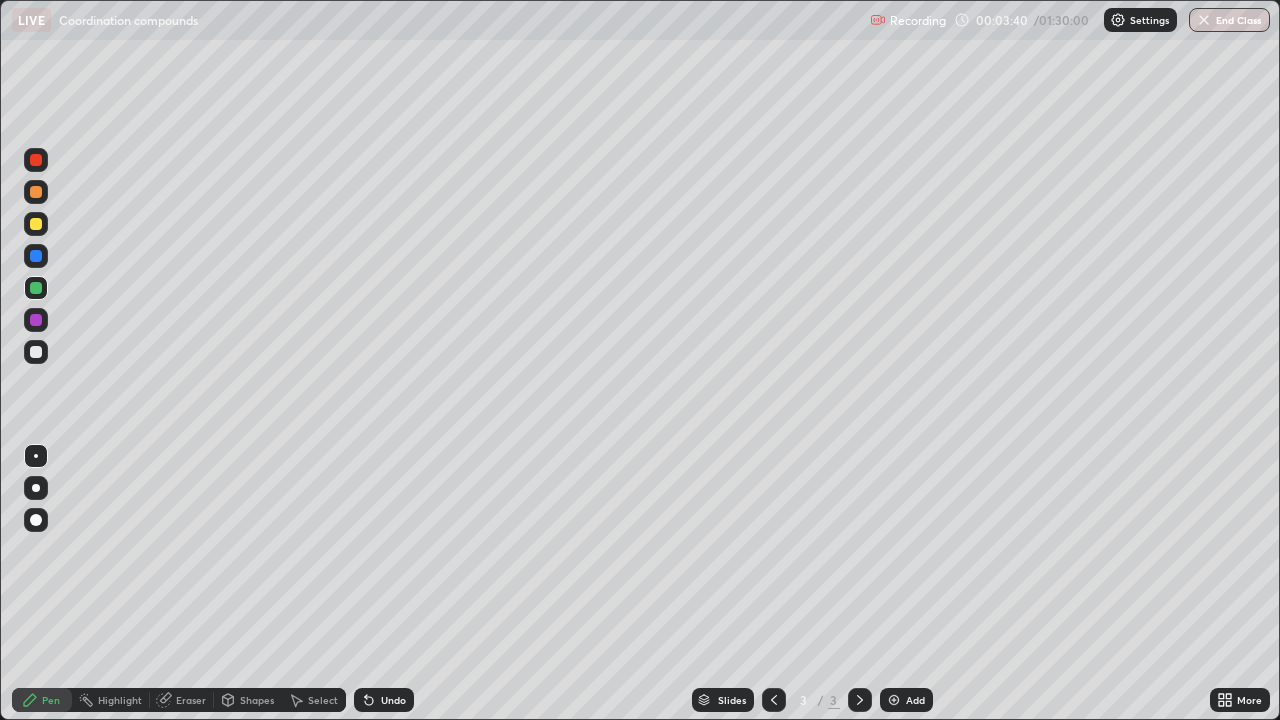 click on "Add" at bounding box center (915, 700) 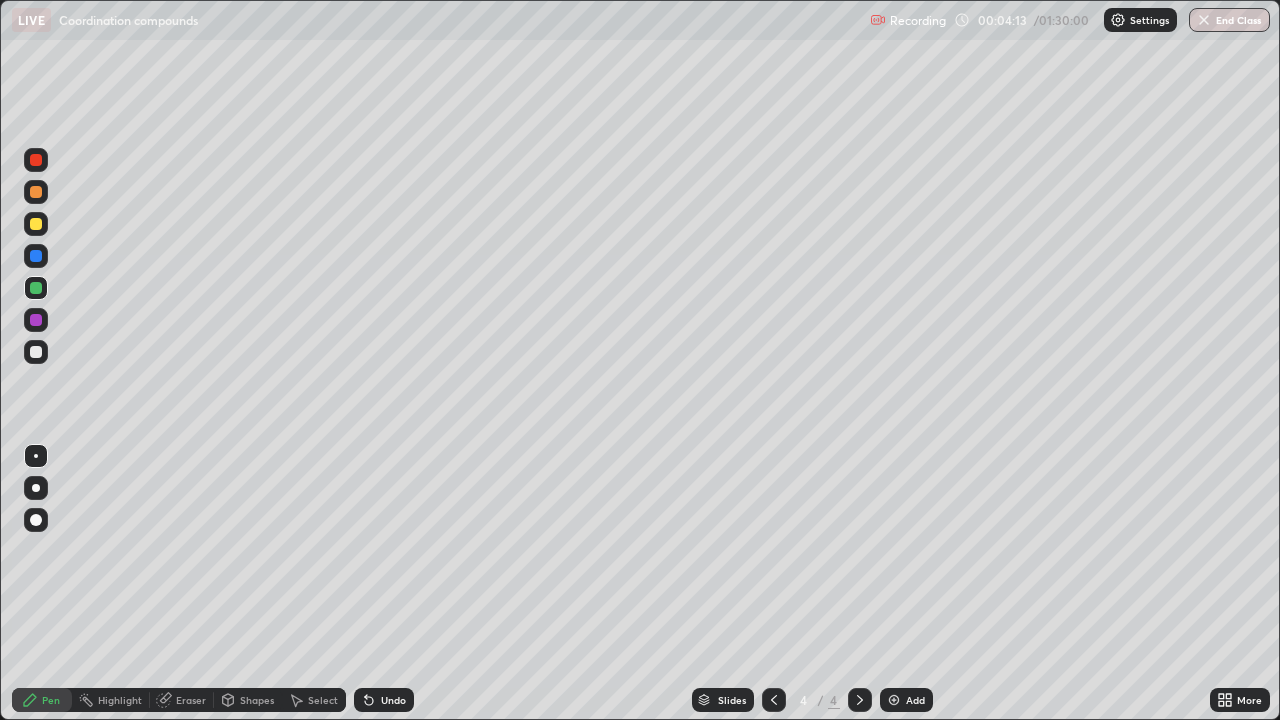 click at bounding box center (36, 320) 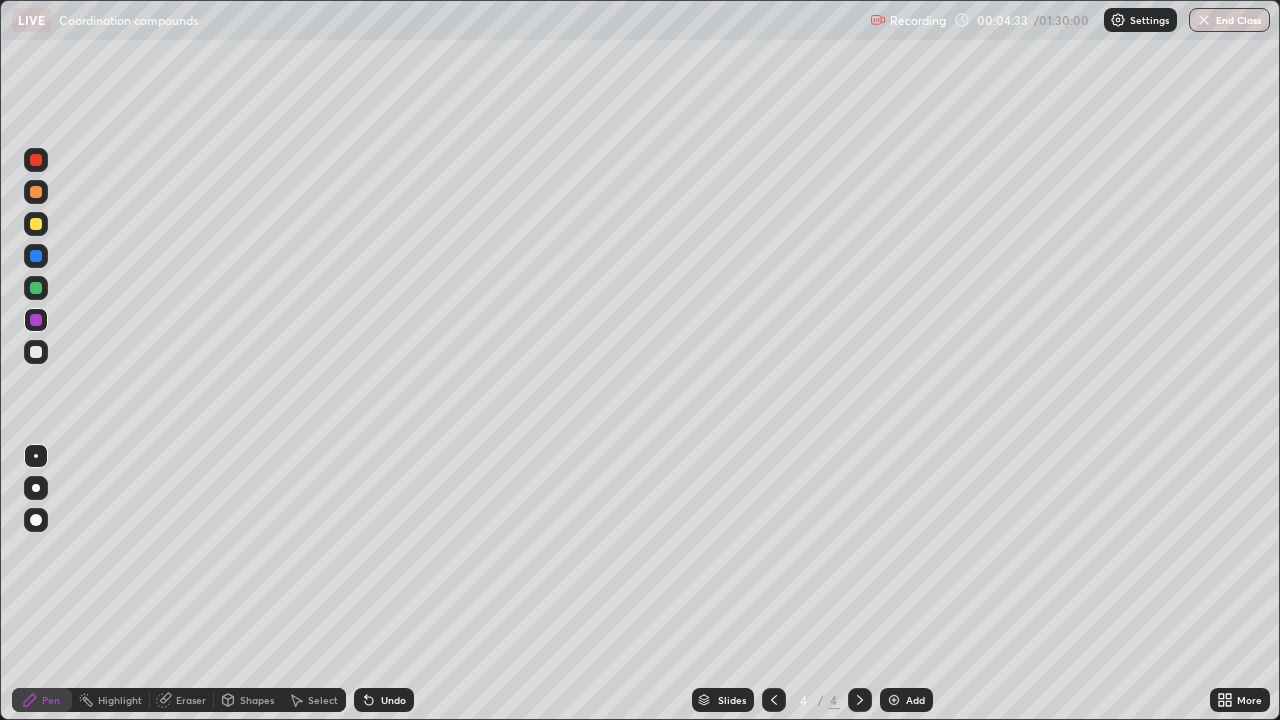 click at bounding box center (36, 224) 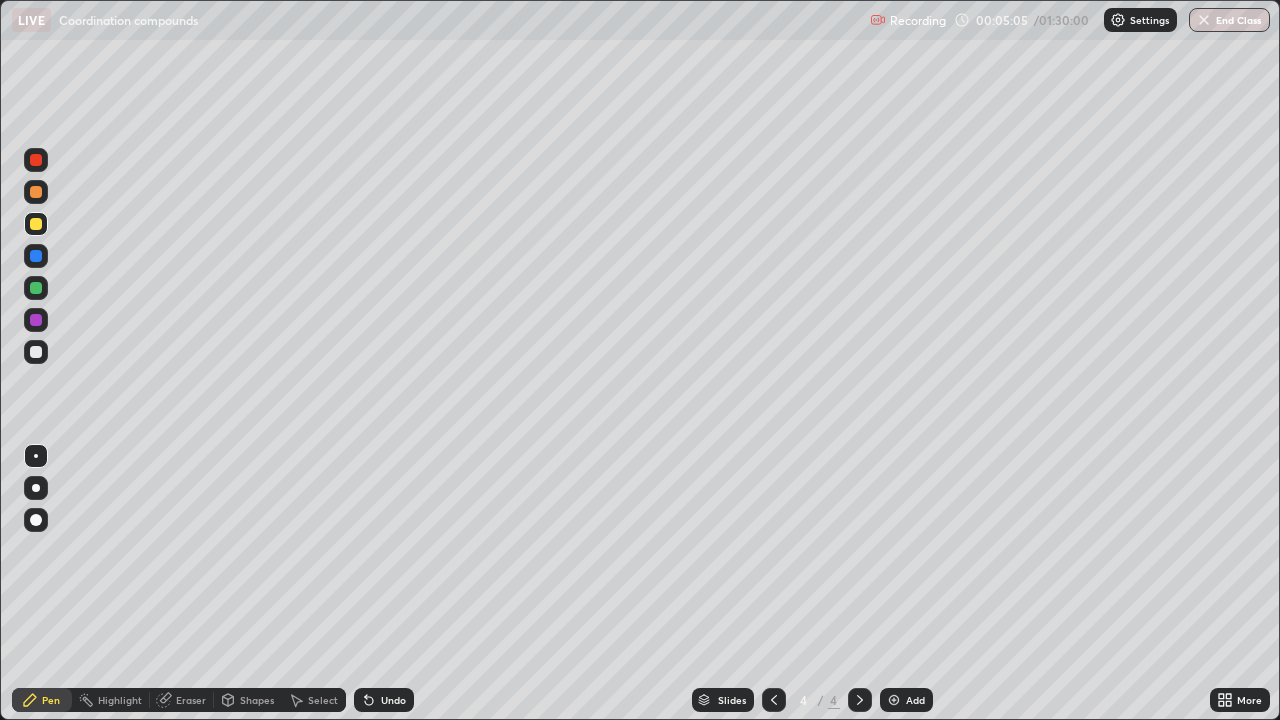 click at bounding box center (36, 192) 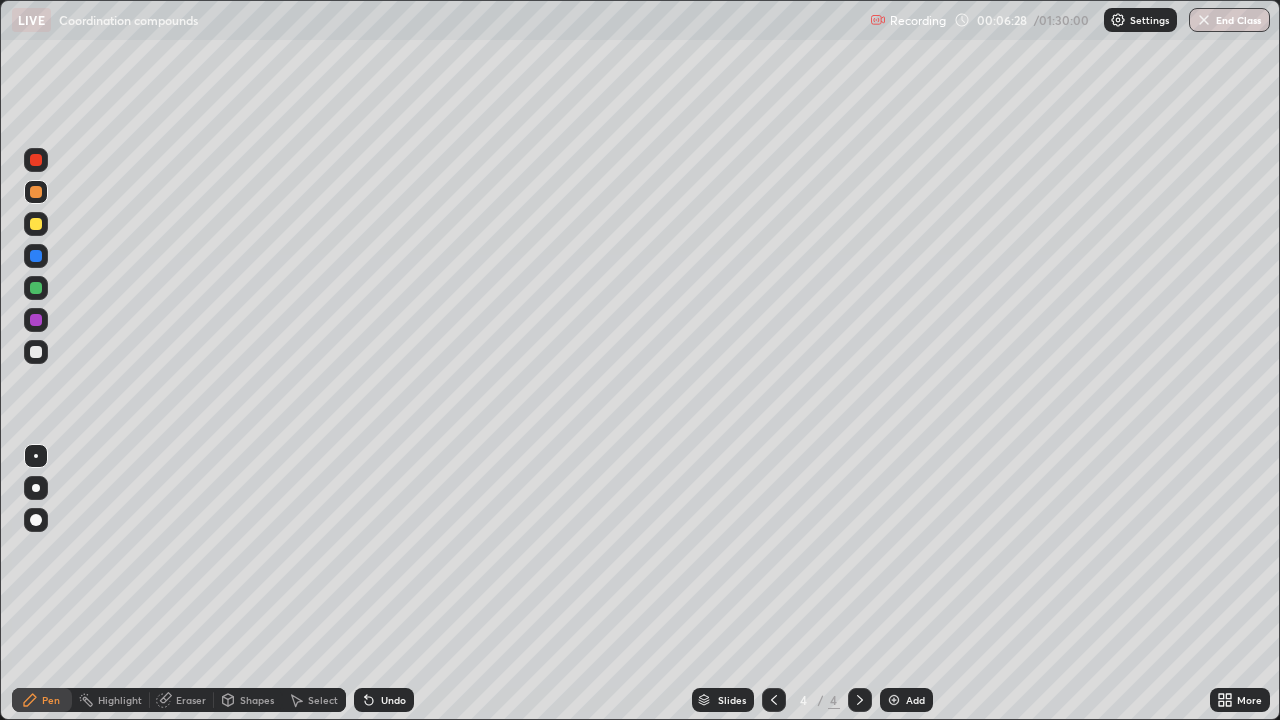 click at bounding box center (36, 288) 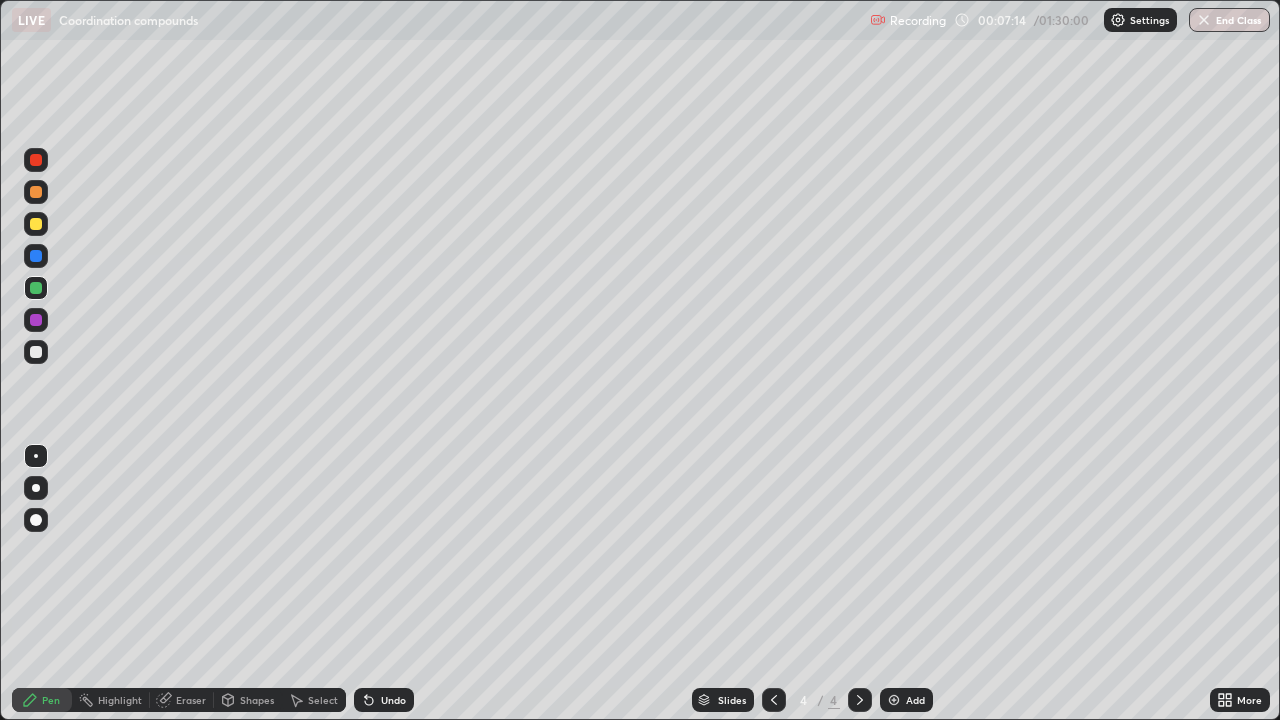 click on "Add" at bounding box center (906, 700) 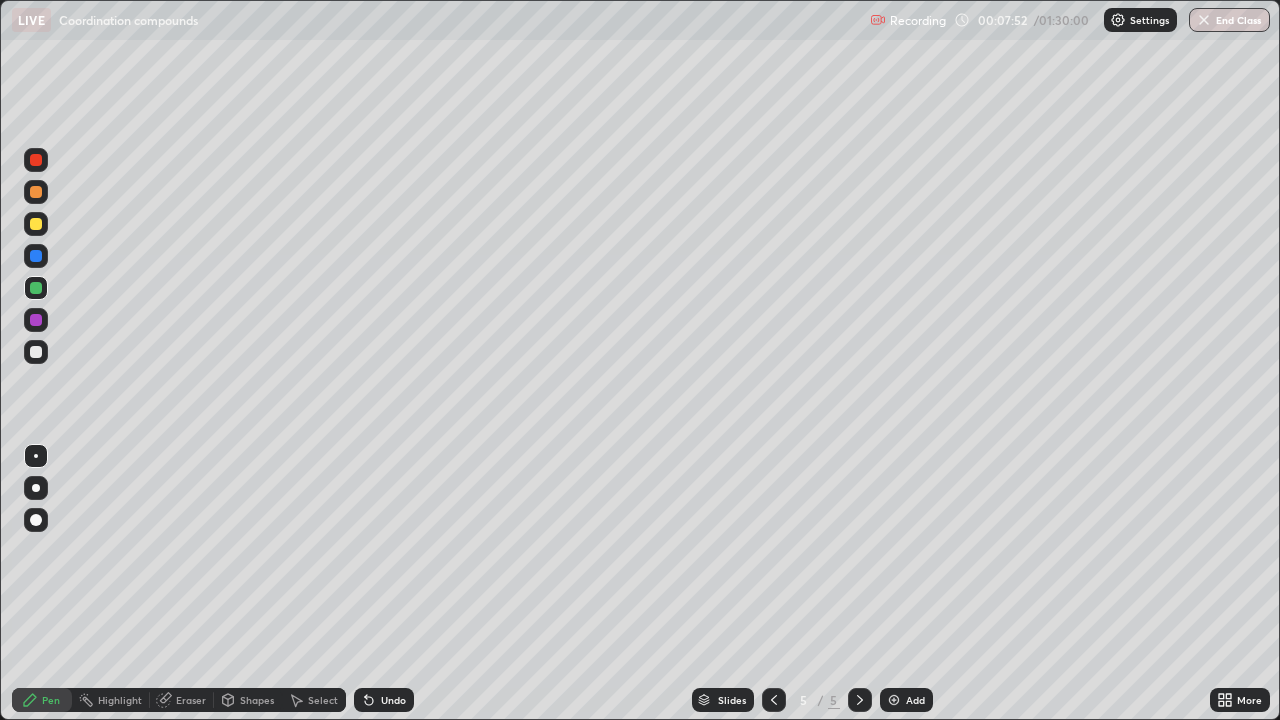 click 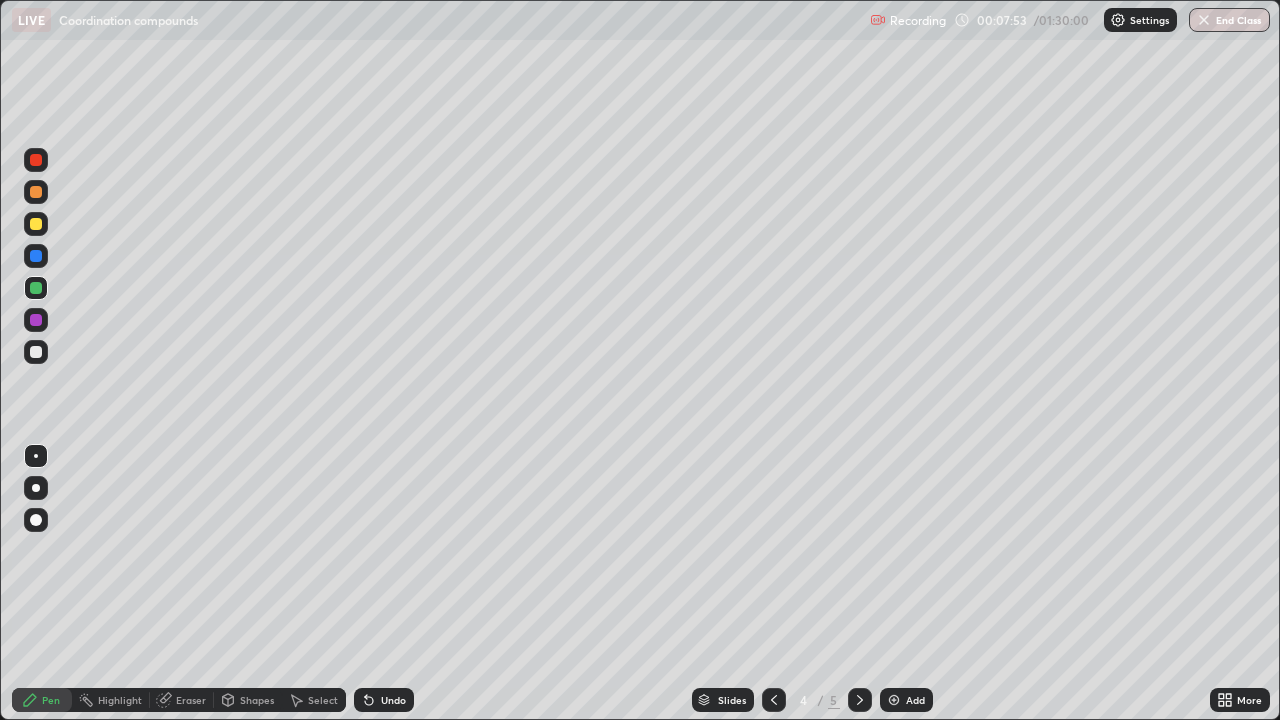 click 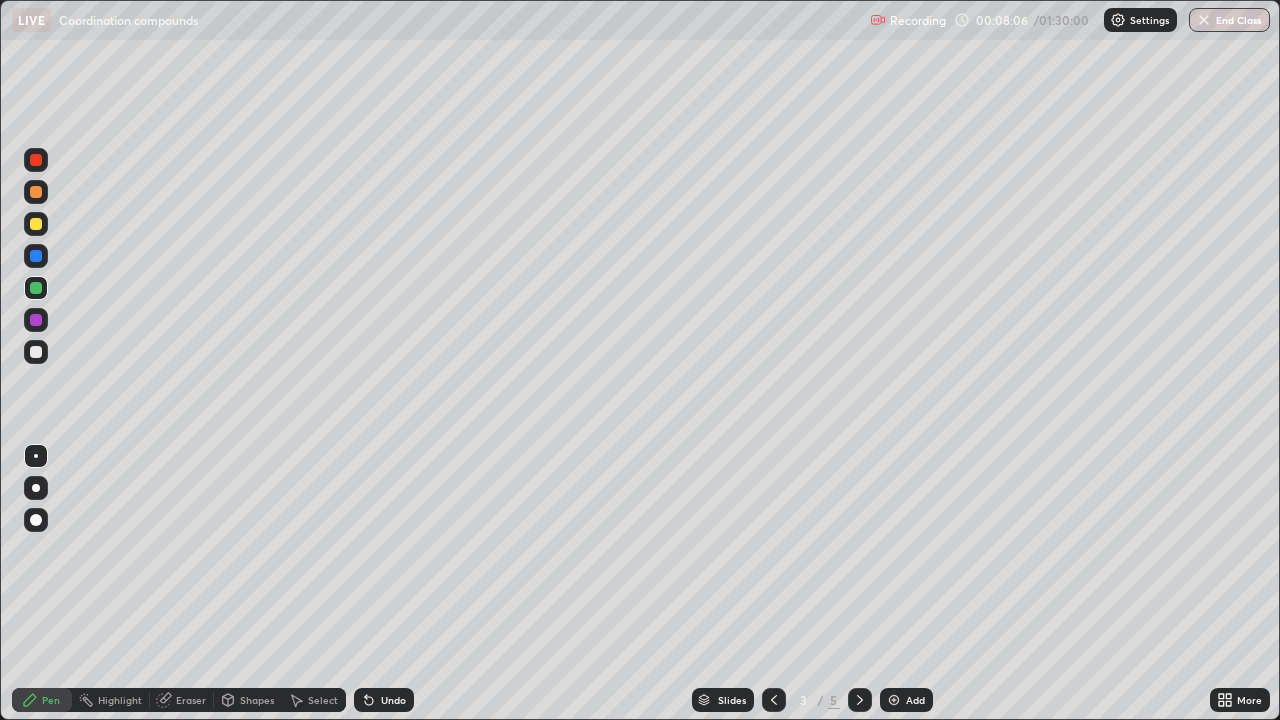 click 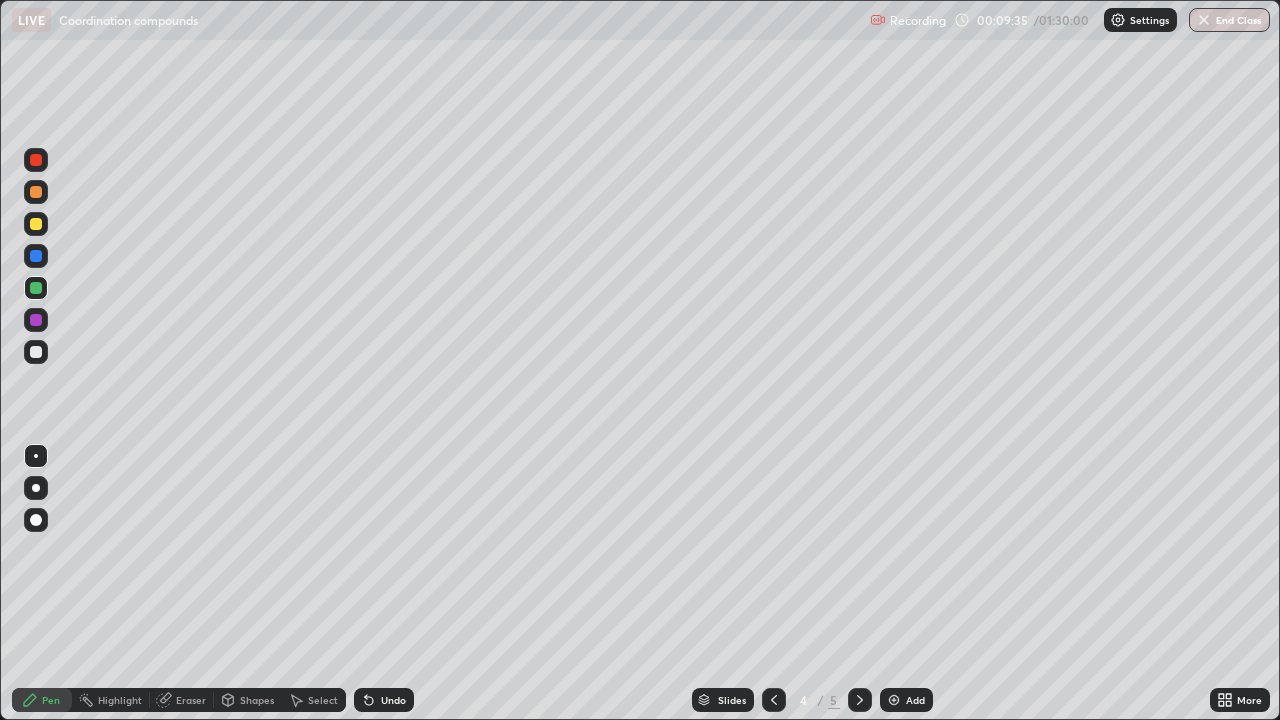click 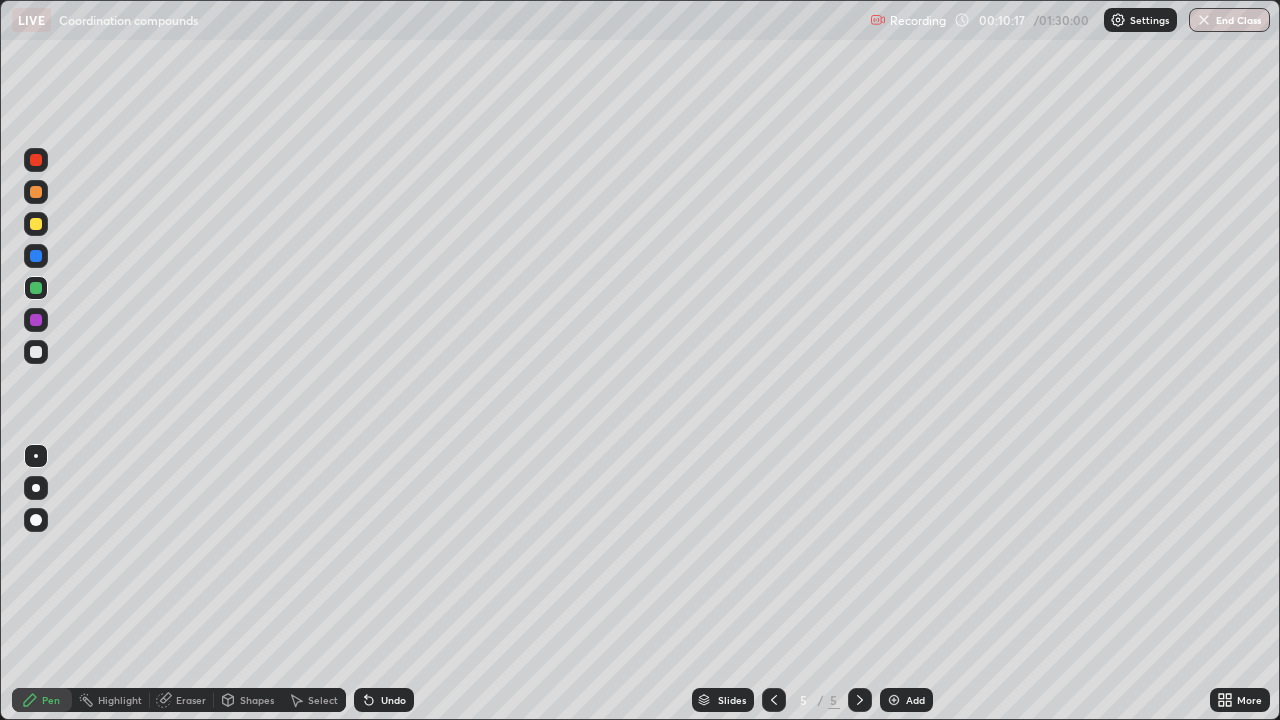 click 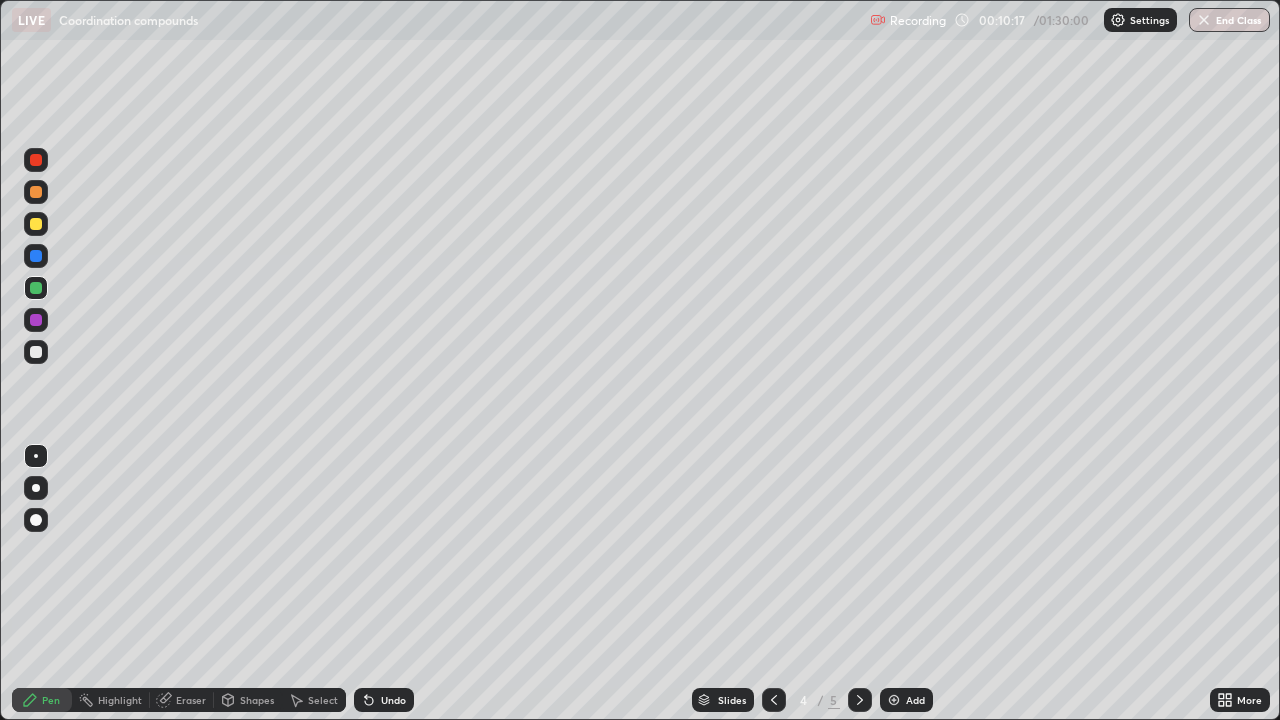 click at bounding box center [774, 700] 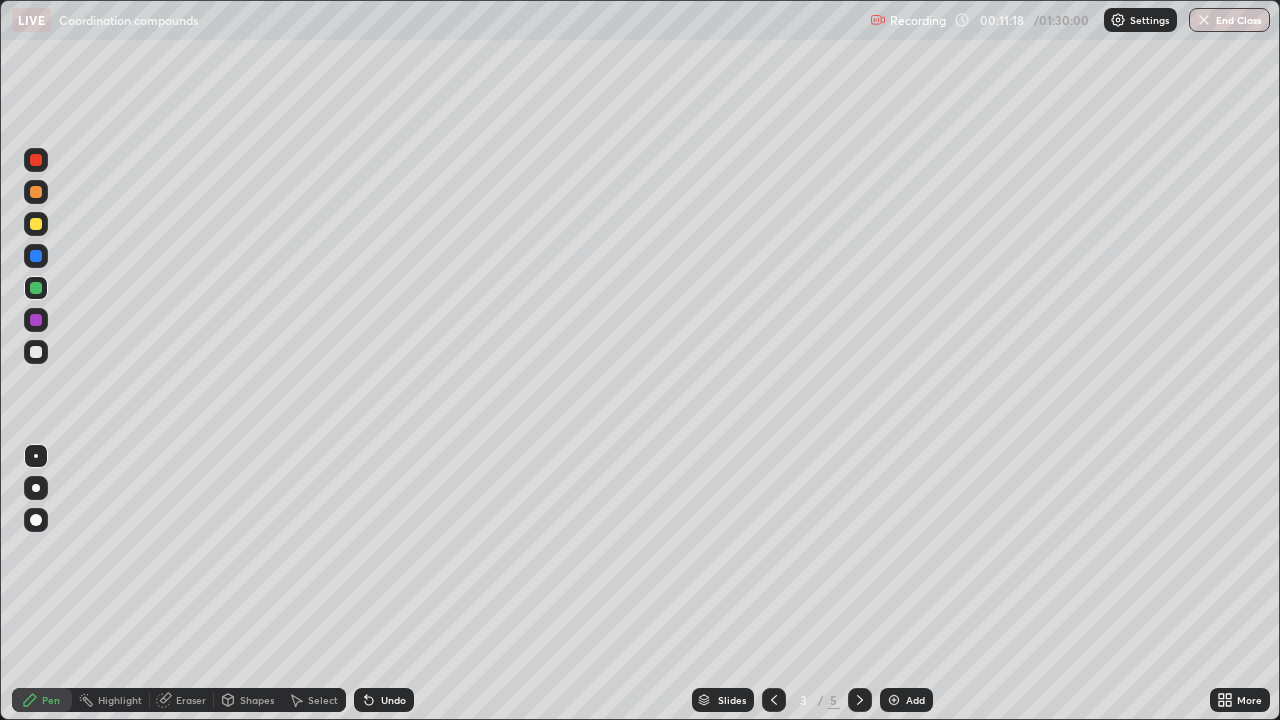 click at bounding box center (36, 224) 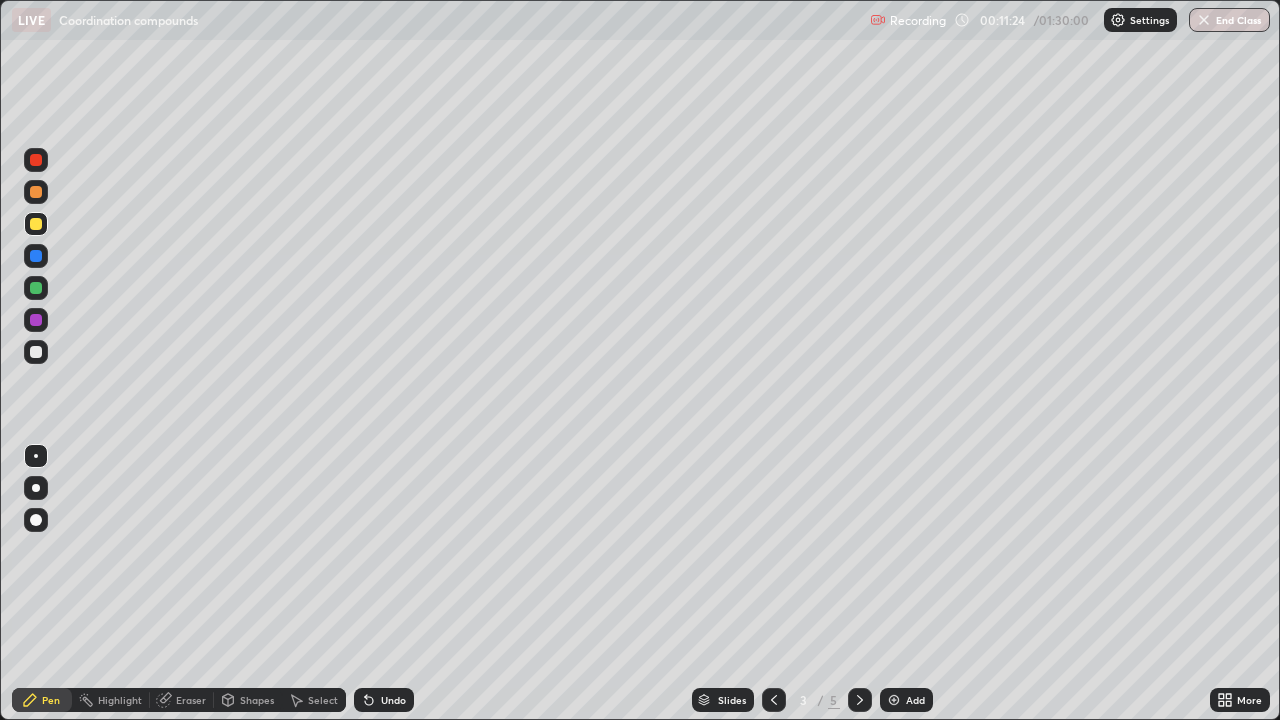 click at bounding box center [36, 288] 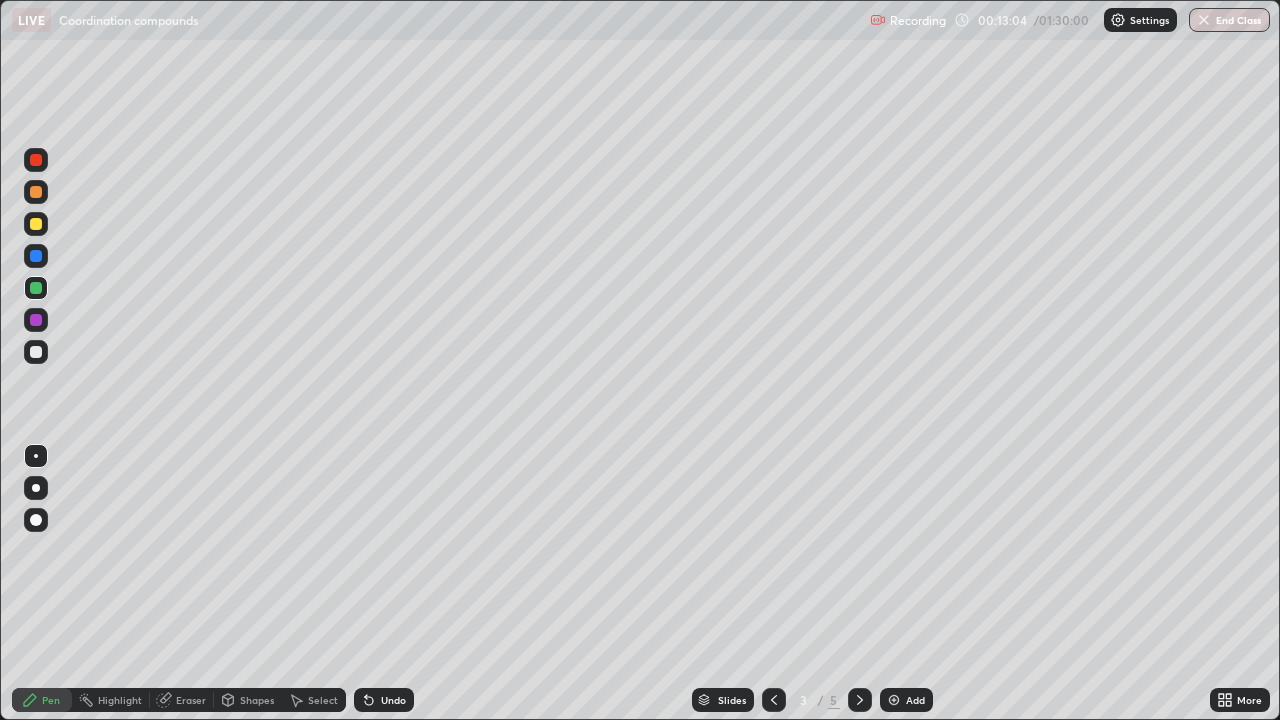 click at bounding box center [36, 256] 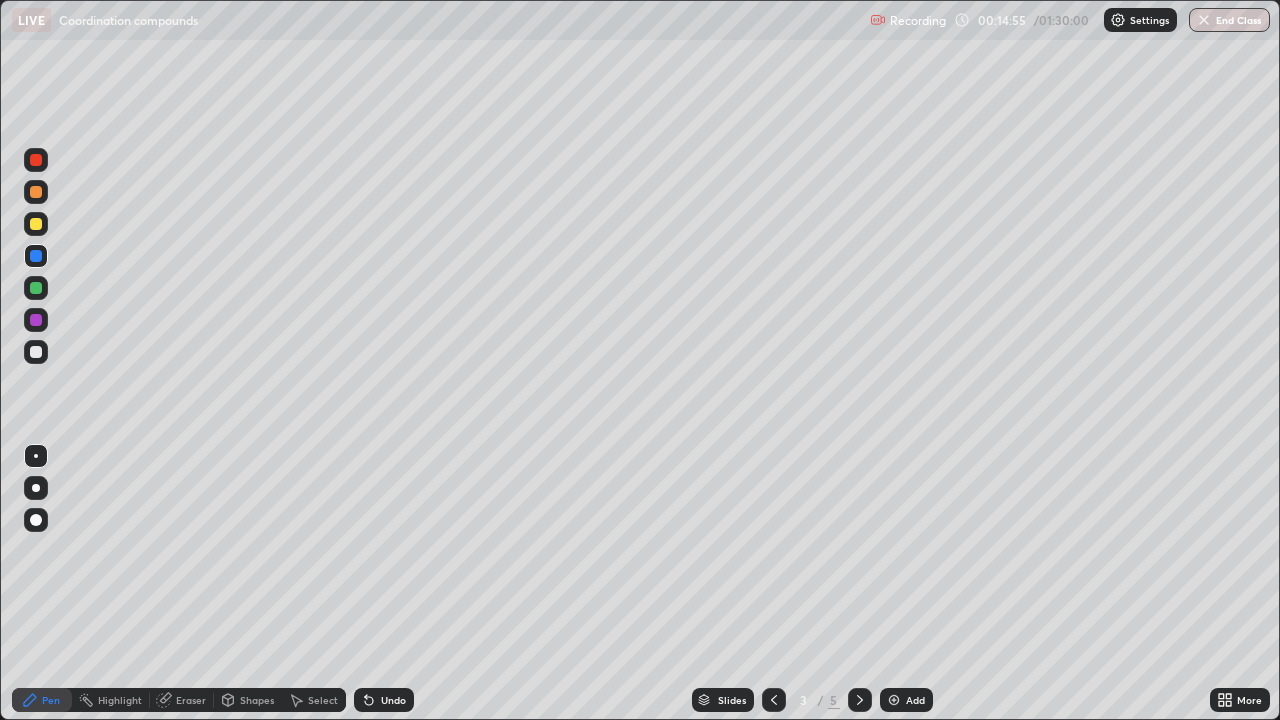 click 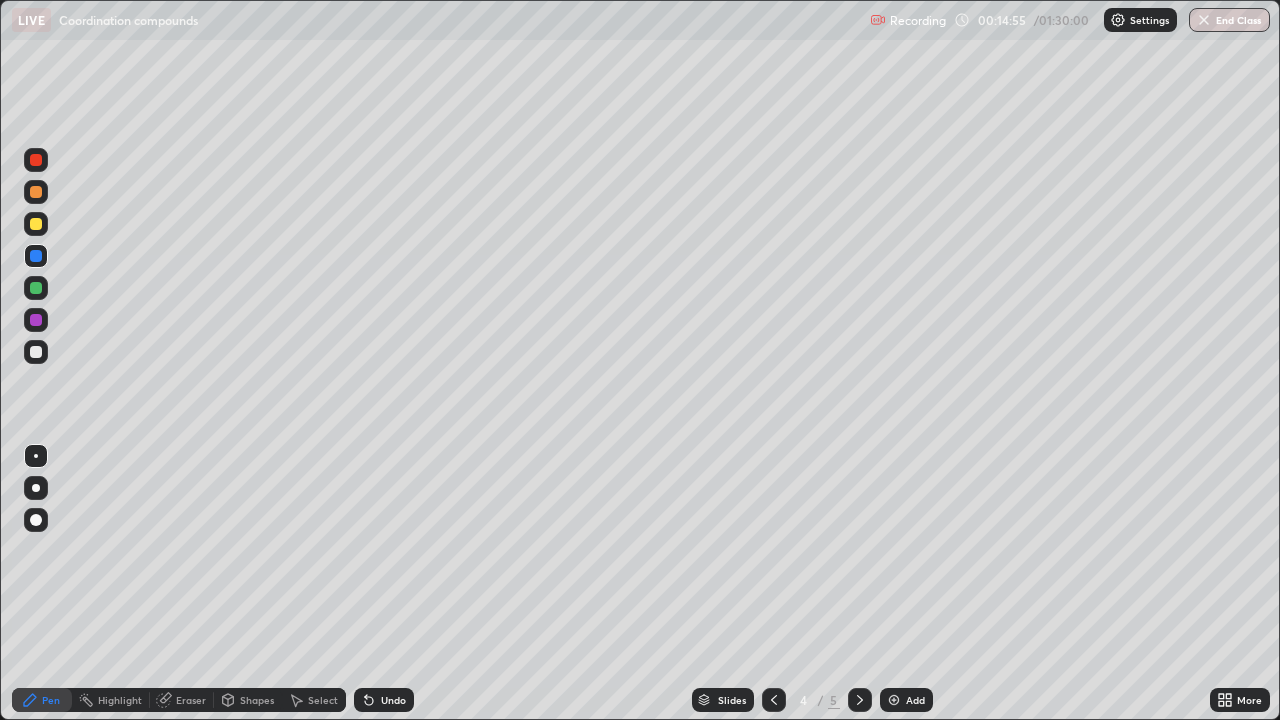 click 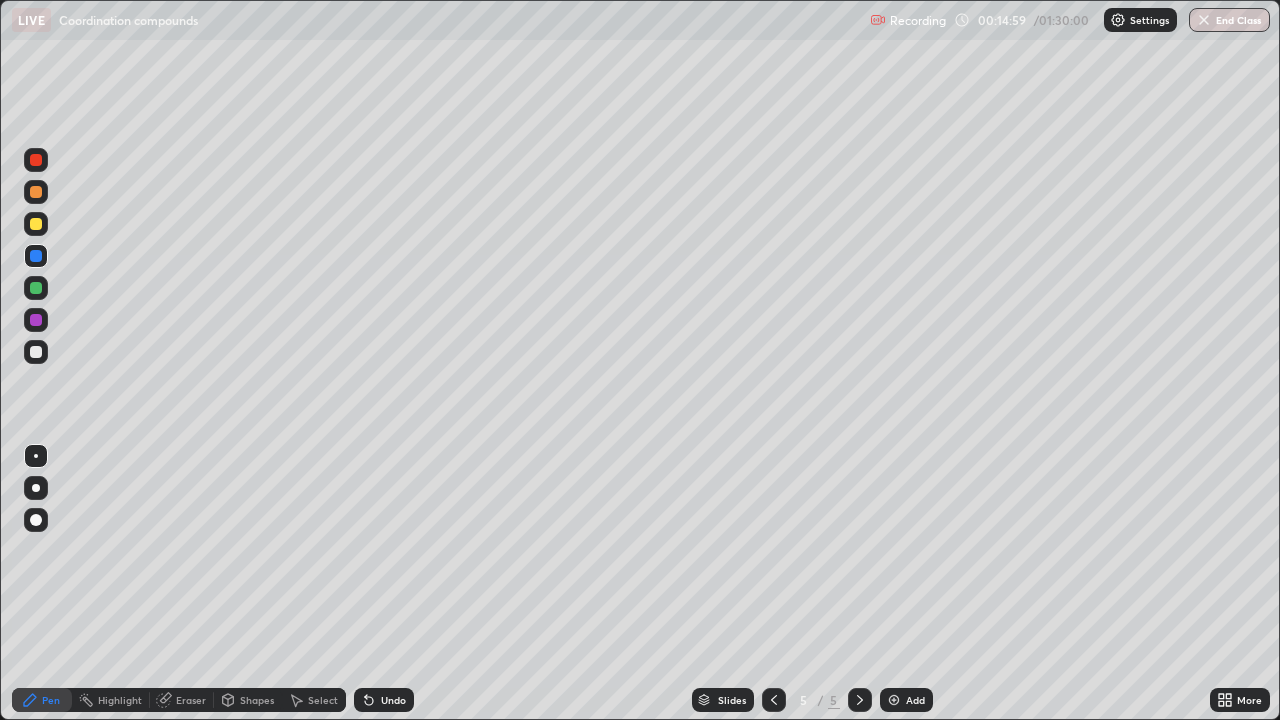 click at bounding box center [36, 288] 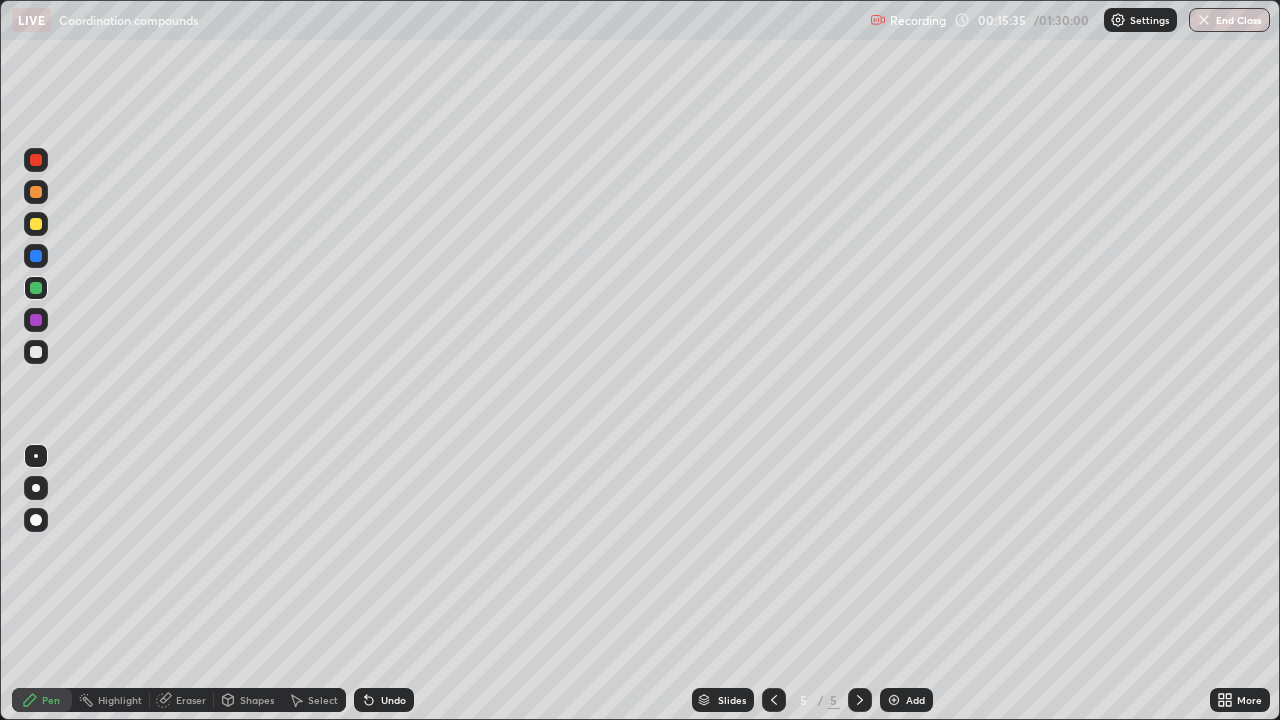 click at bounding box center [36, 256] 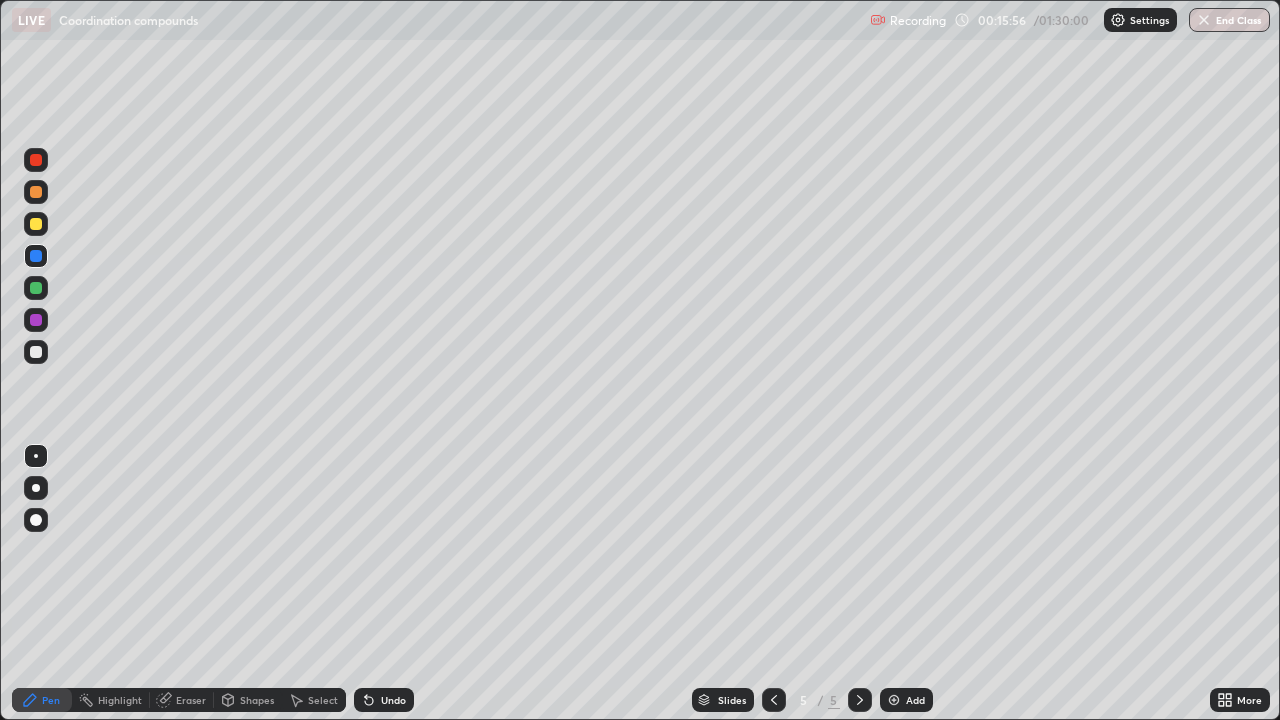 click on "Add" at bounding box center [915, 700] 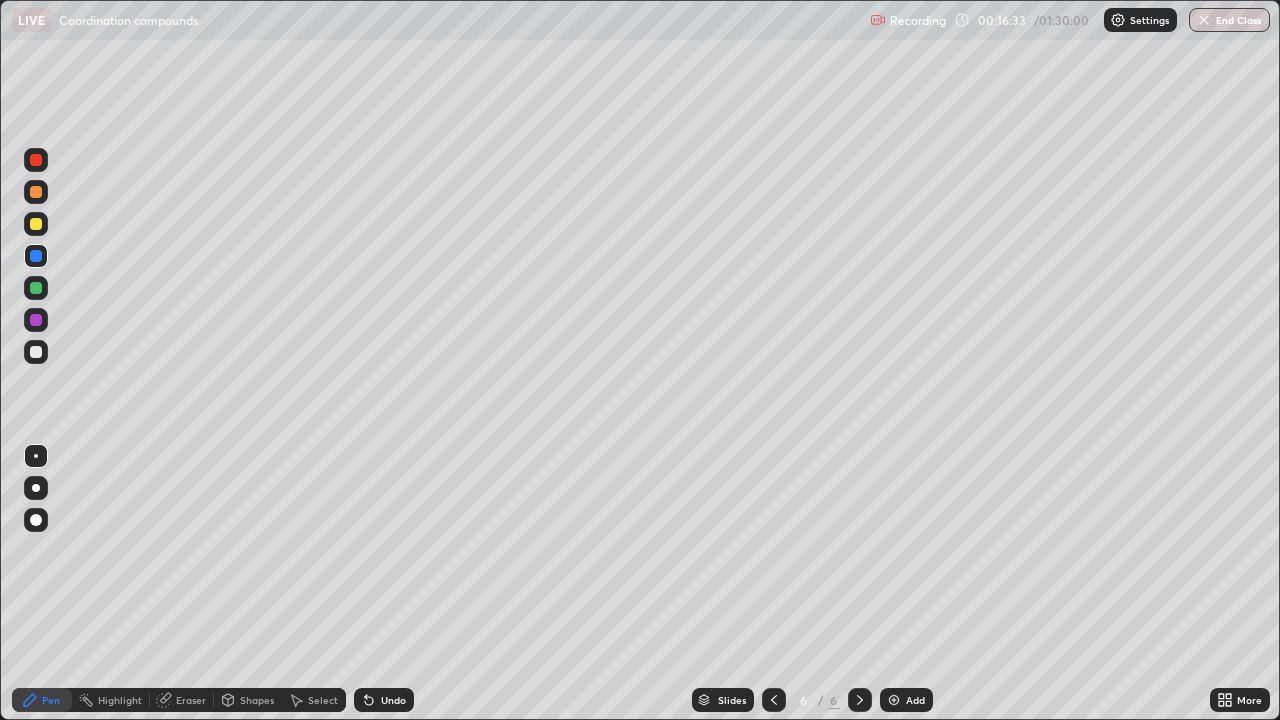 click at bounding box center [36, 224] 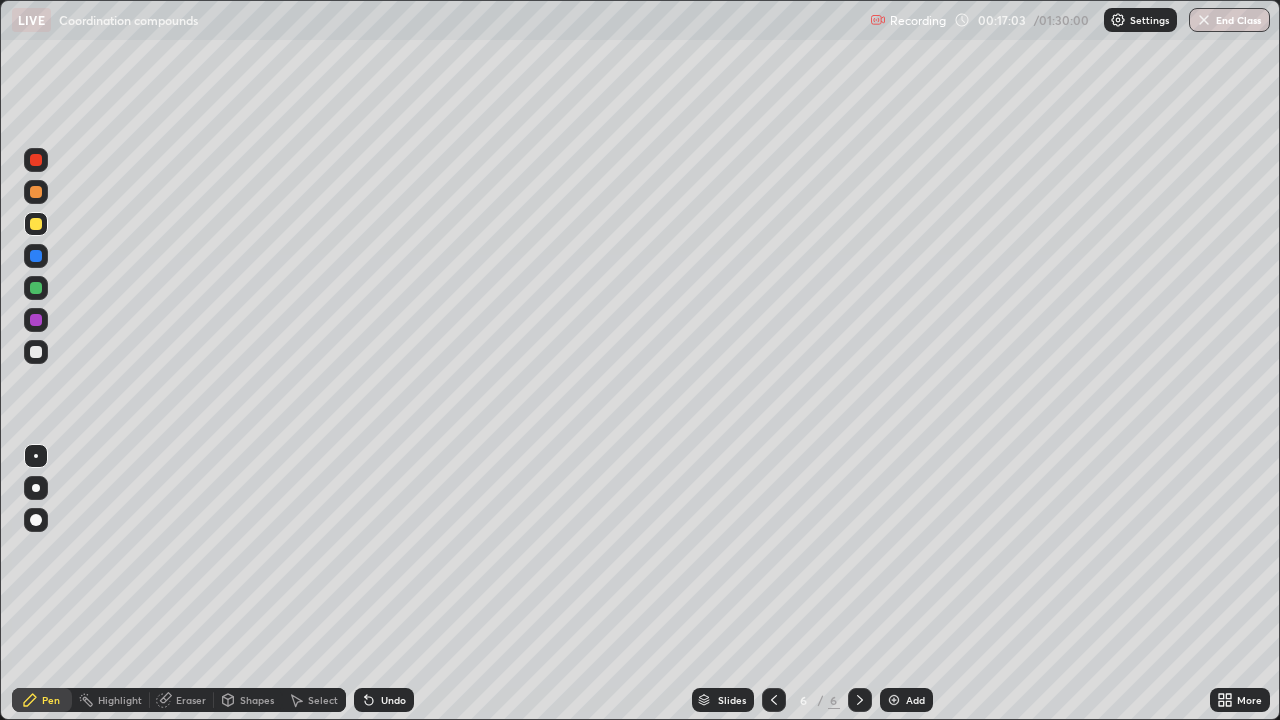 click at bounding box center (36, 256) 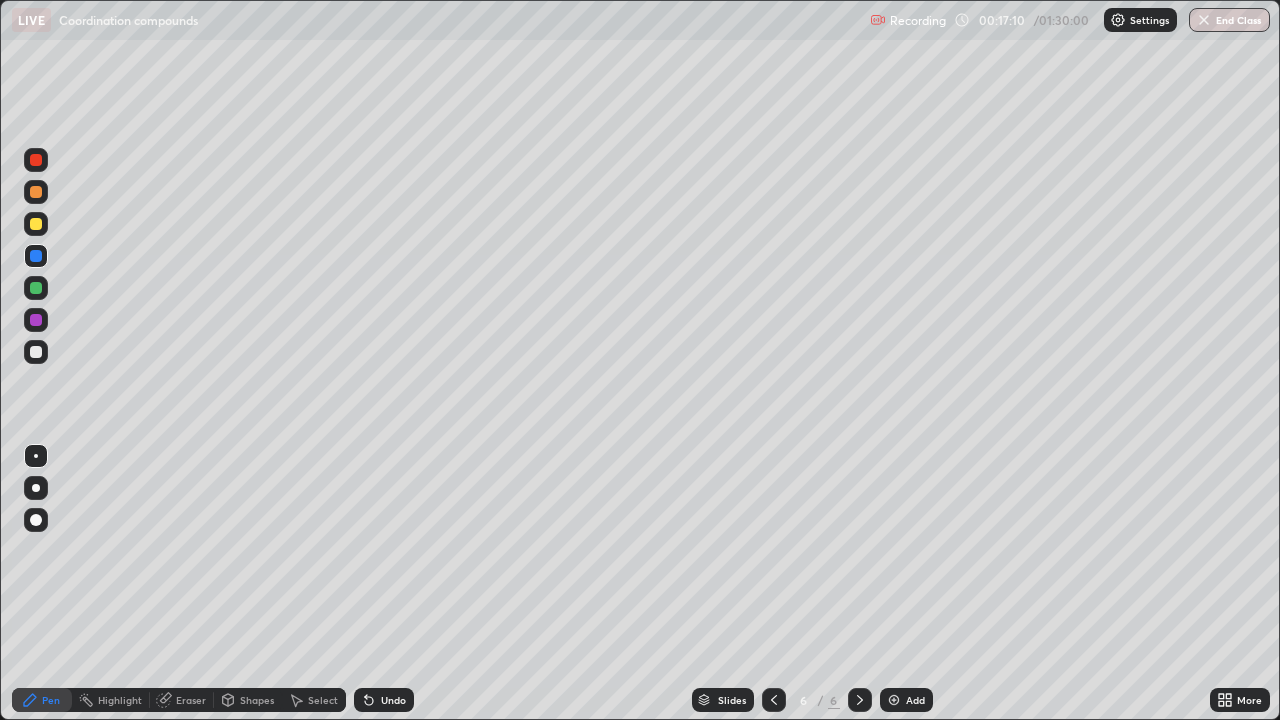 click at bounding box center (36, 224) 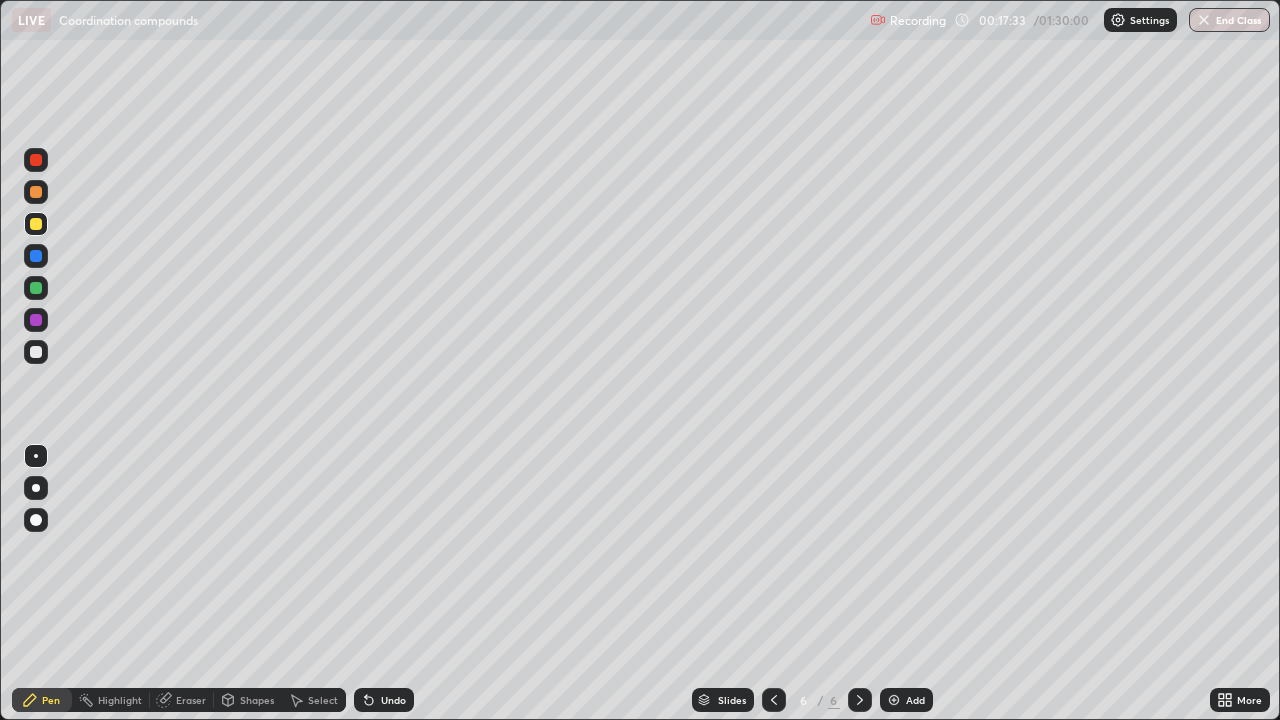 click 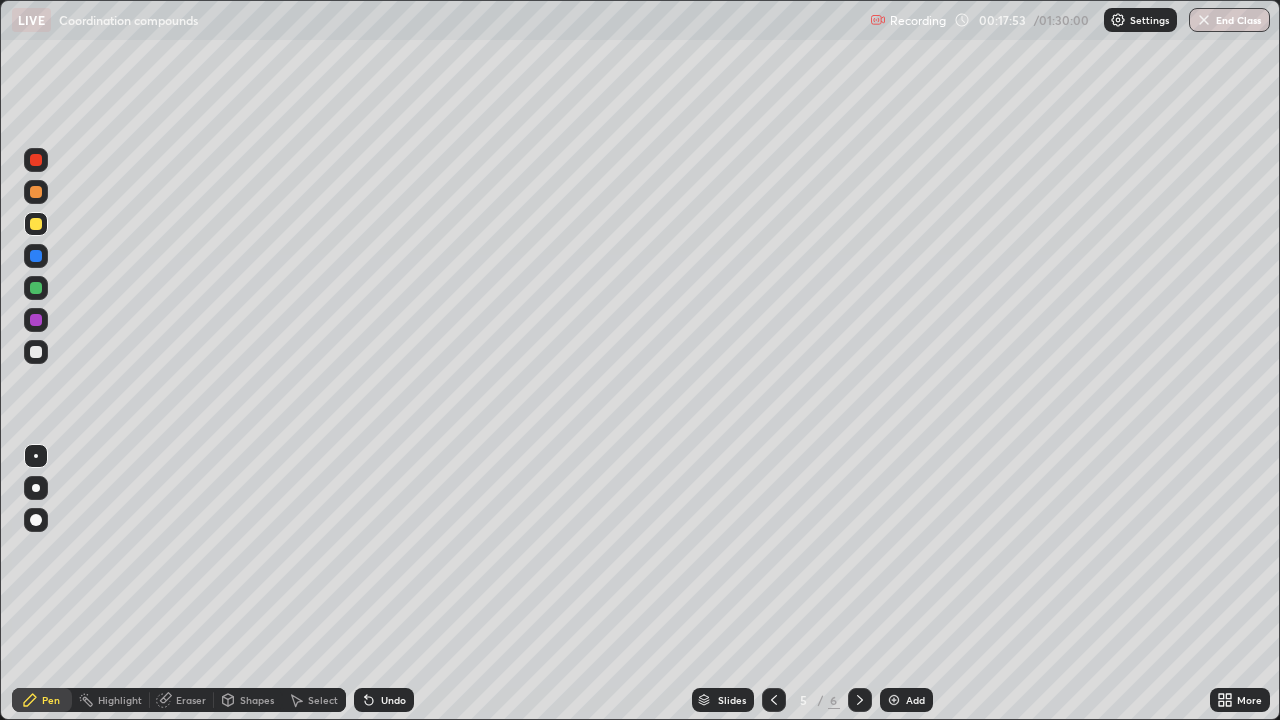 click 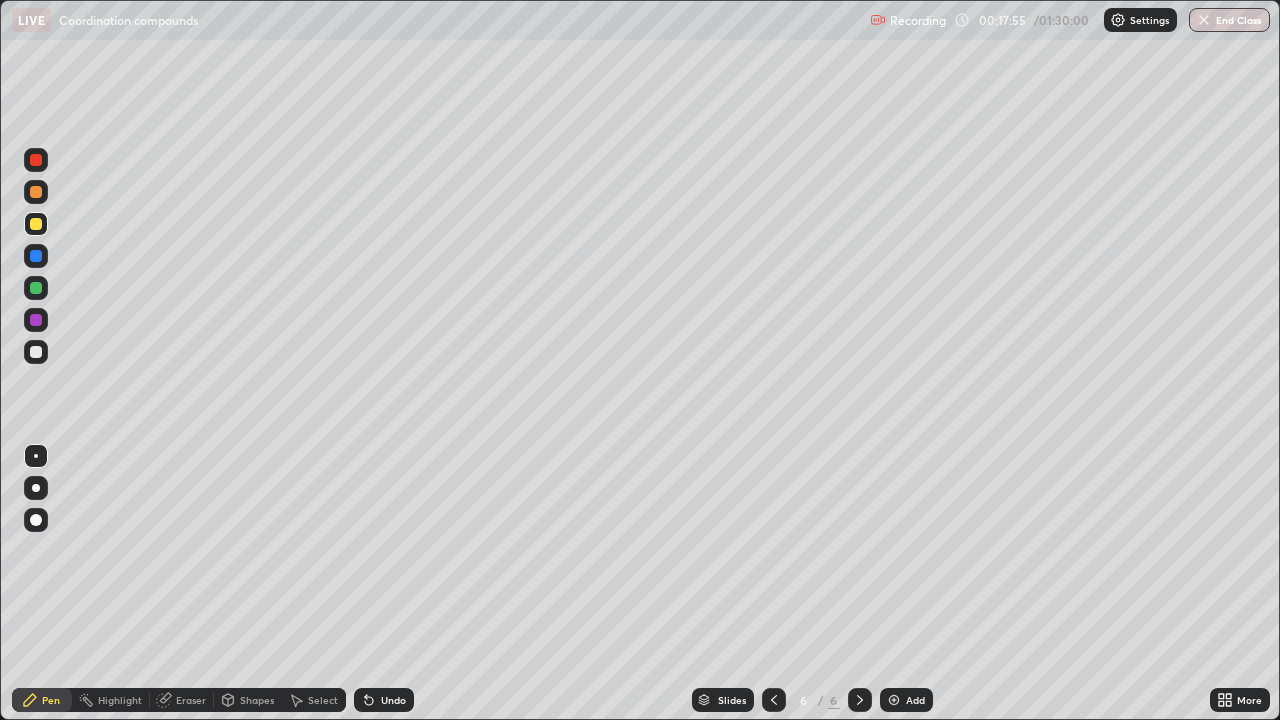 click on "Add" at bounding box center (906, 700) 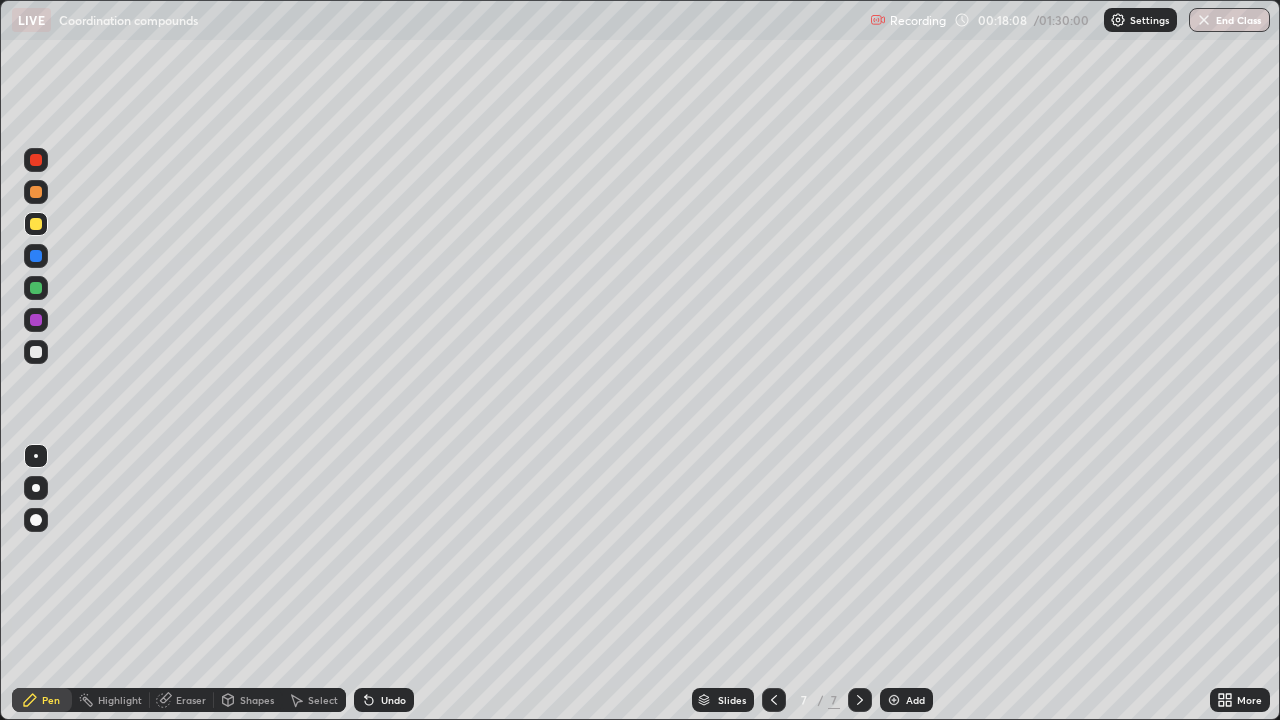 click at bounding box center [36, 288] 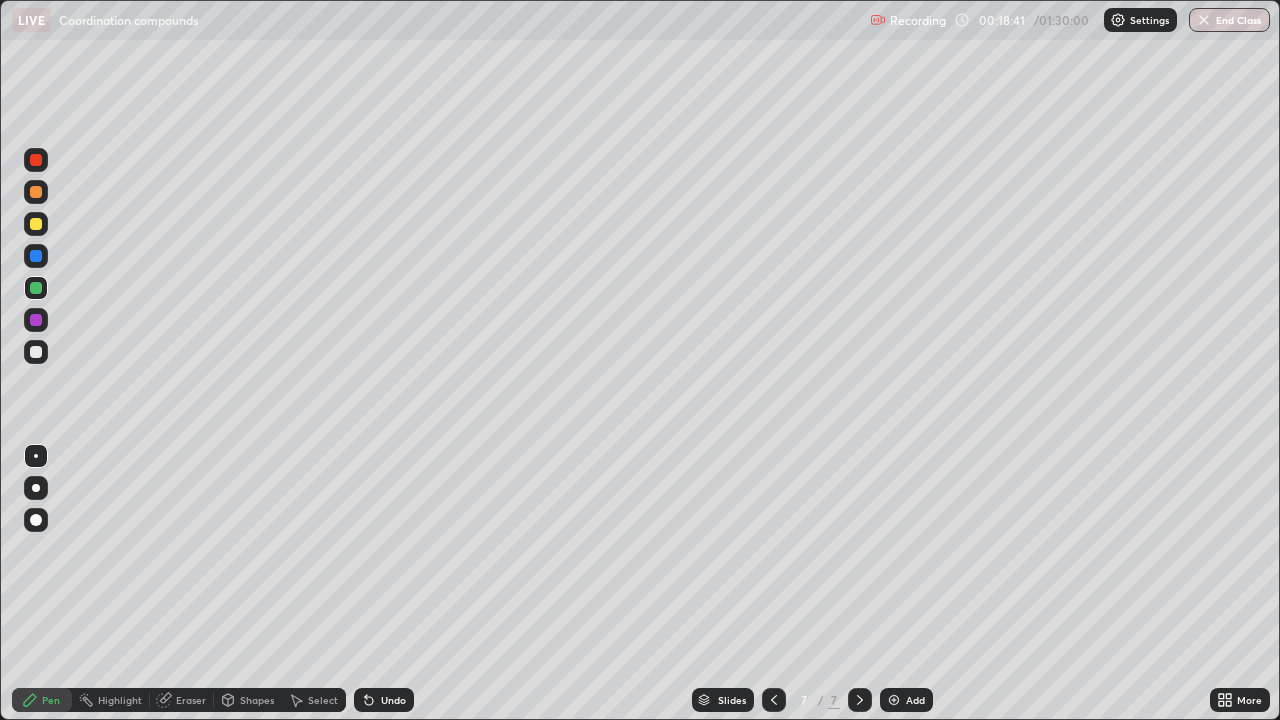 click at bounding box center (36, 192) 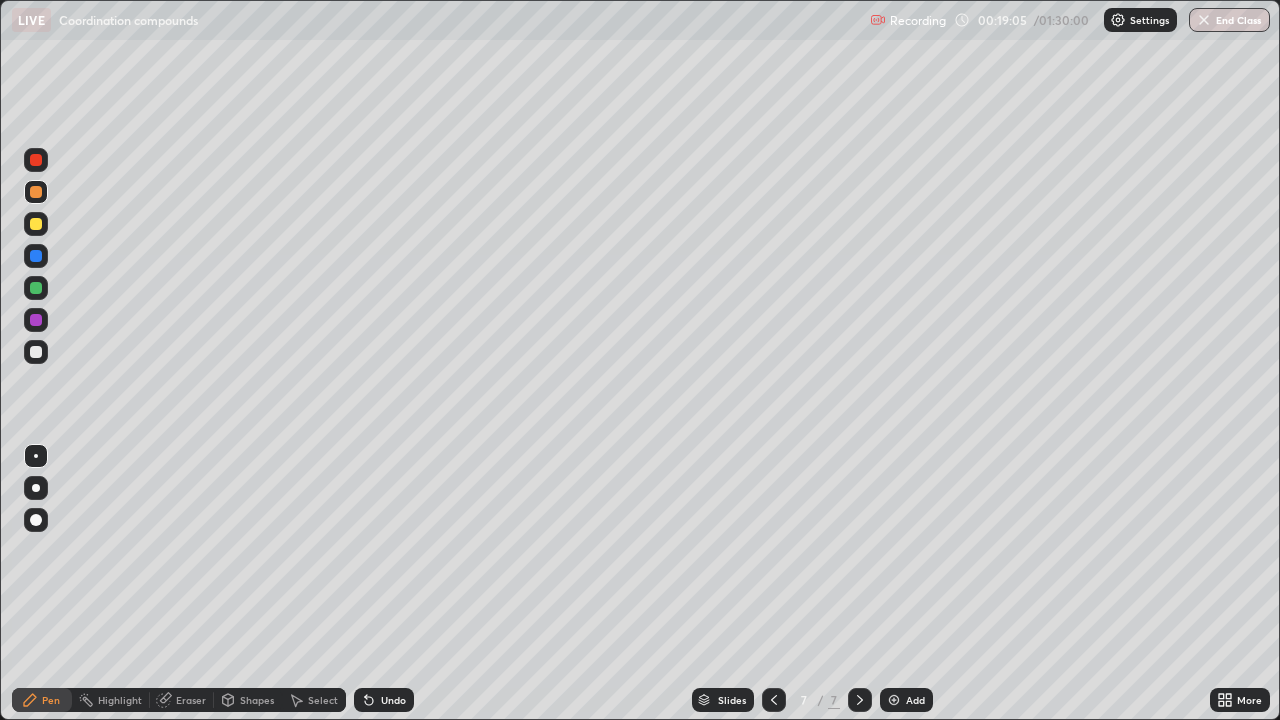 click at bounding box center (36, 224) 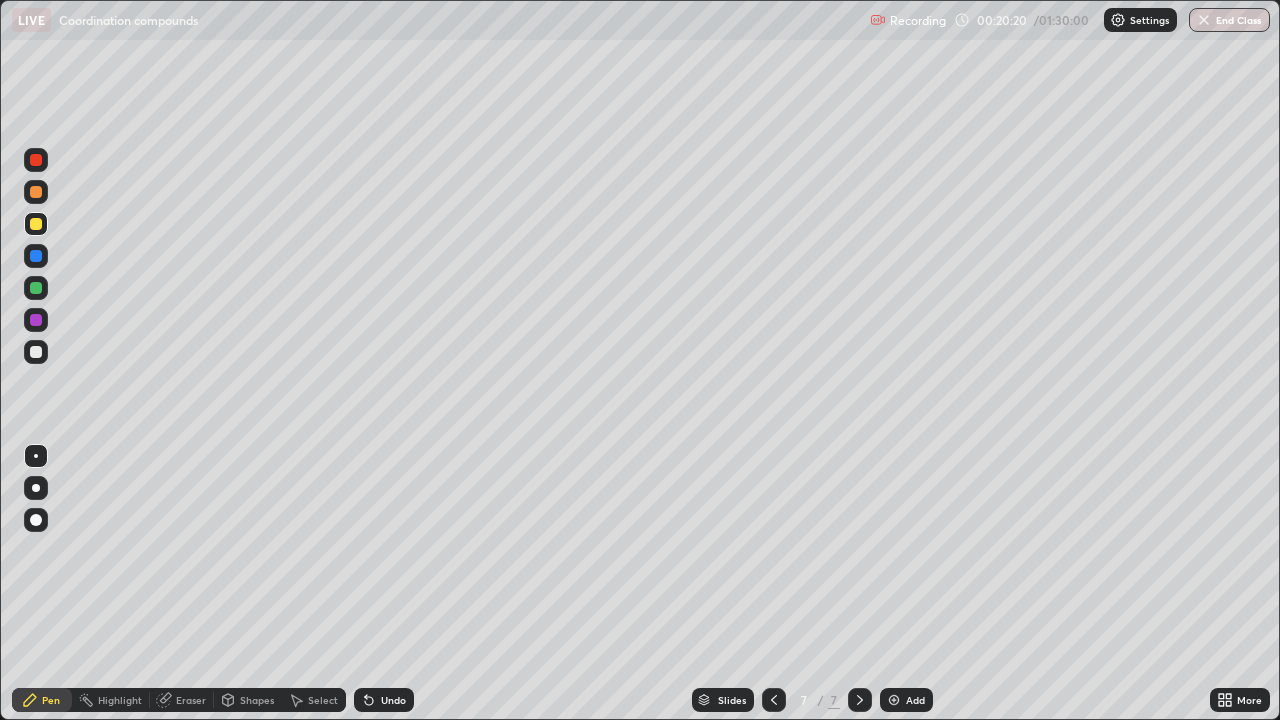 click at bounding box center (36, 320) 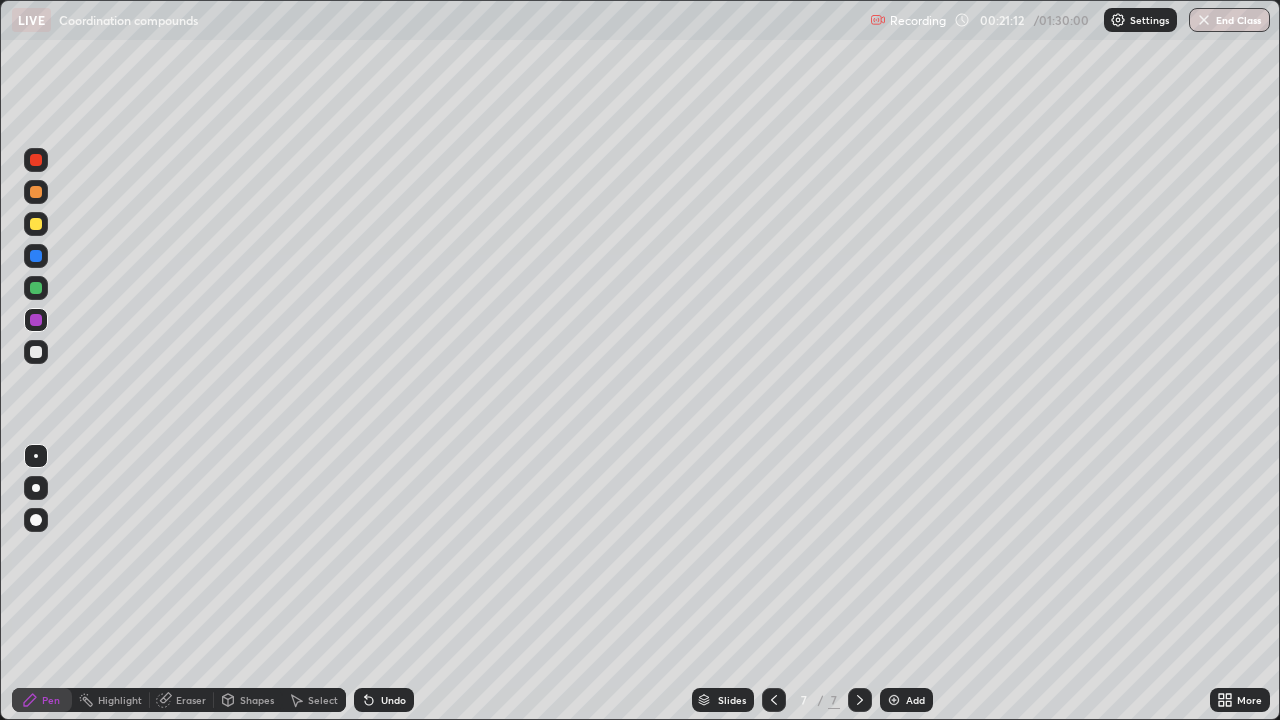 click at bounding box center (36, 288) 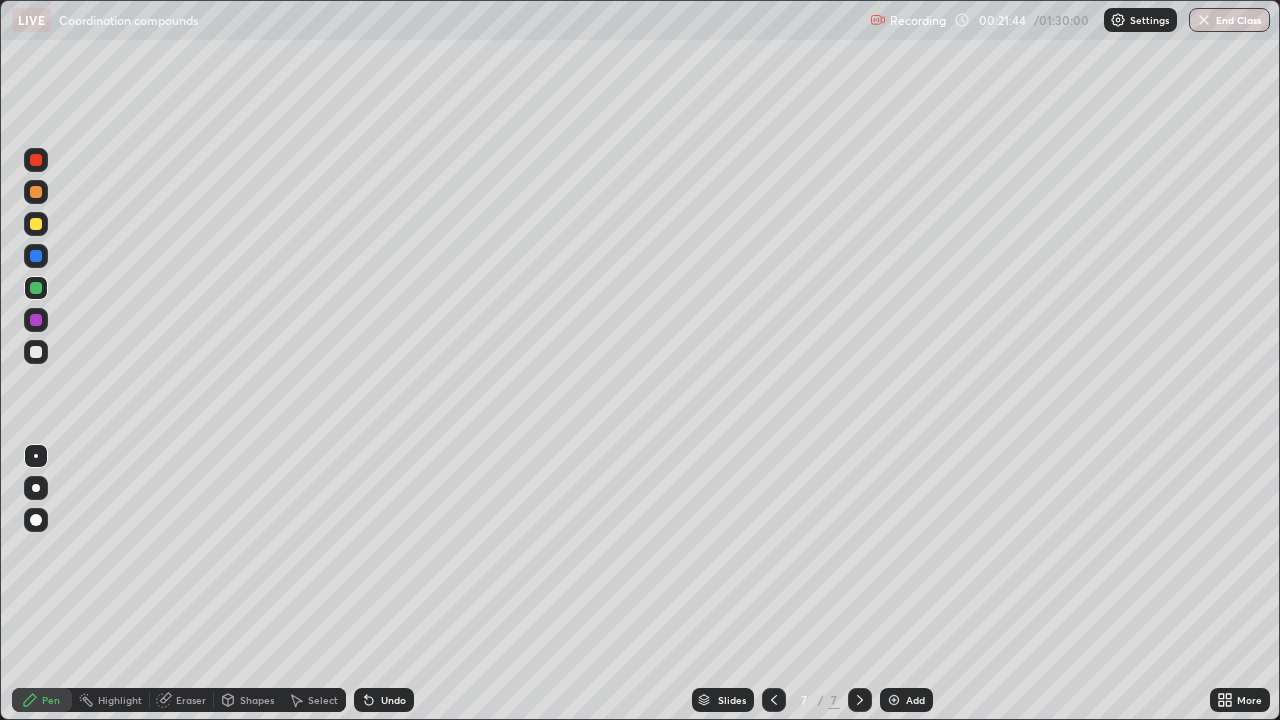 click at bounding box center [36, 224] 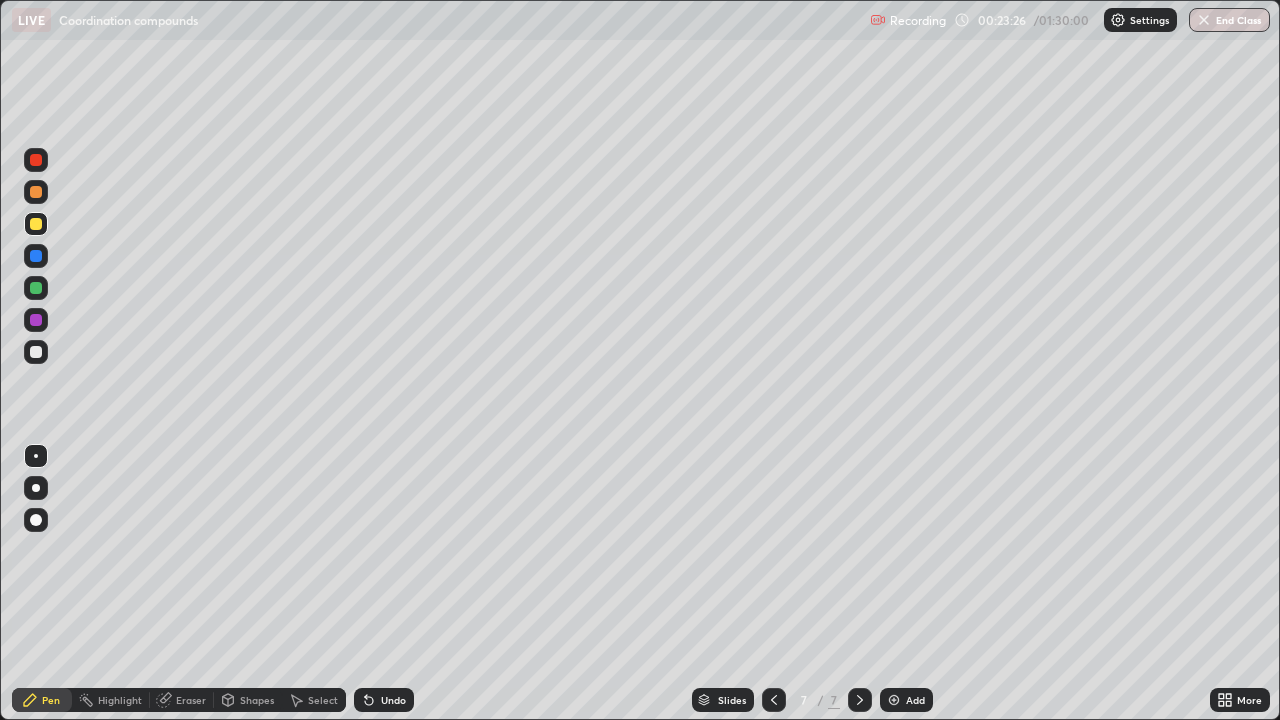 click on "Eraser" at bounding box center [191, 700] 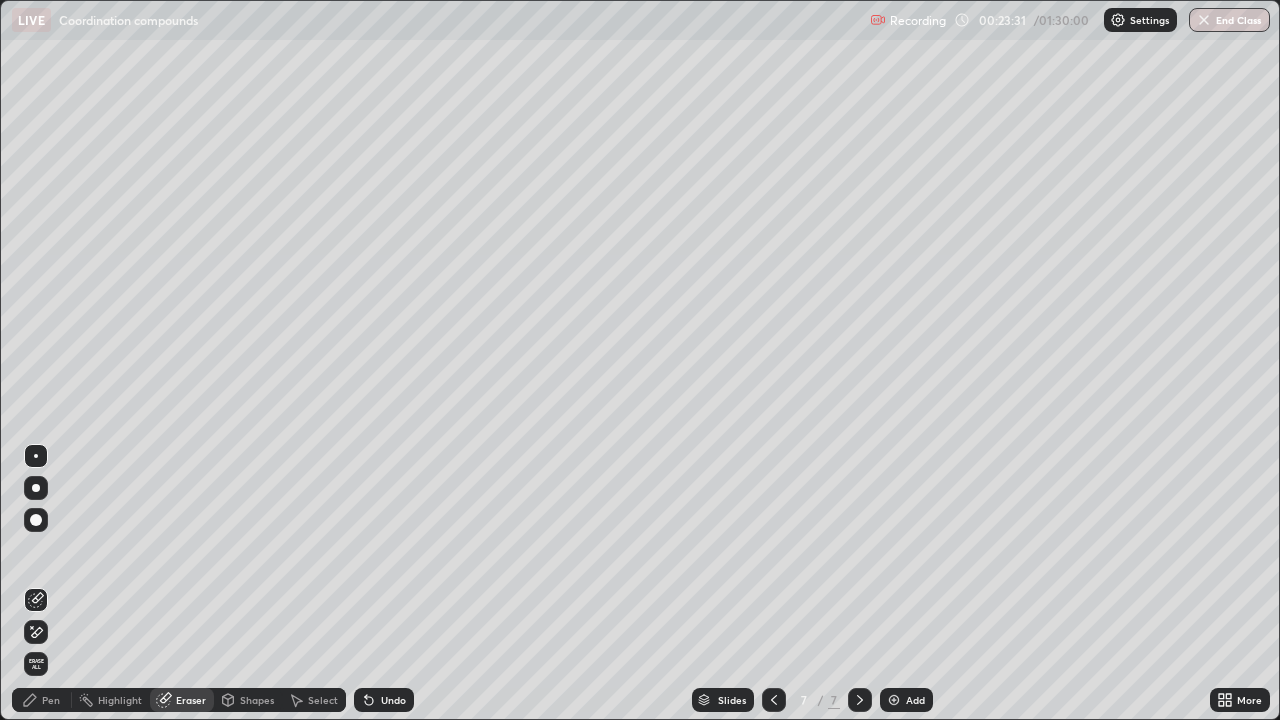 click on "Pen" at bounding box center (51, 700) 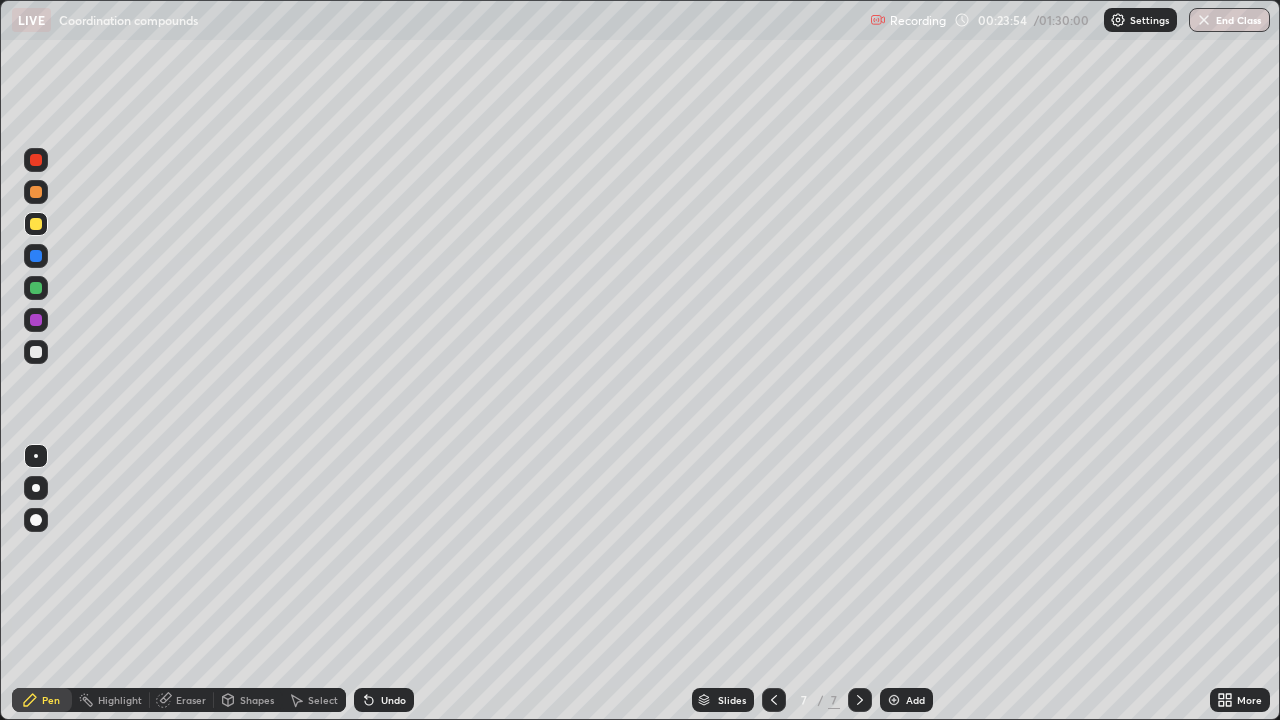 click at bounding box center [36, 160] 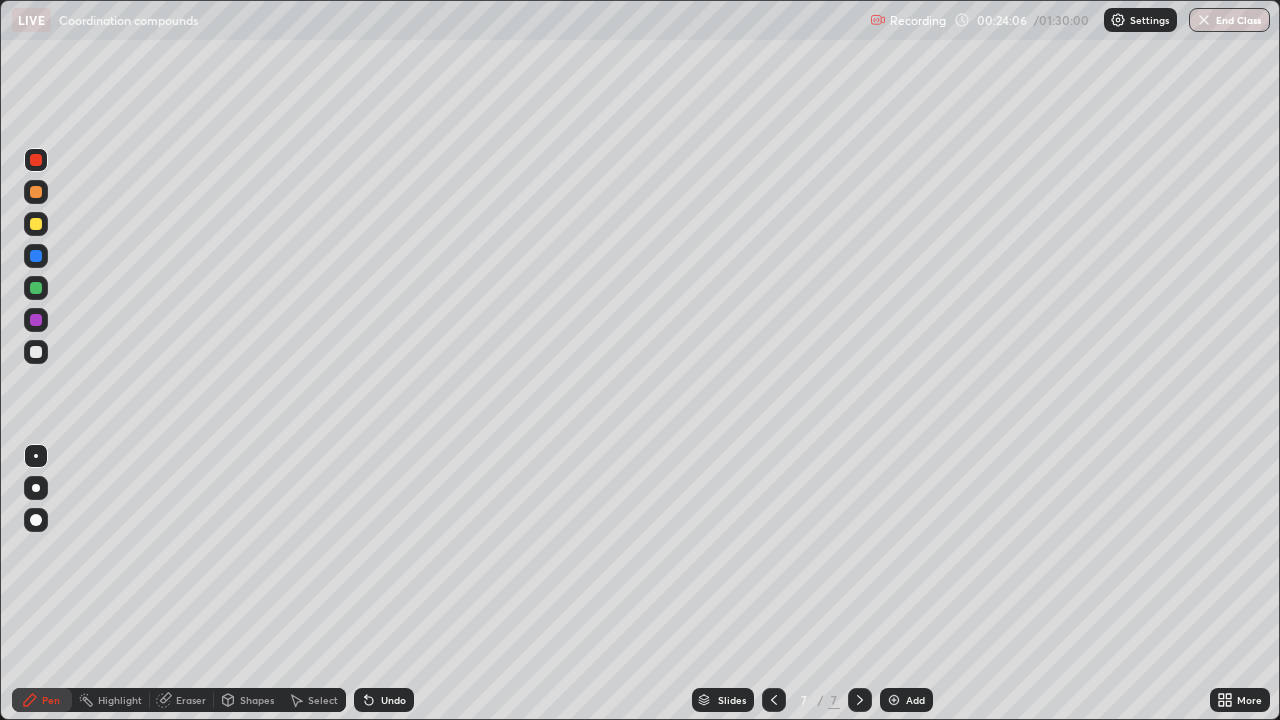 click 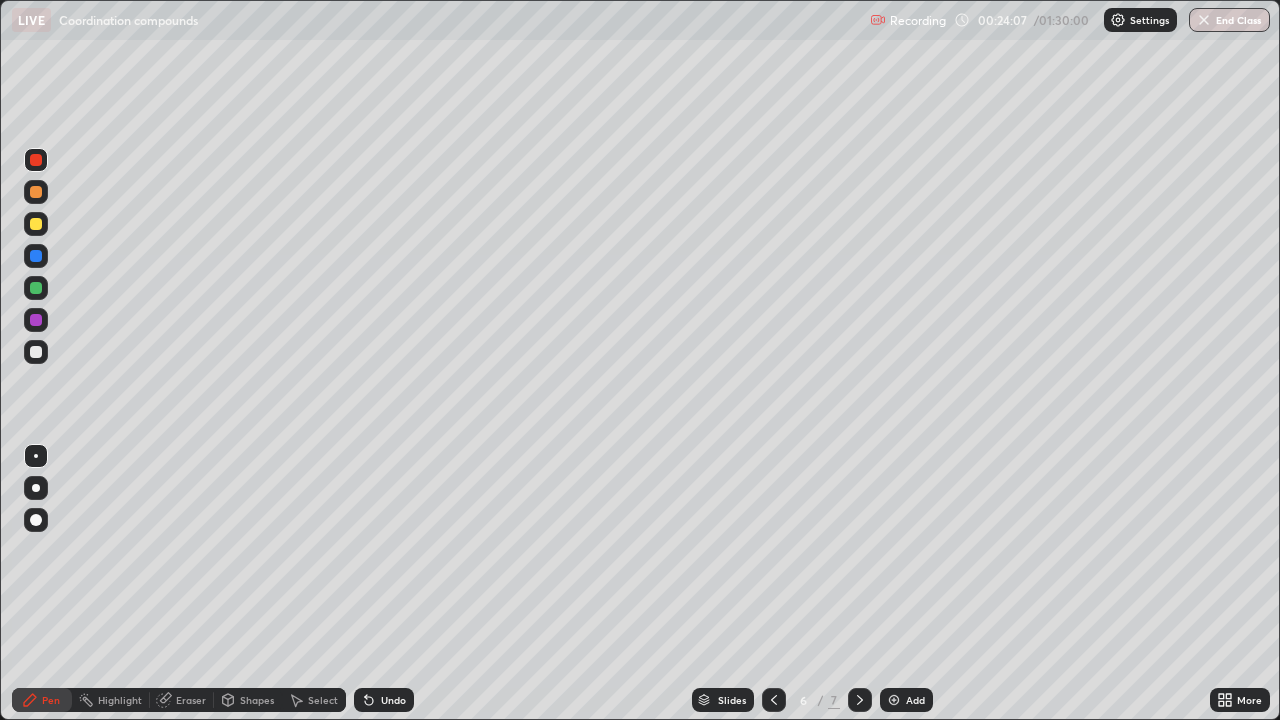 click 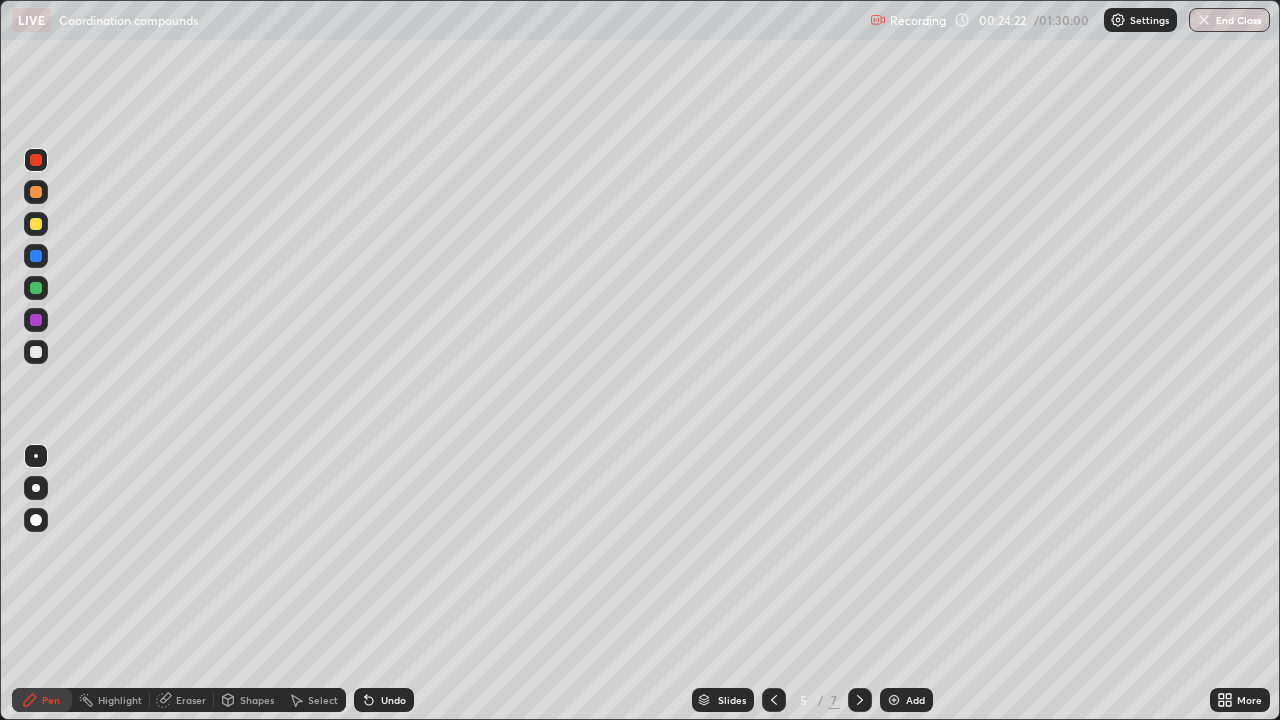 click at bounding box center [36, 320] 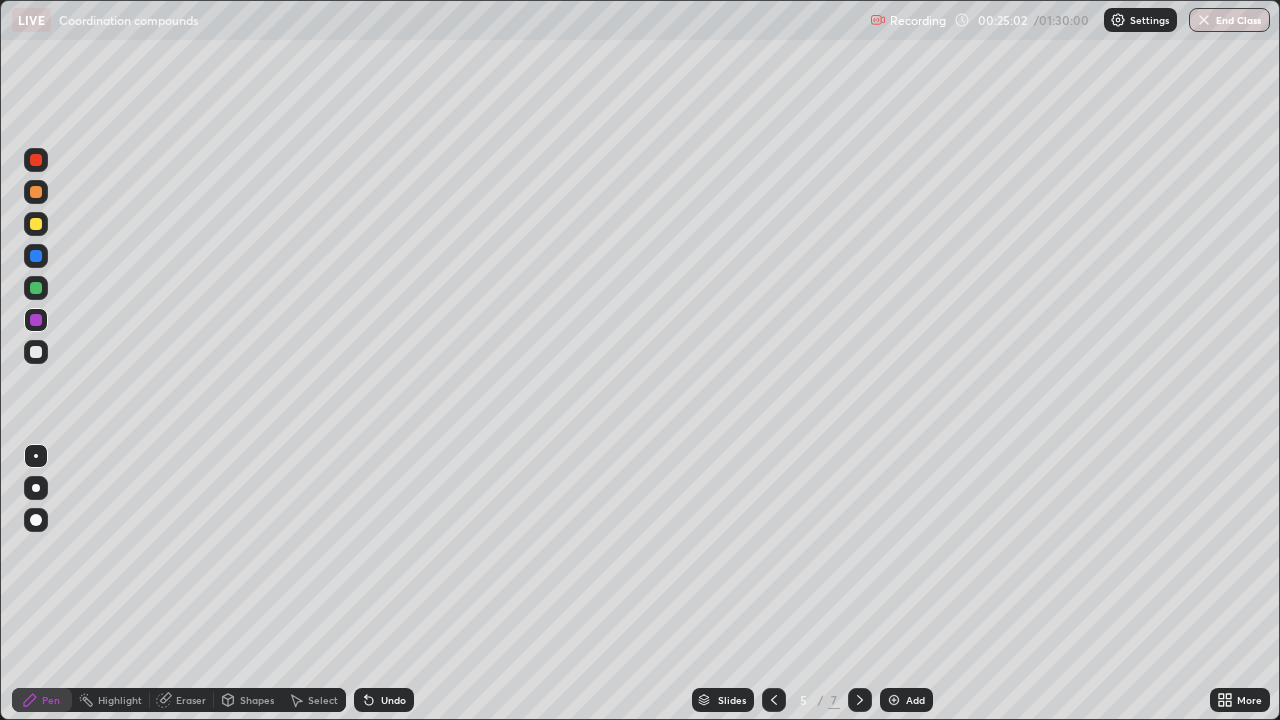 click at bounding box center [36, 192] 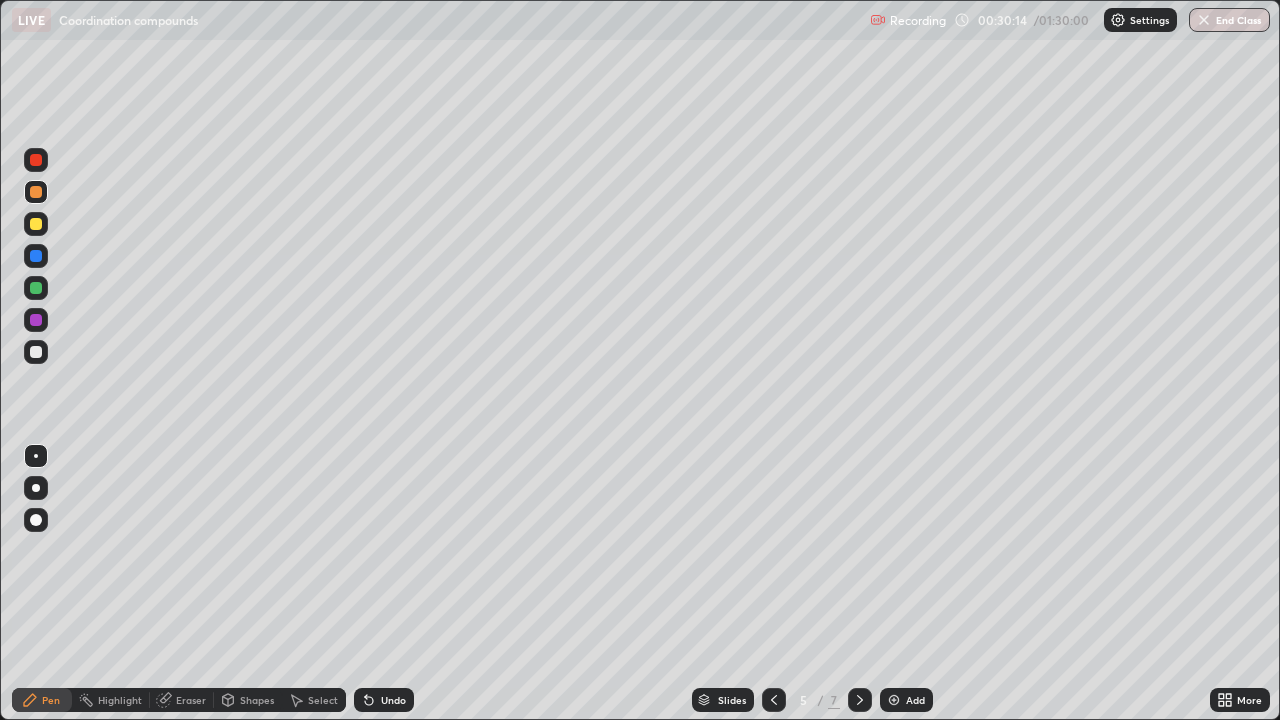 click at bounding box center (36, 288) 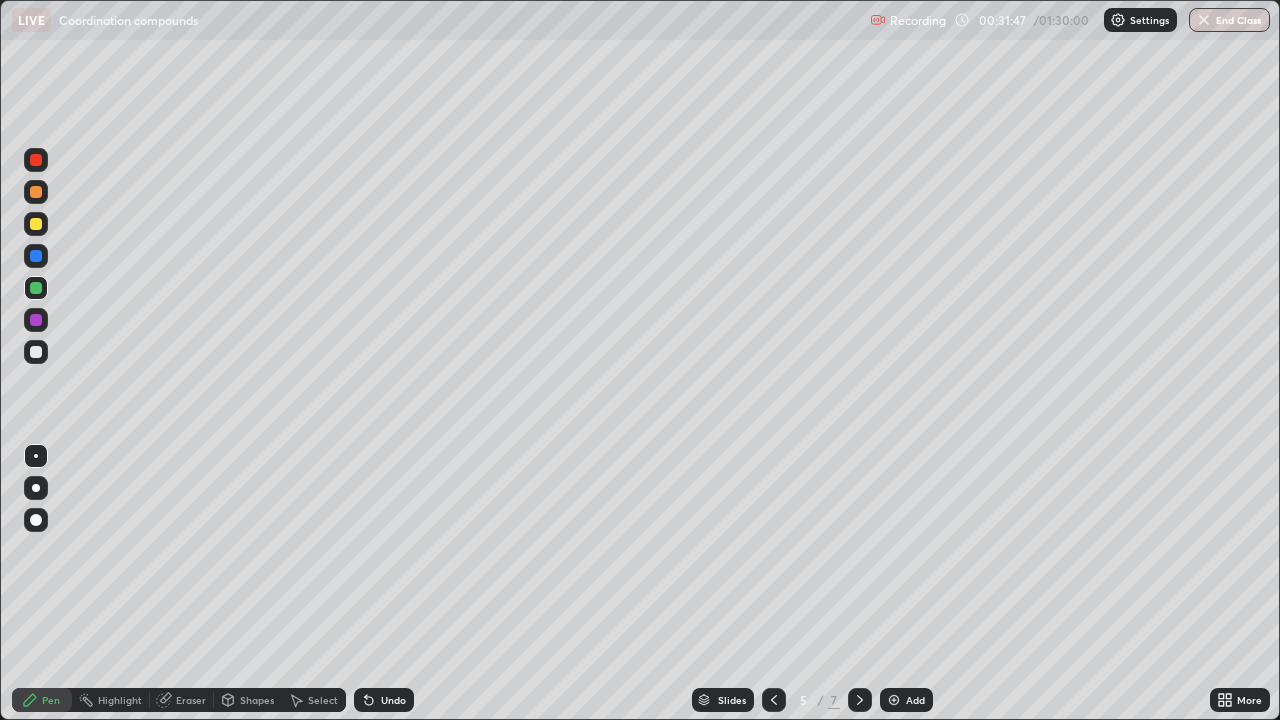 click 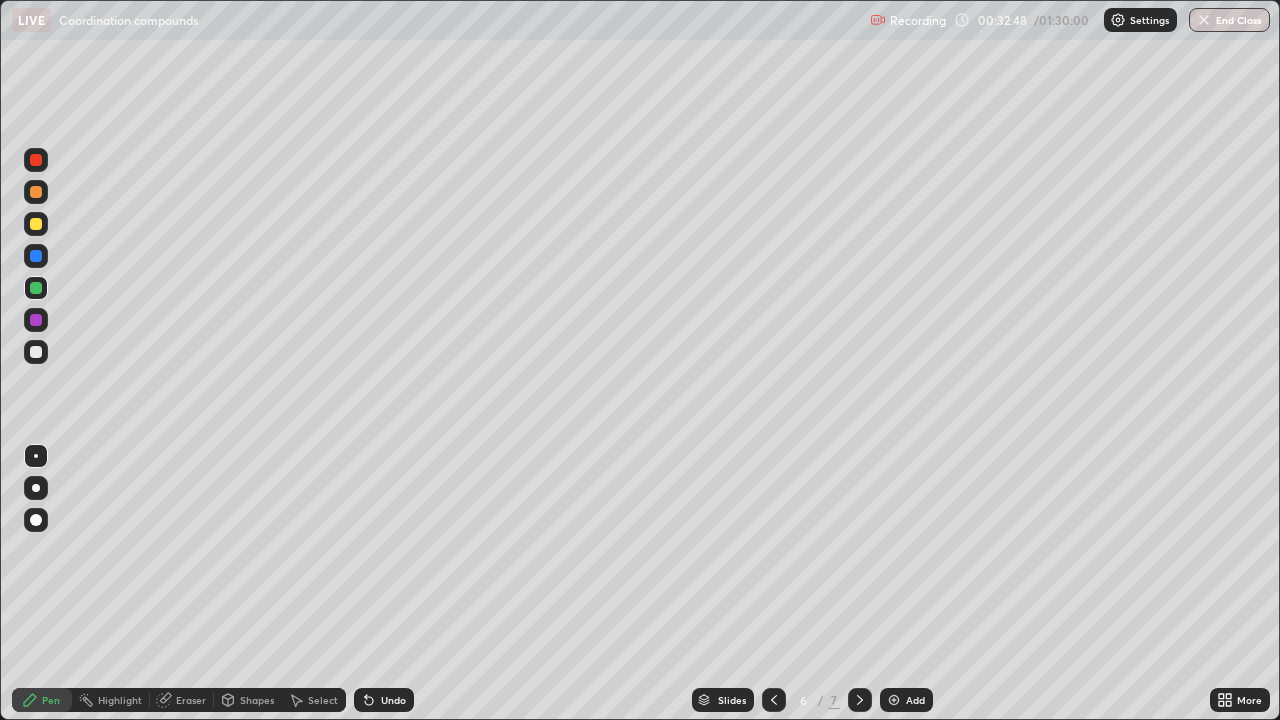 click 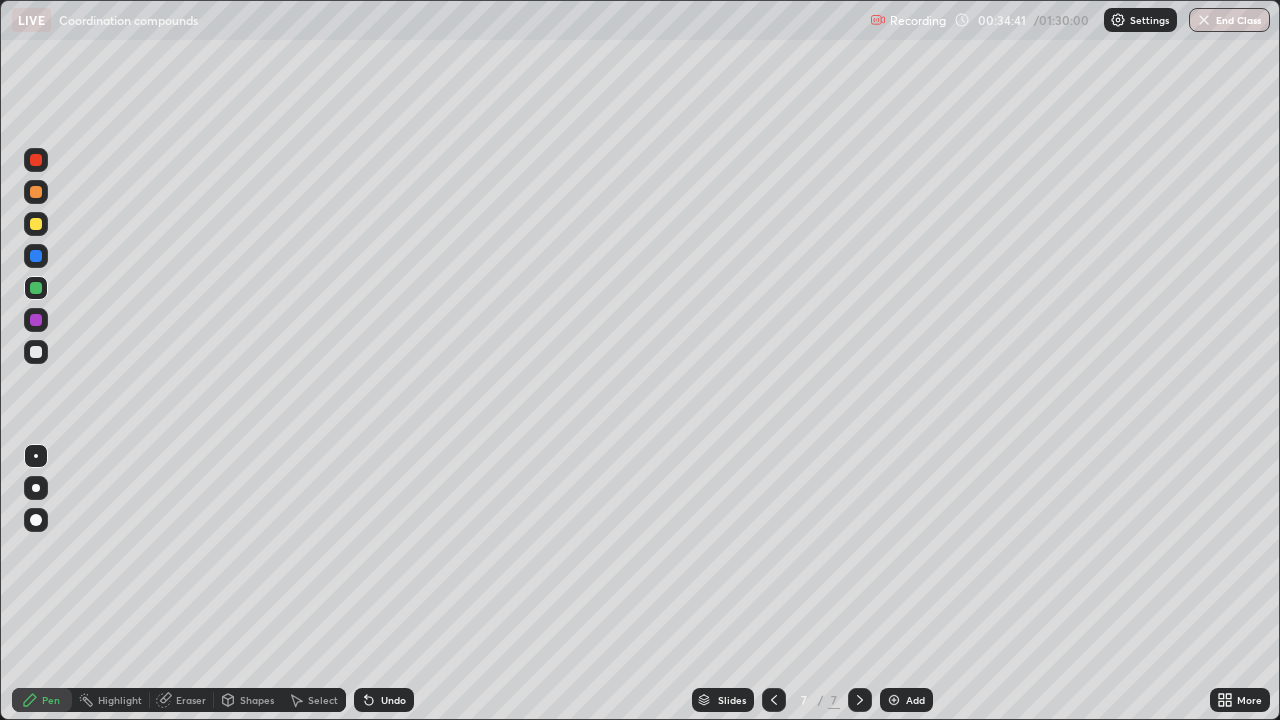 click at bounding box center [894, 700] 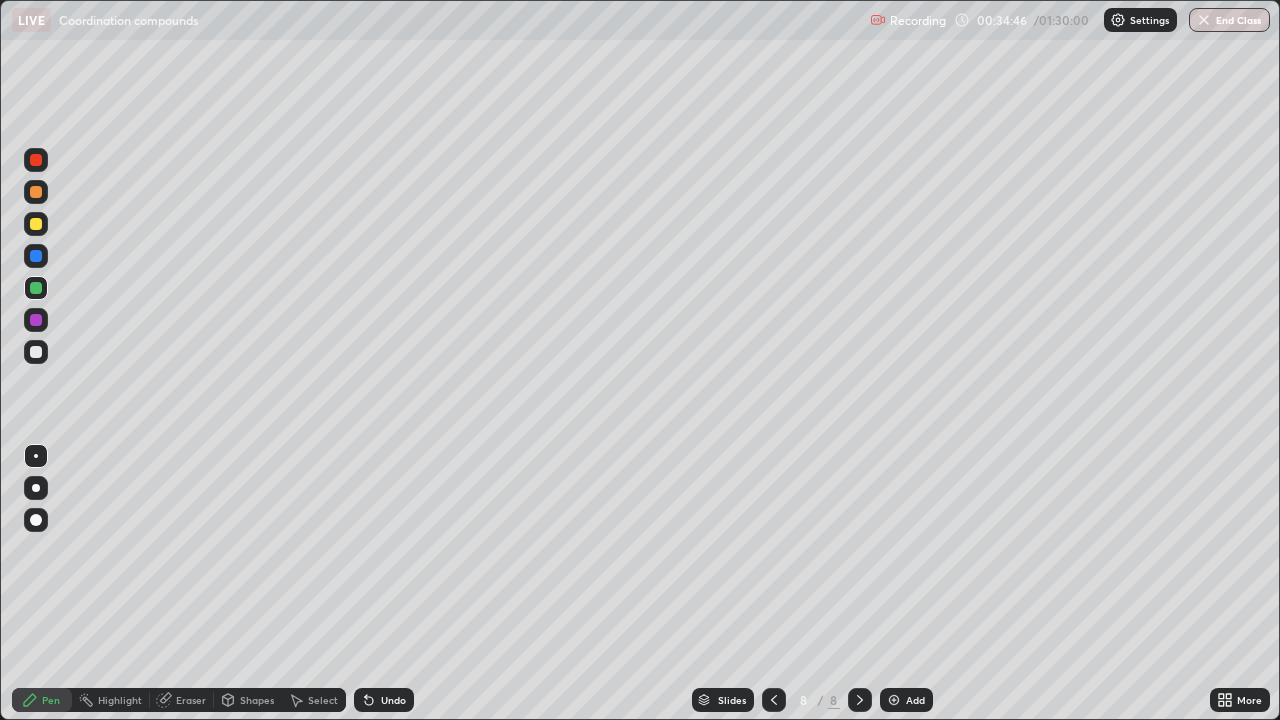 click at bounding box center (36, 256) 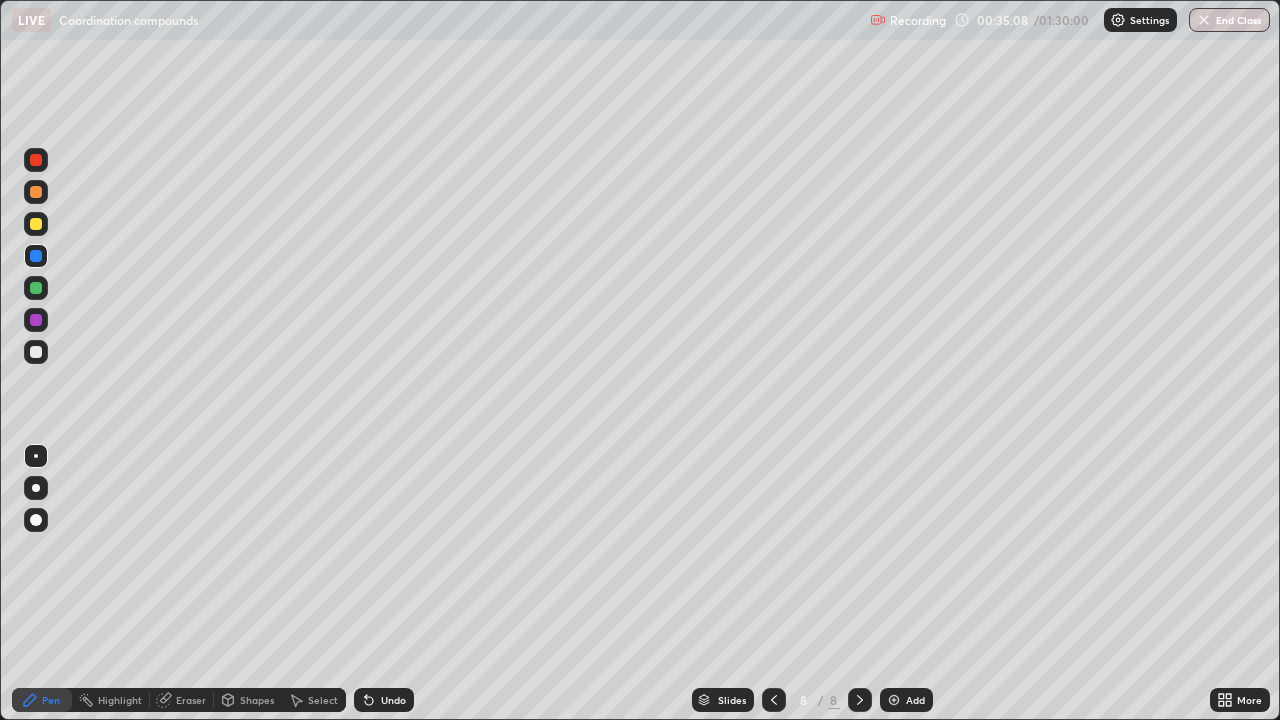 click at bounding box center [36, 320] 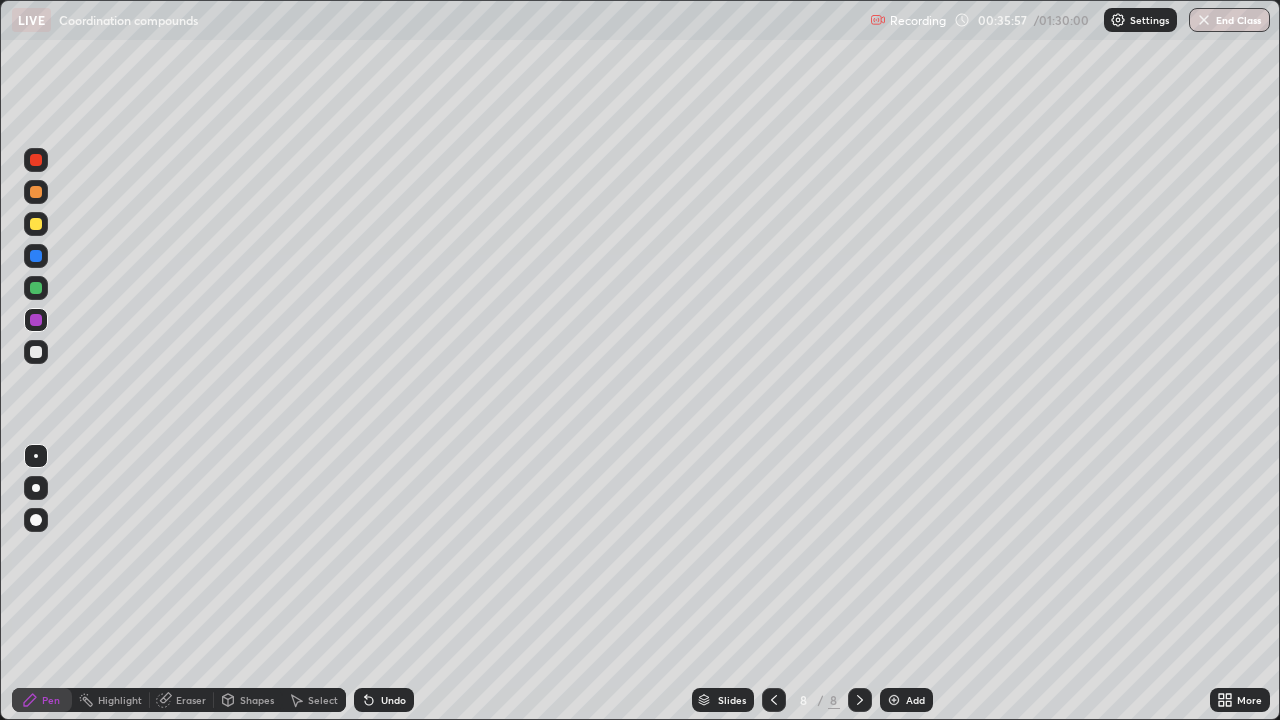 click at bounding box center [36, 288] 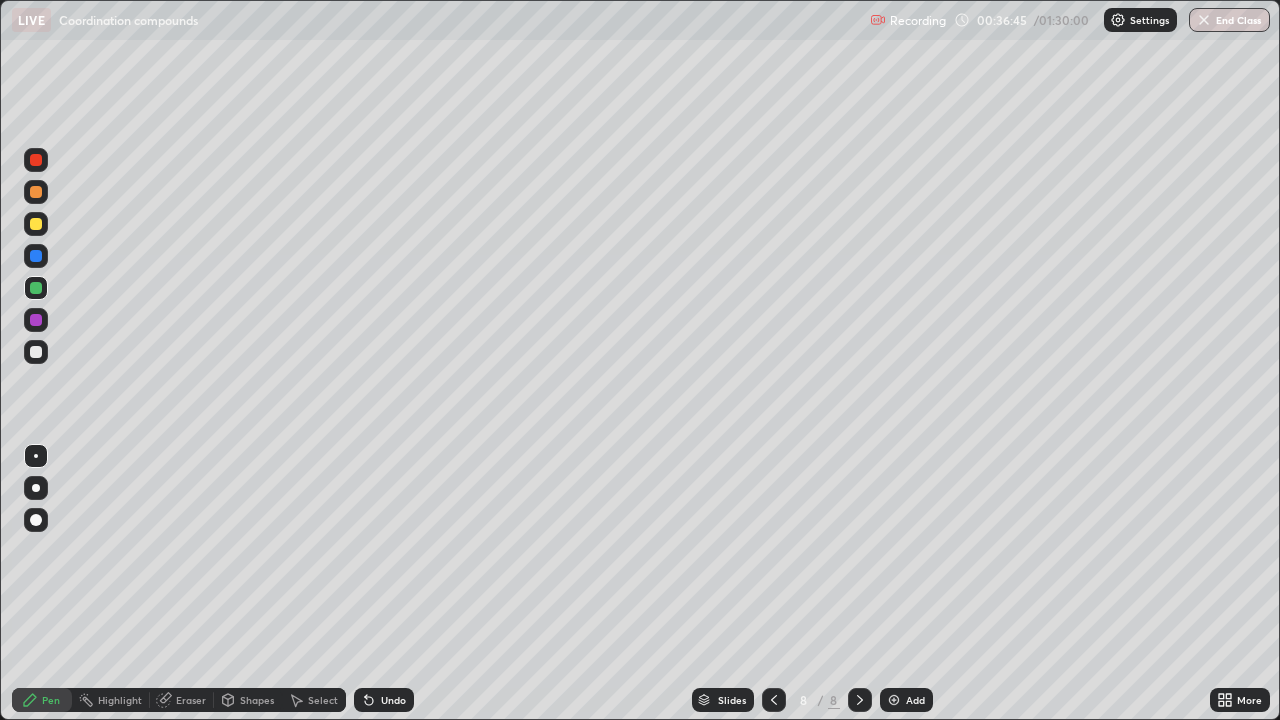 click at bounding box center (36, 256) 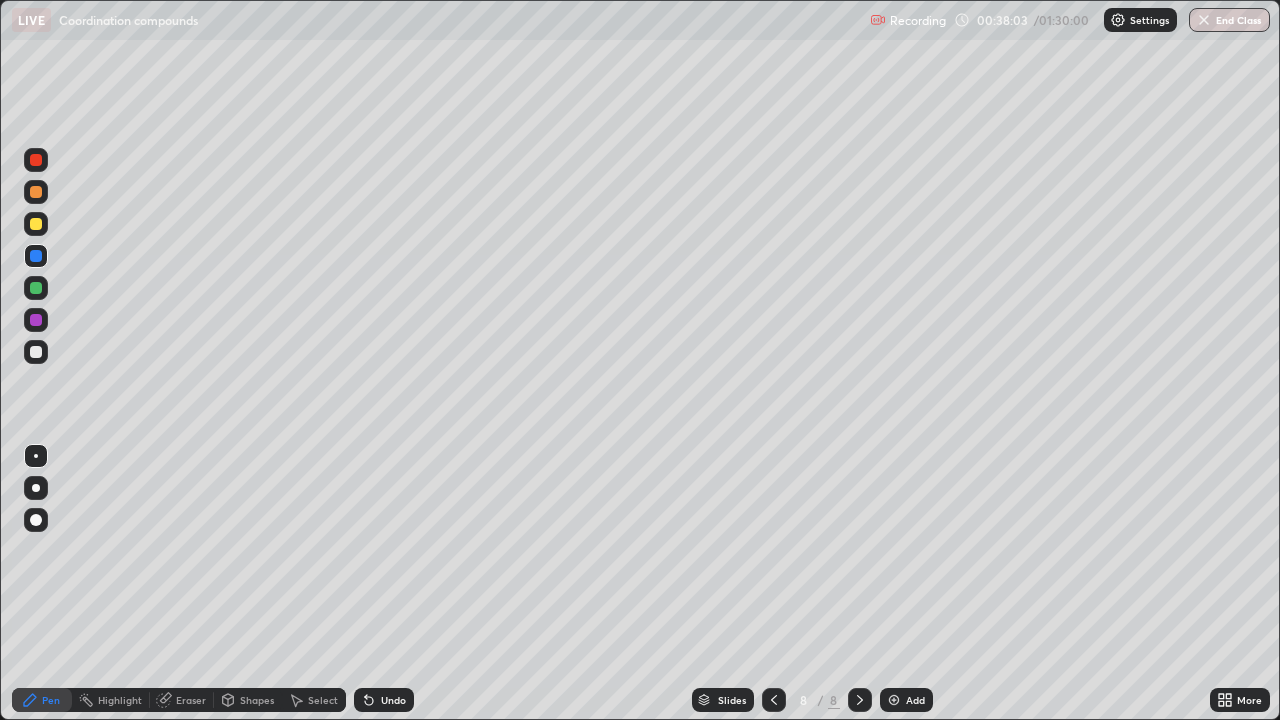 click at bounding box center [36, 192] 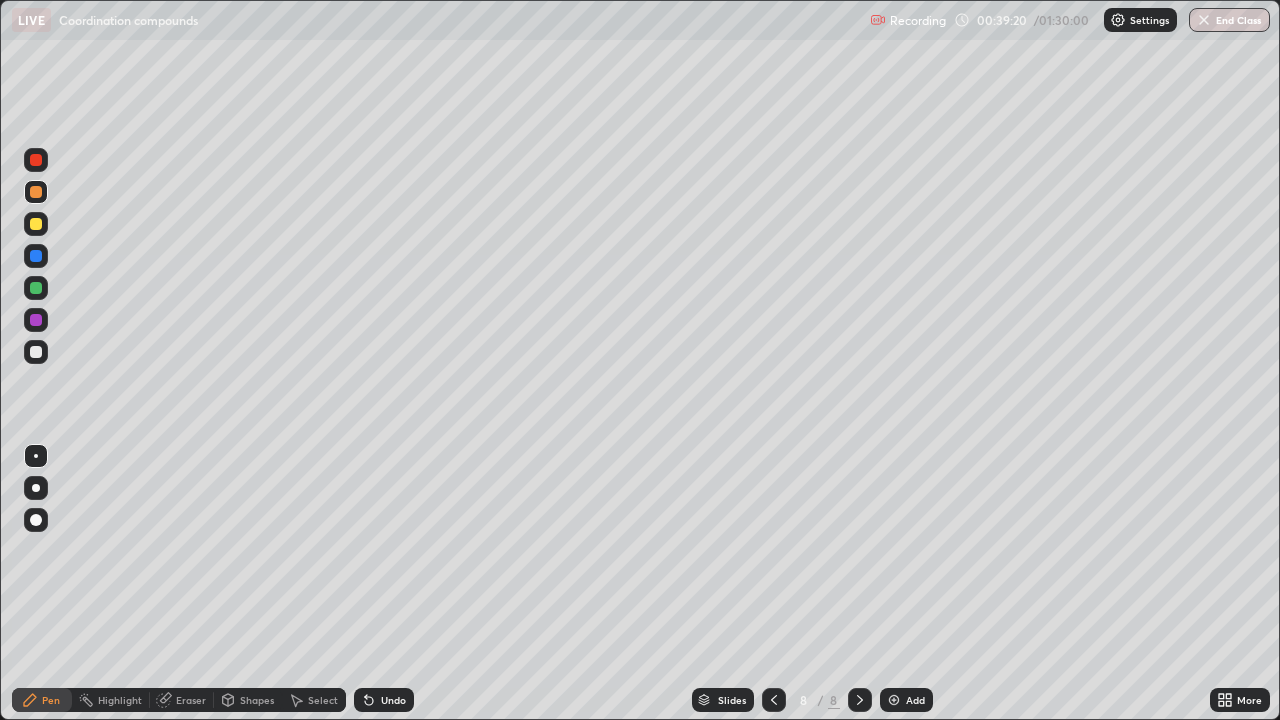 click at bounding box center [36, 256] 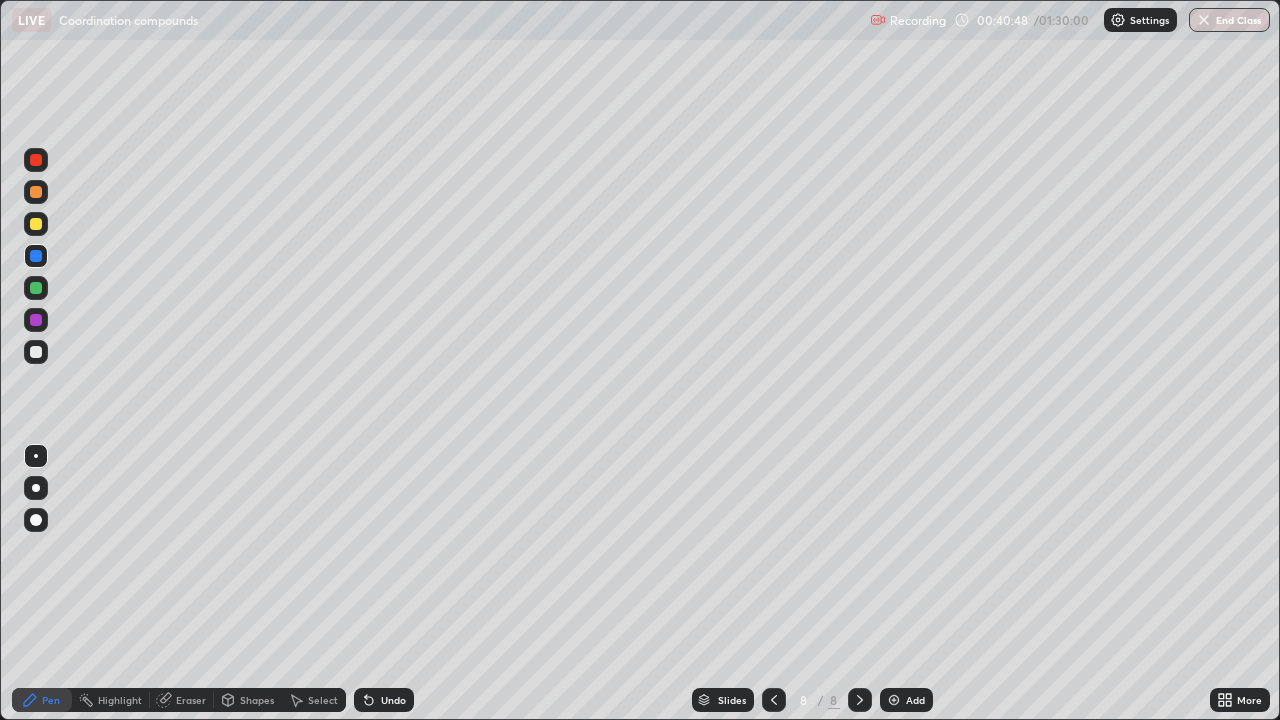 click on "Add" at bounding box center (915, 700) 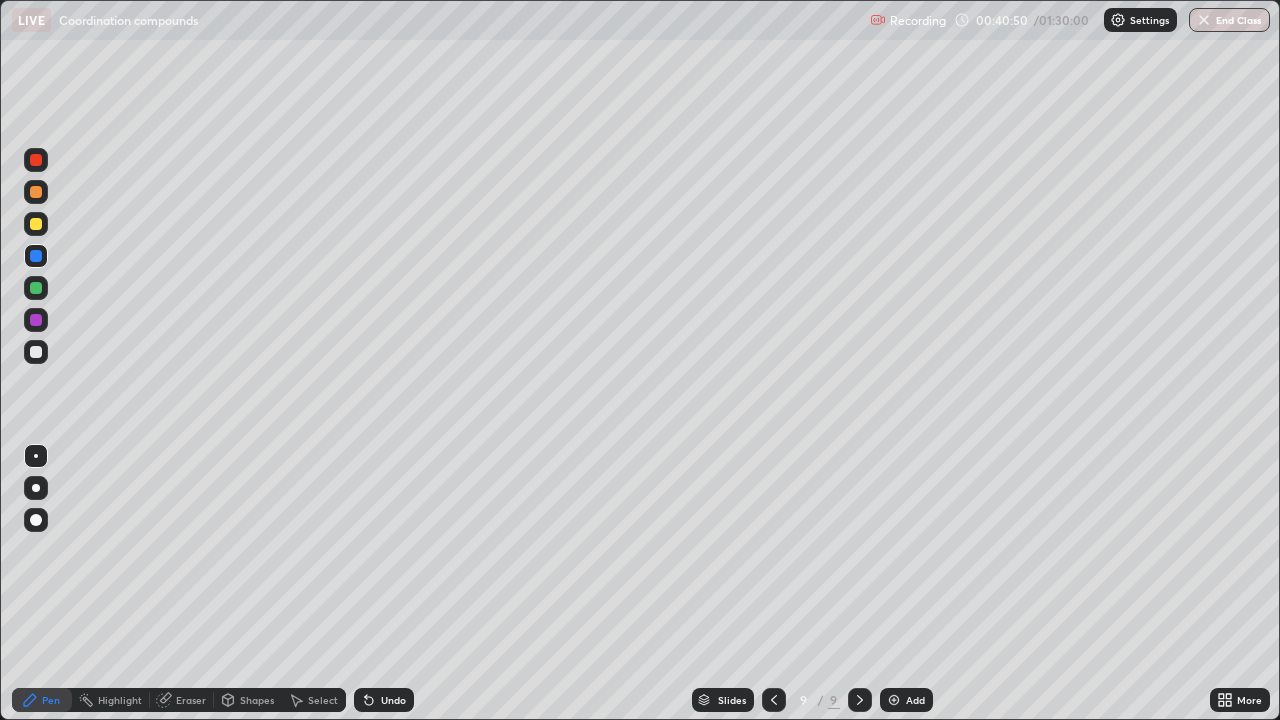 click at bounding box center (36, 320) 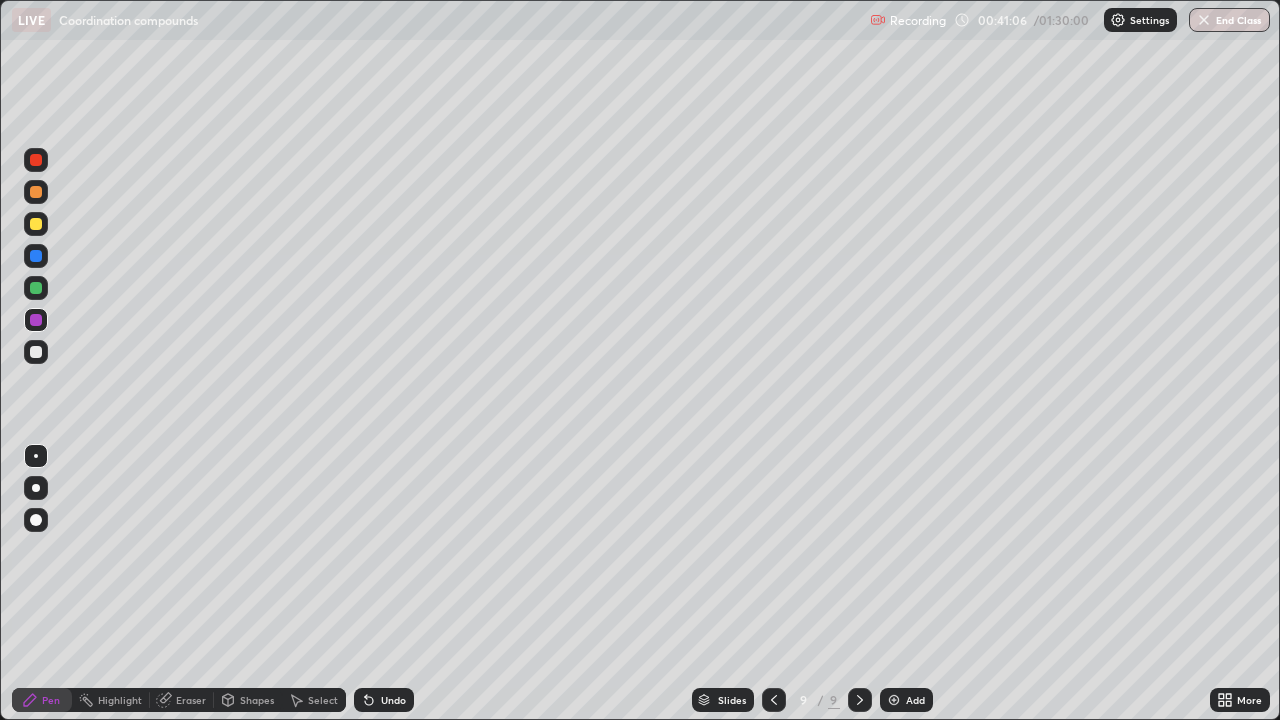 click at bounding box center [36, 288] 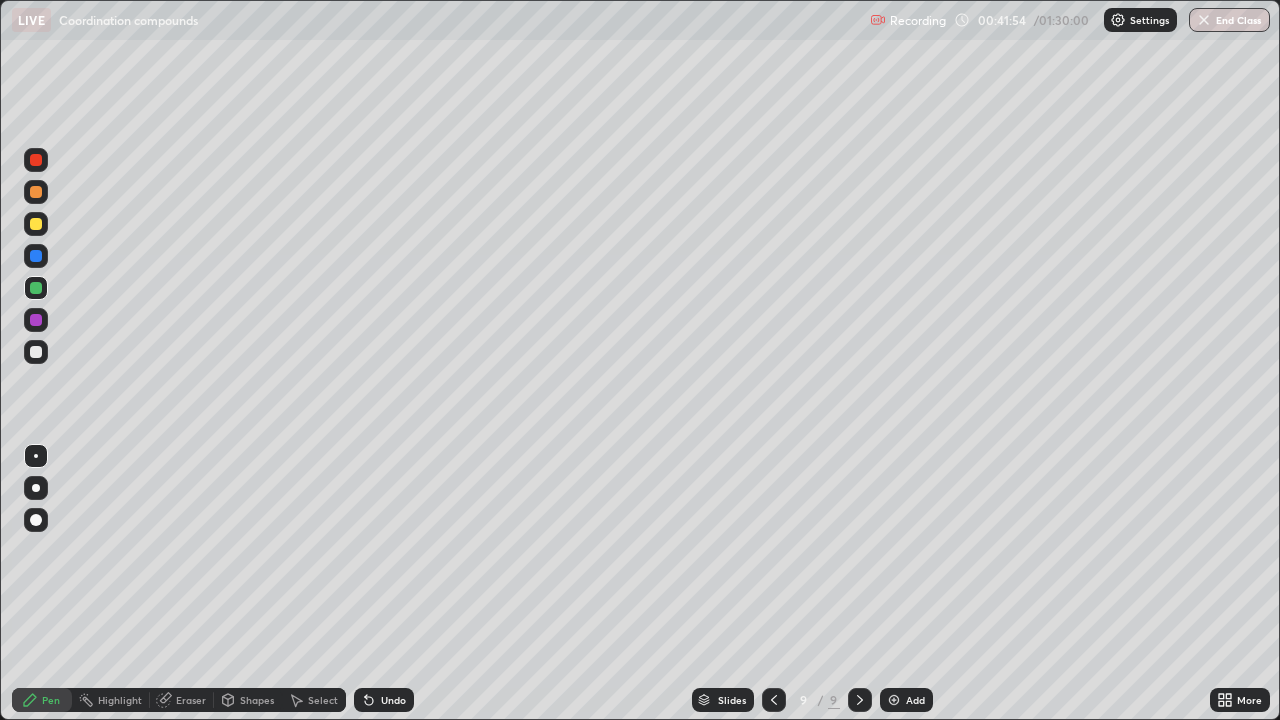 click at bounding box center [36, 192] 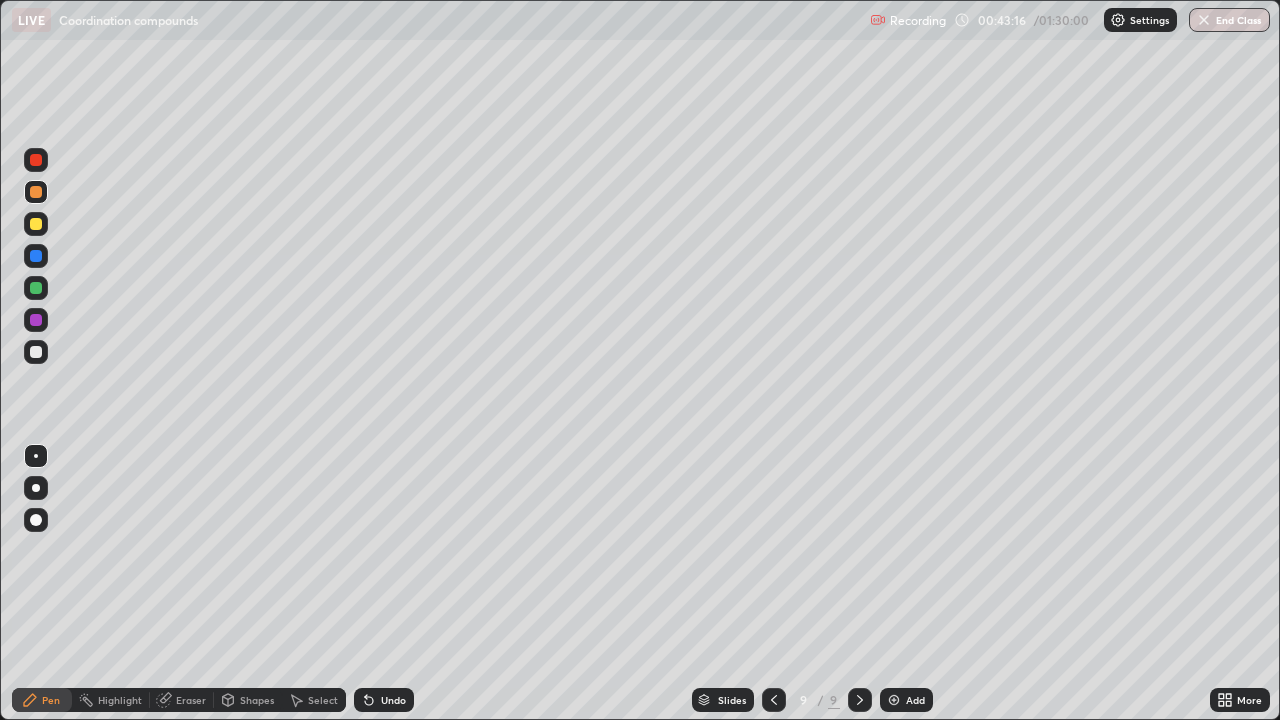 click at bounding box center (36, 288) 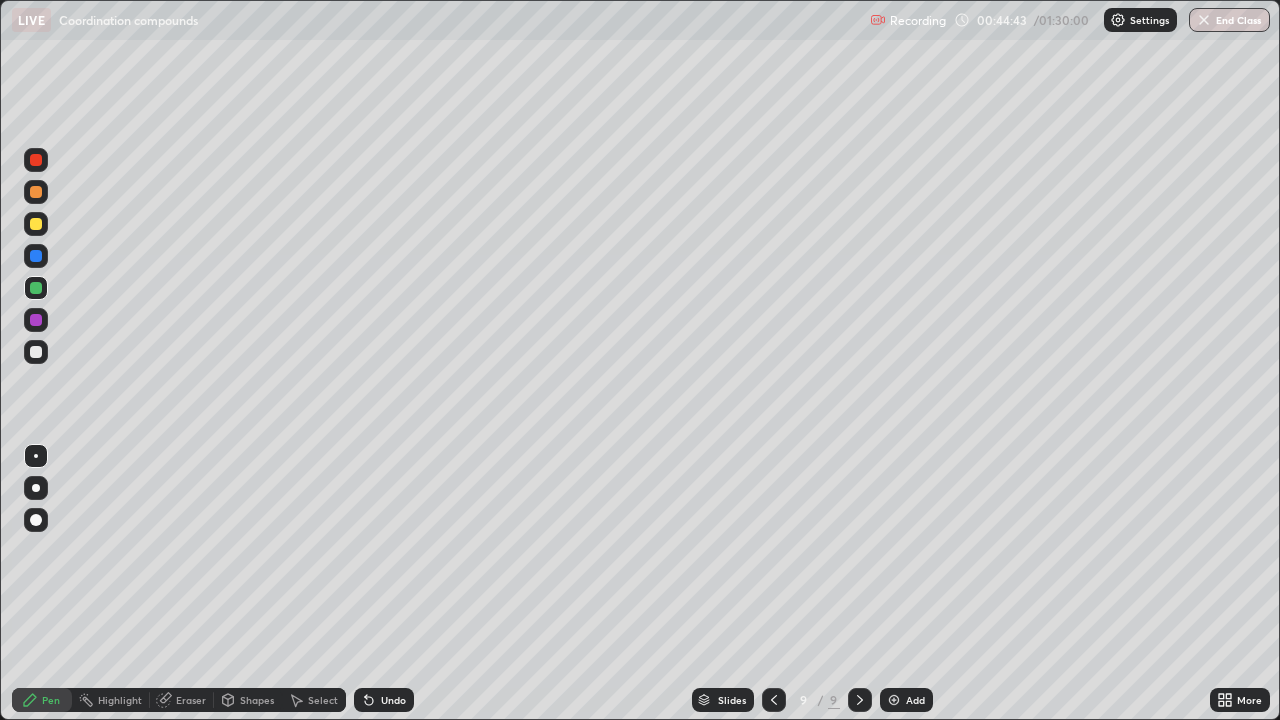 click at bounding box center [36, 256] 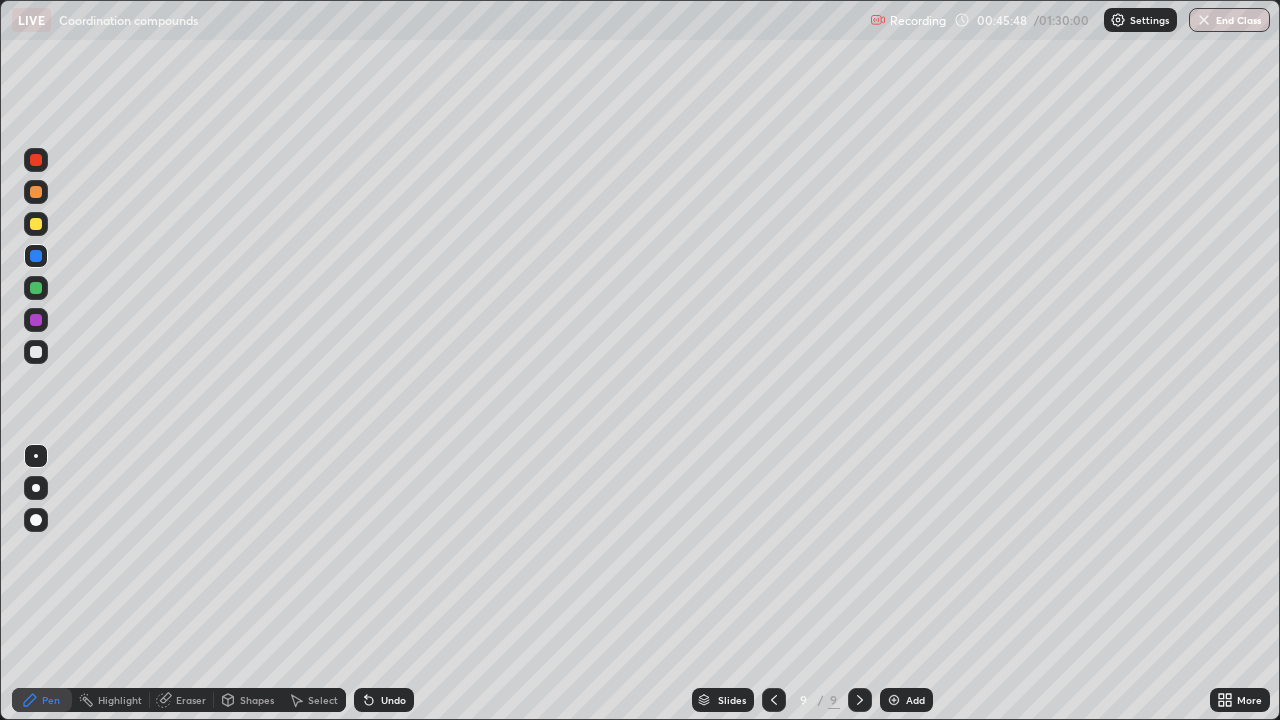 click at bounding box center (36, 192) 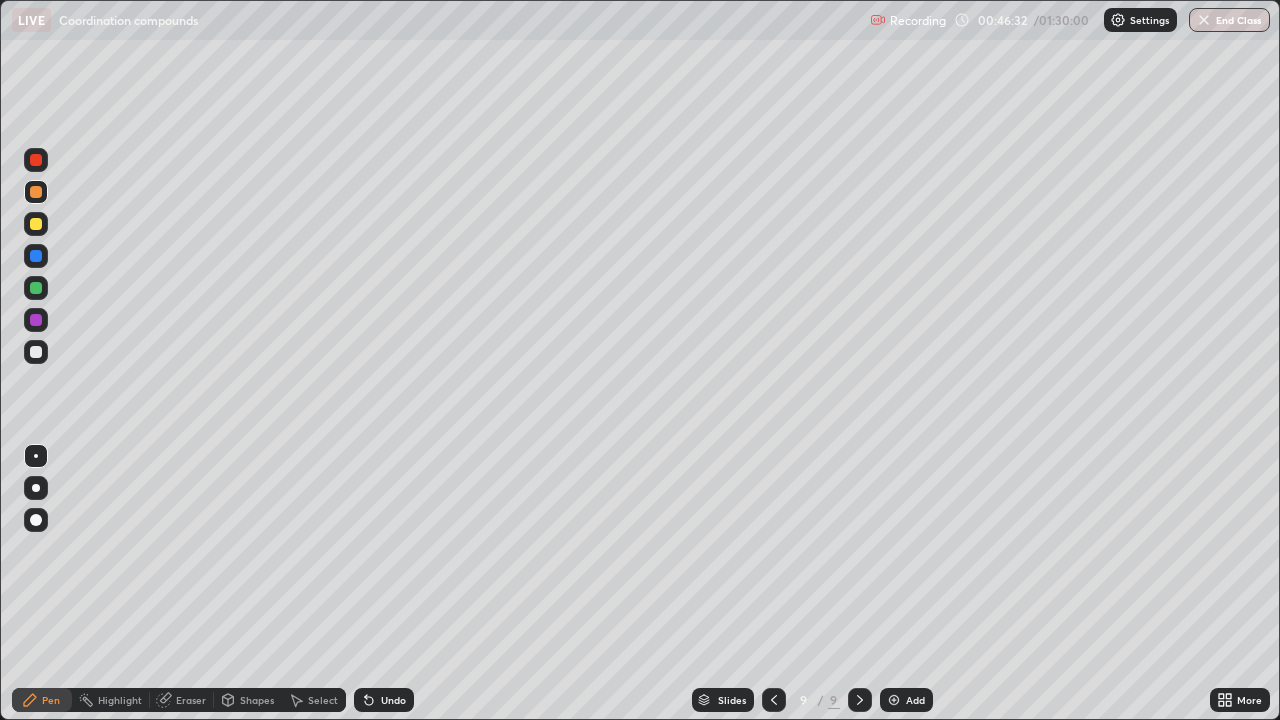 click 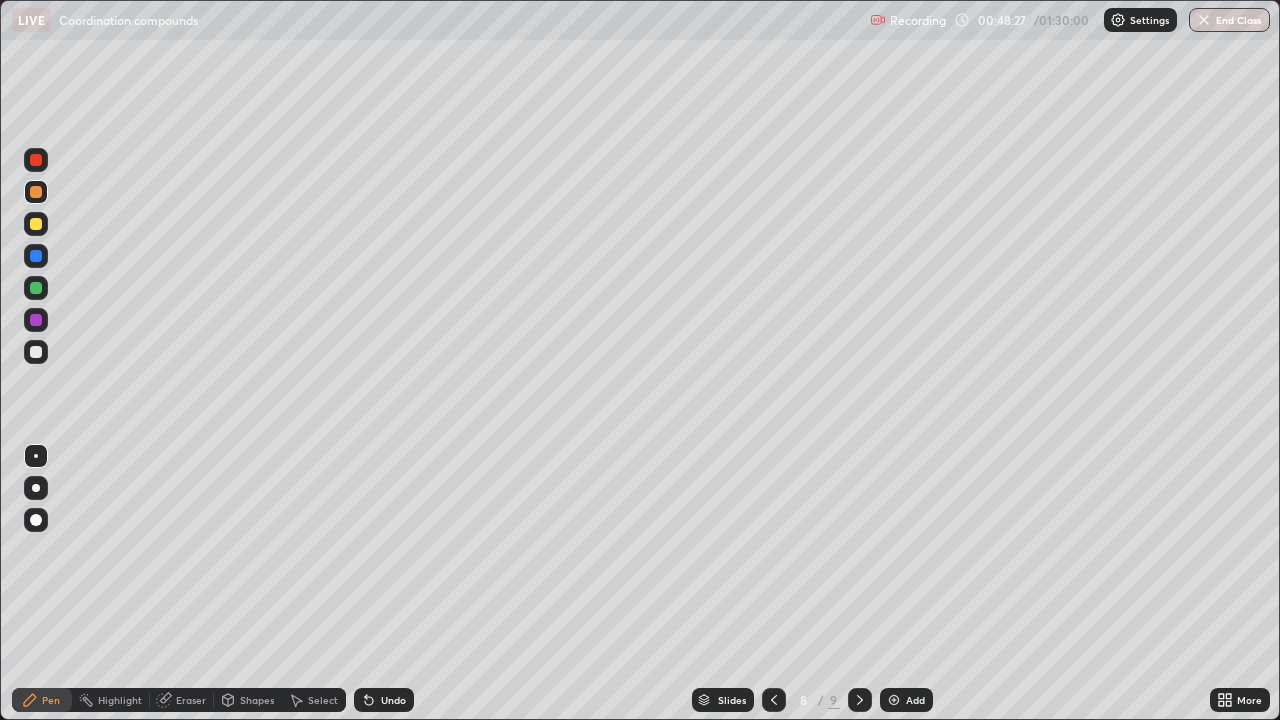 click 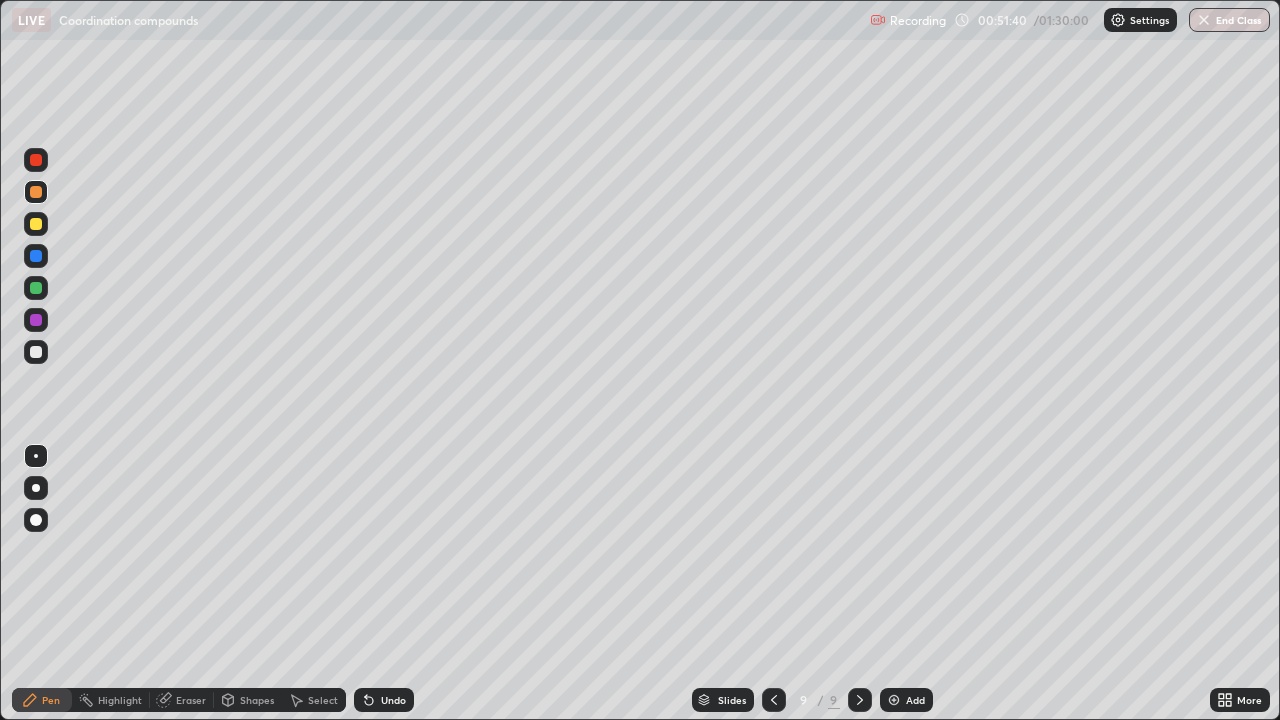 click on "Add" at bounding box center (915, 700) 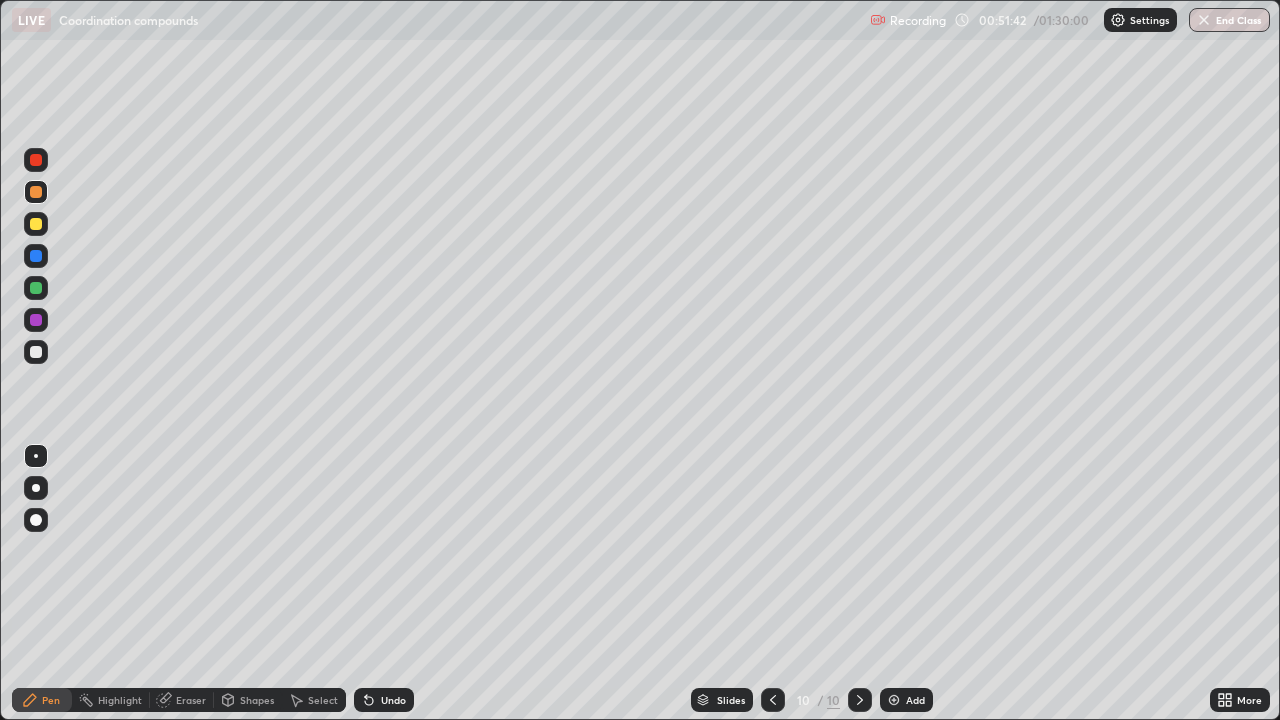 click at bounding box center [36, 256] 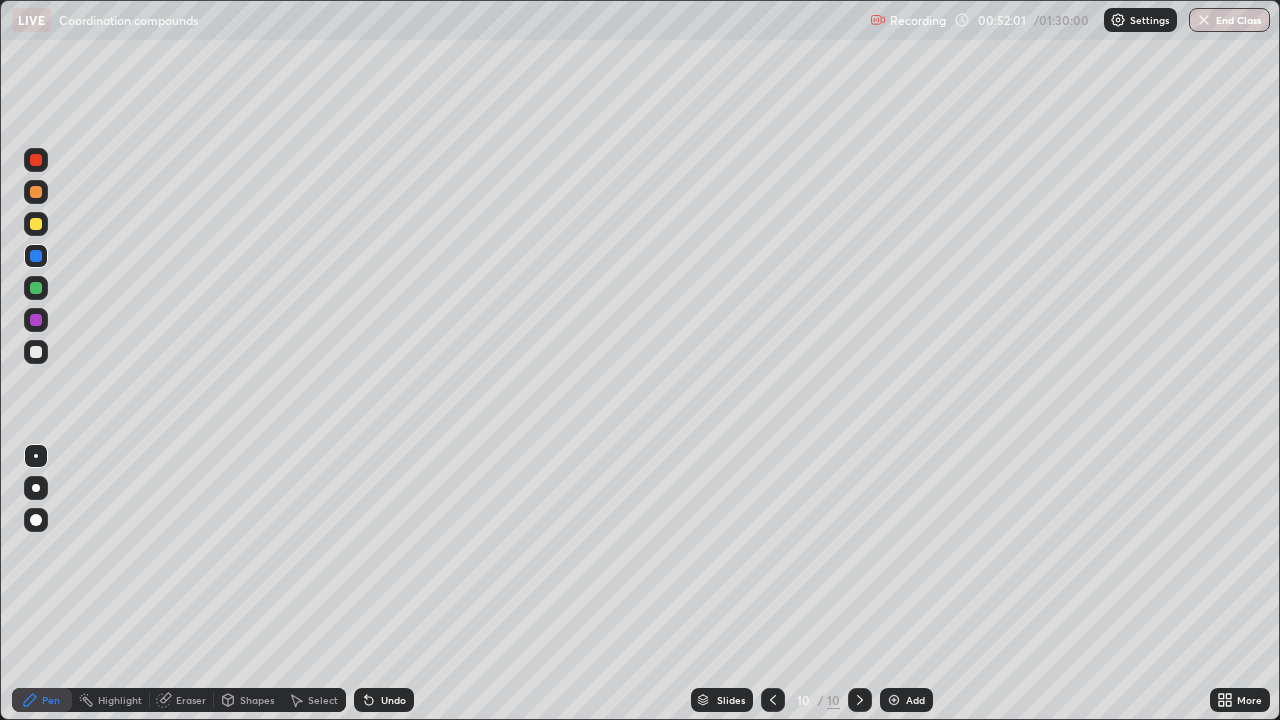 click at bounding box center (36, 224) 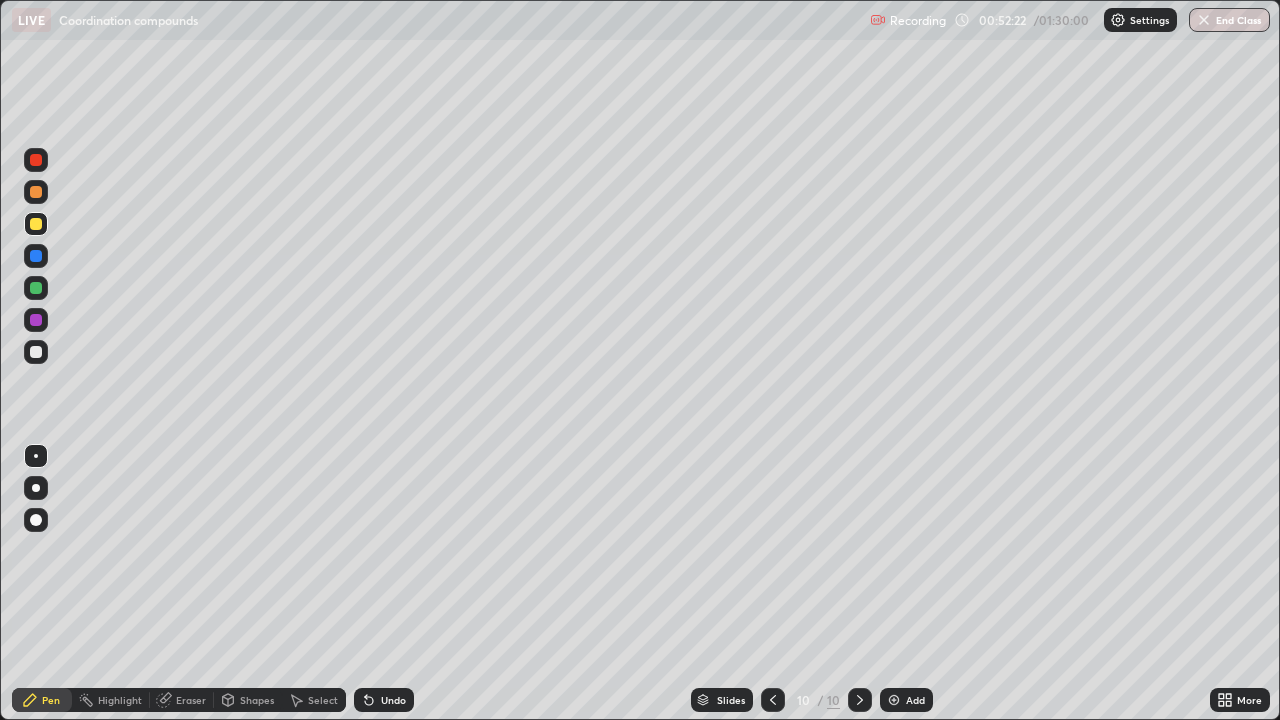 click at bounding box center (36, 320) 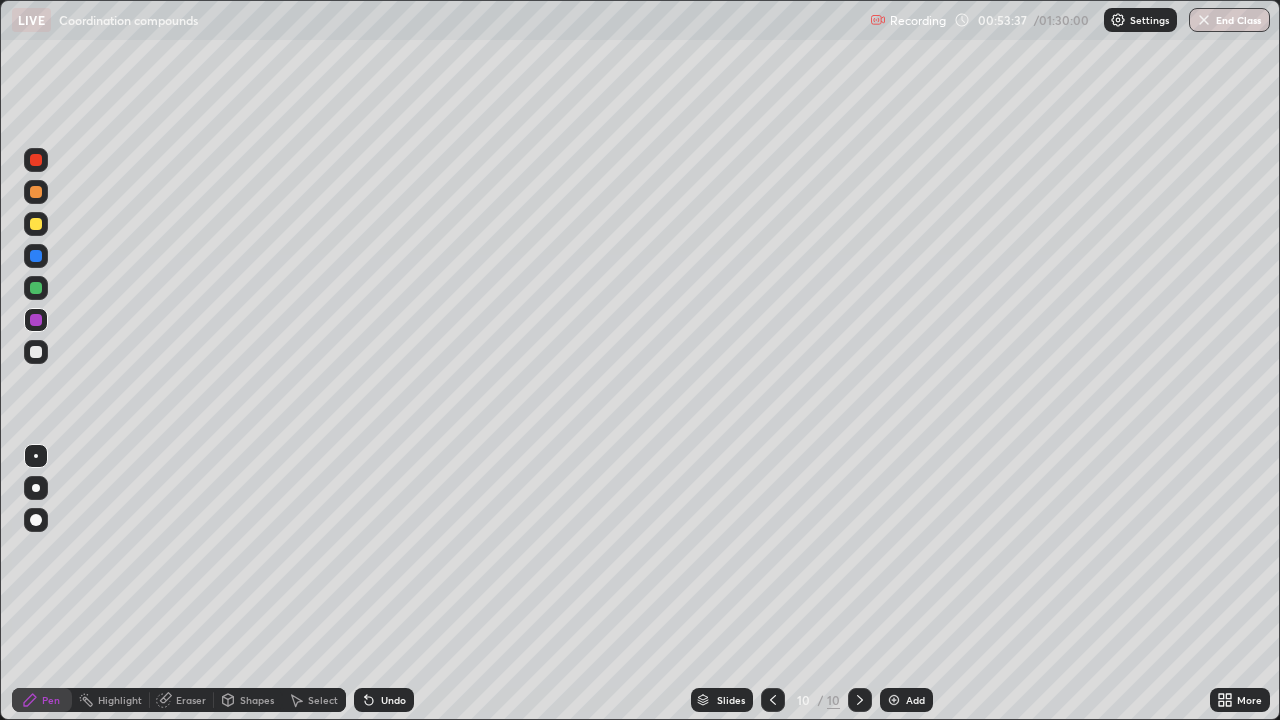 click at bounding box center [36, 192] 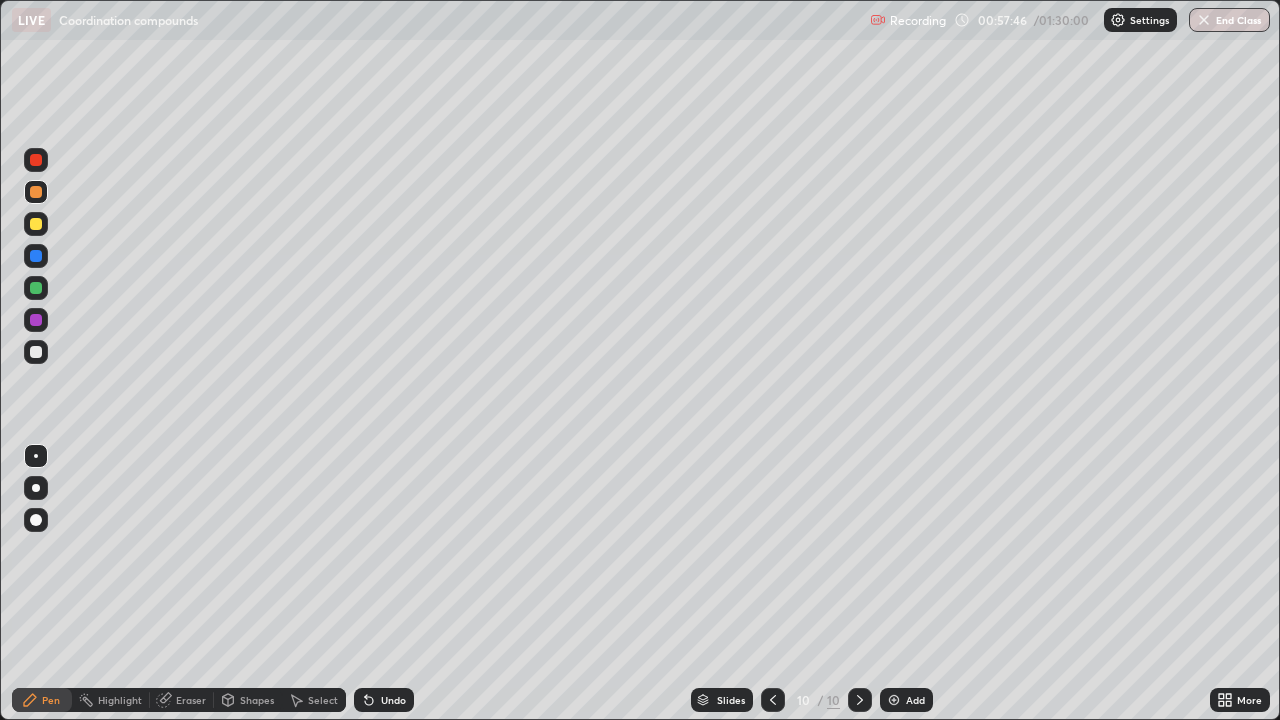 click at bounding box center (36, 288) 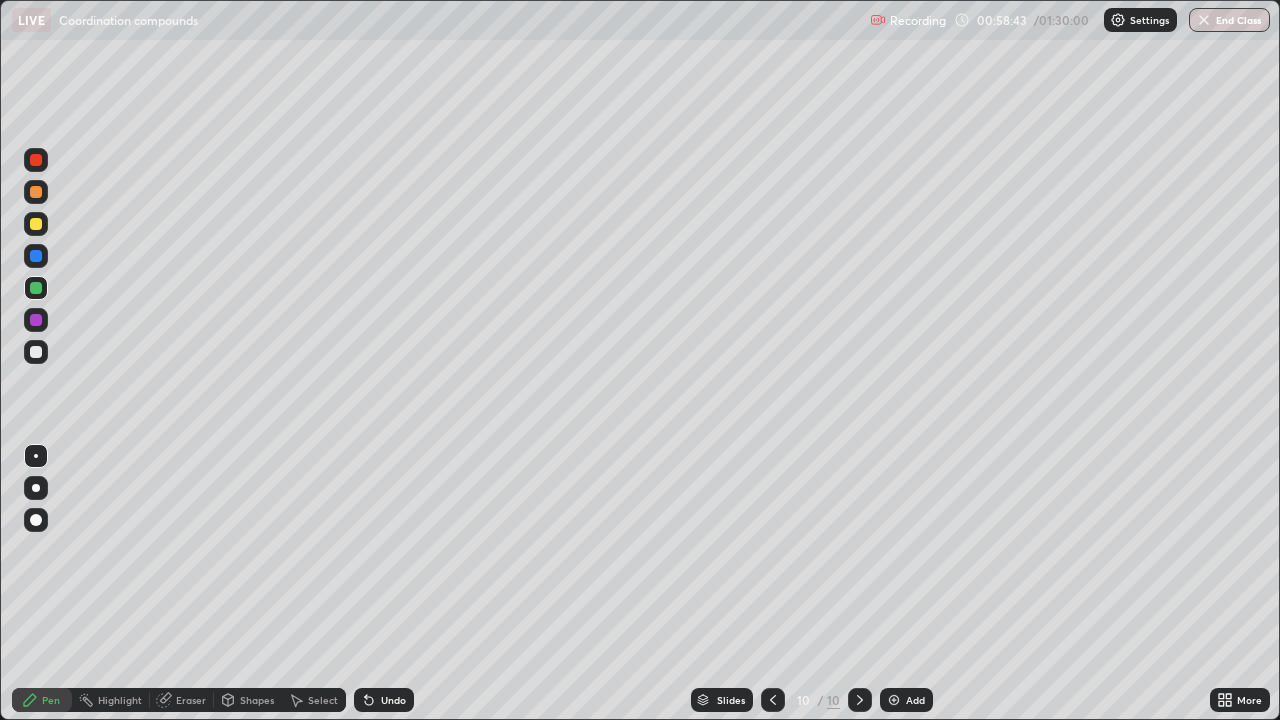 click at bounding box center (36, 256) 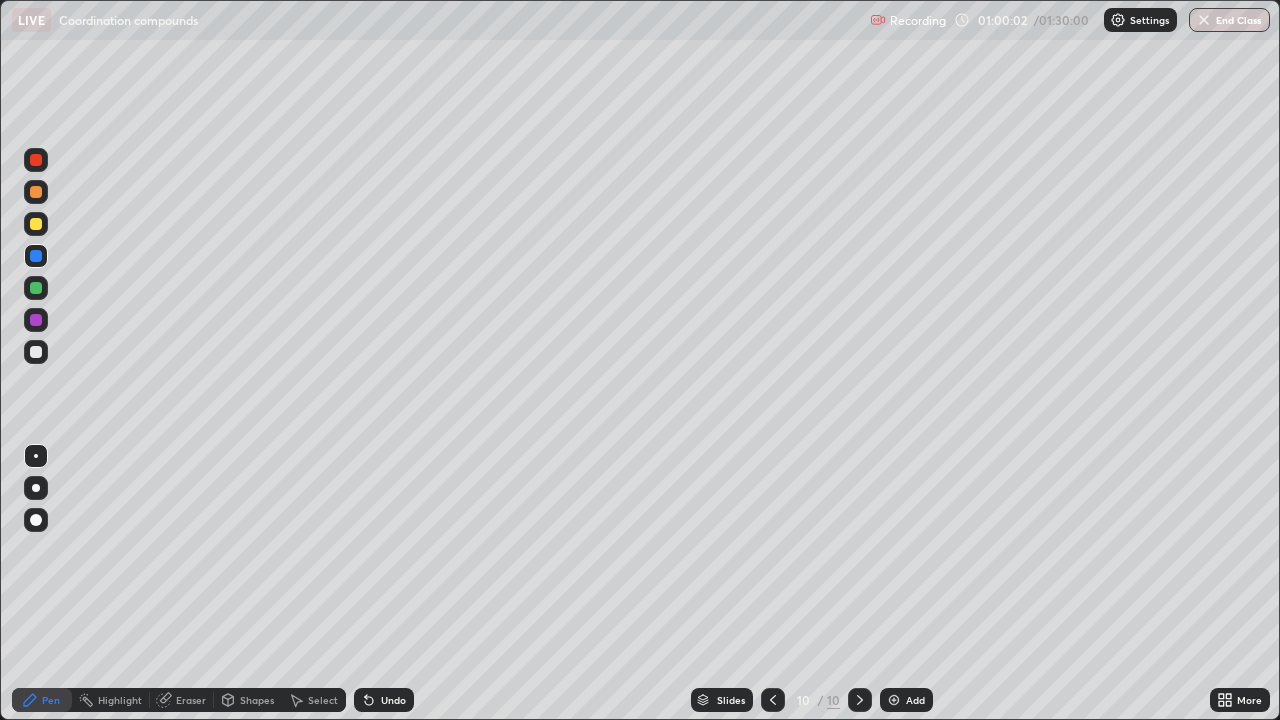 click at bounding box center (36, 224) 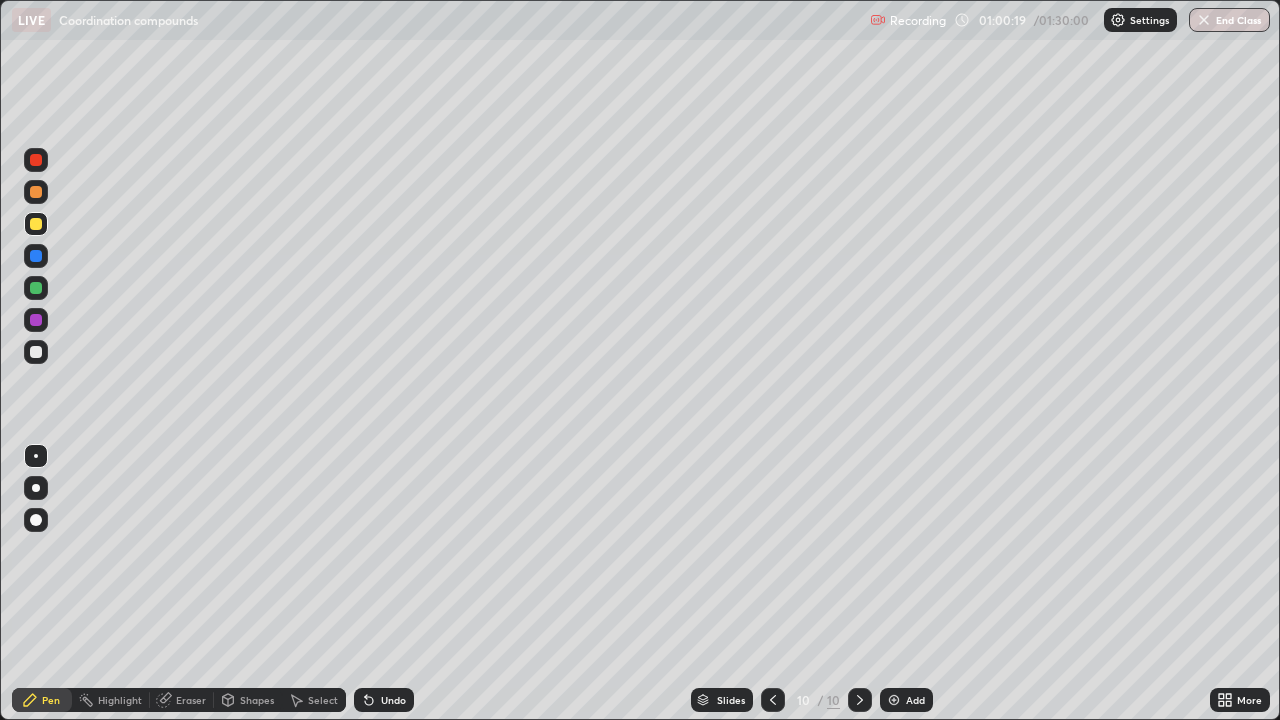 click at bounding box center [36, 288] 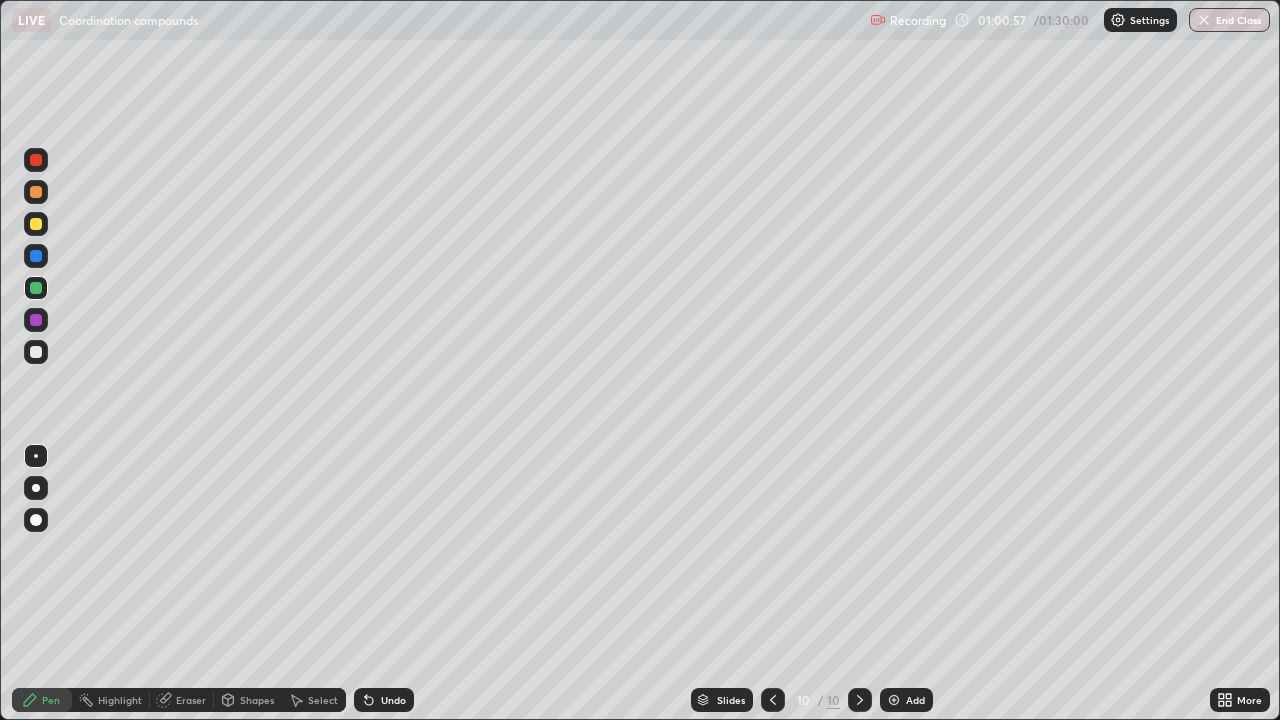 click at bounding box center [36, 256] 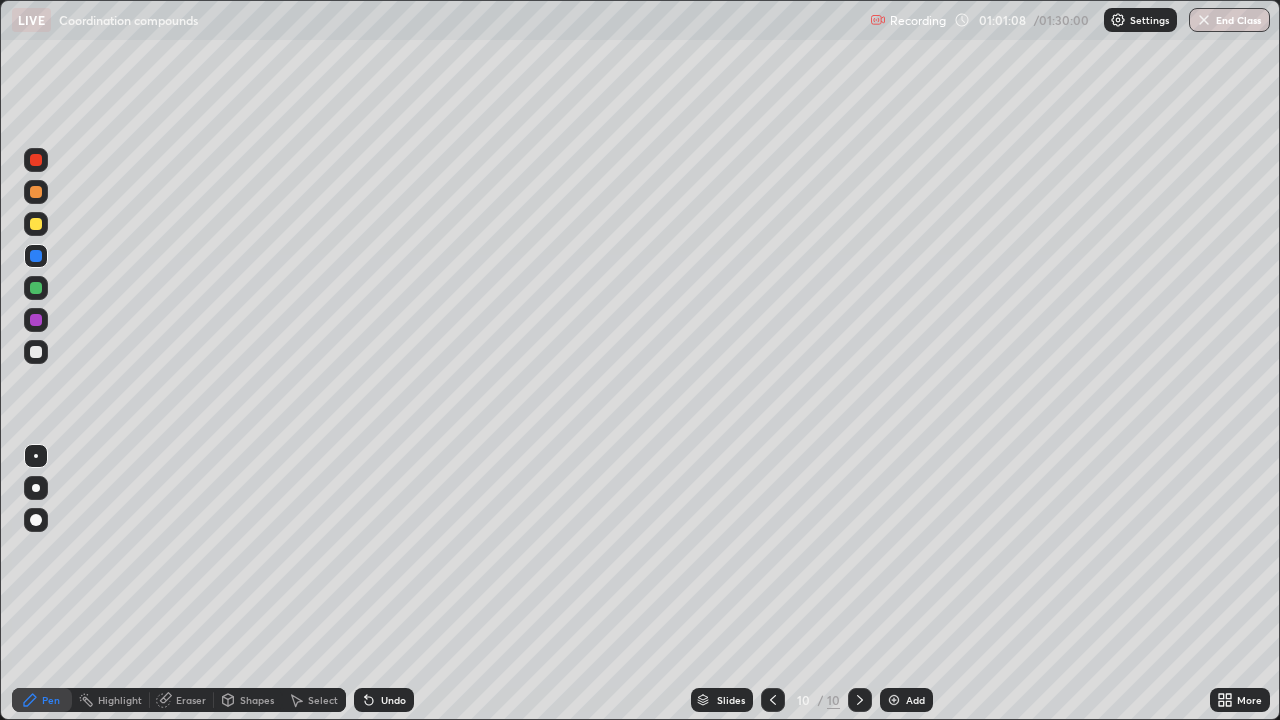 click on "Add" at bounding box center [915, 700] 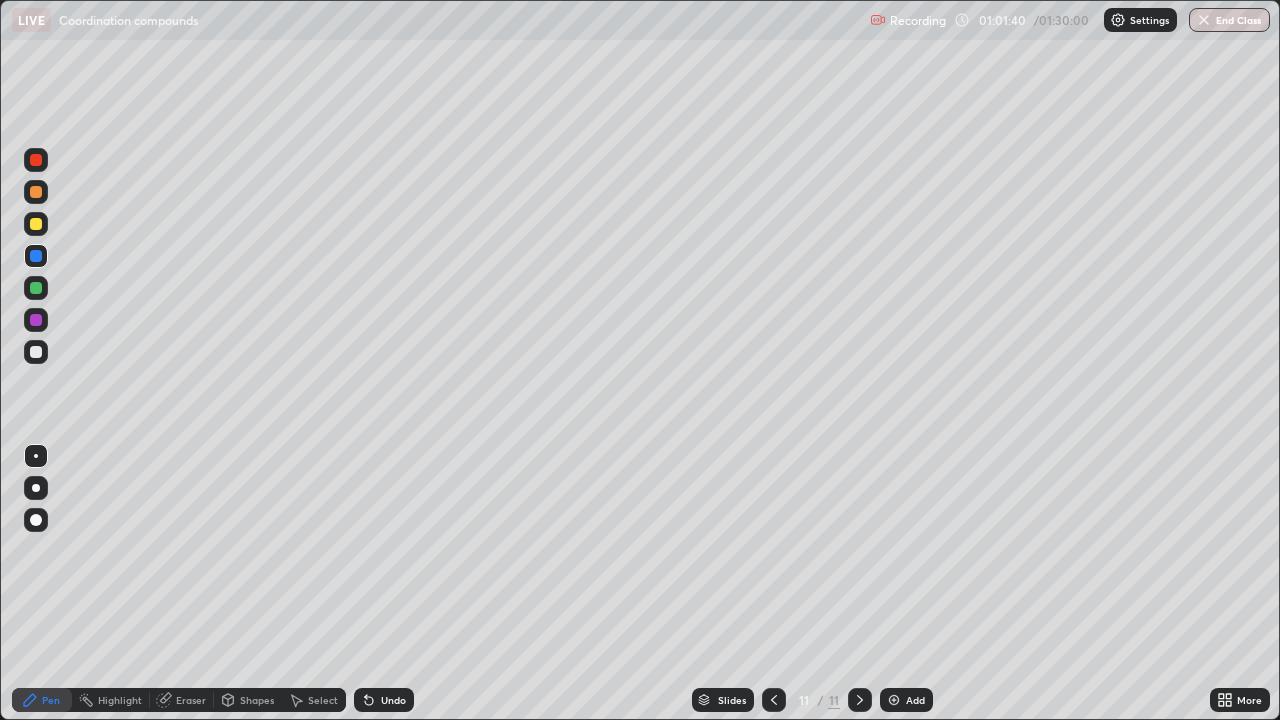 click at bounding box center (36, 320) 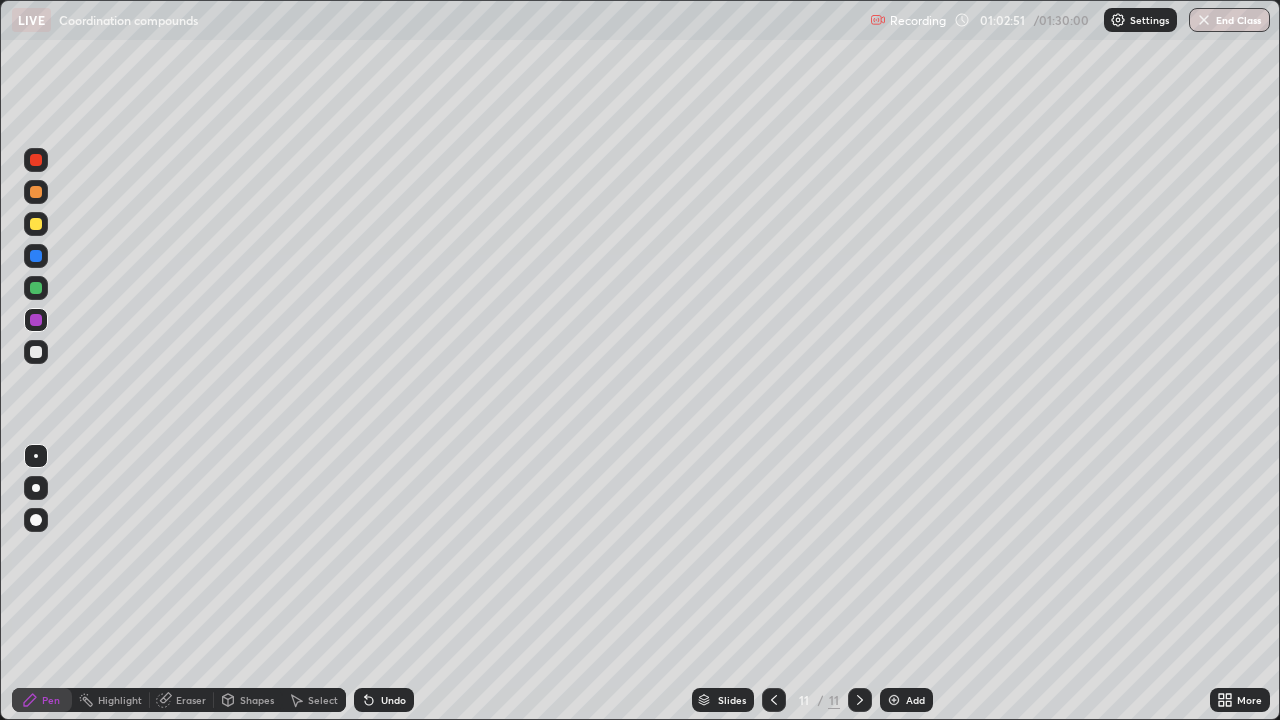 click at bounding box center [36, 288] 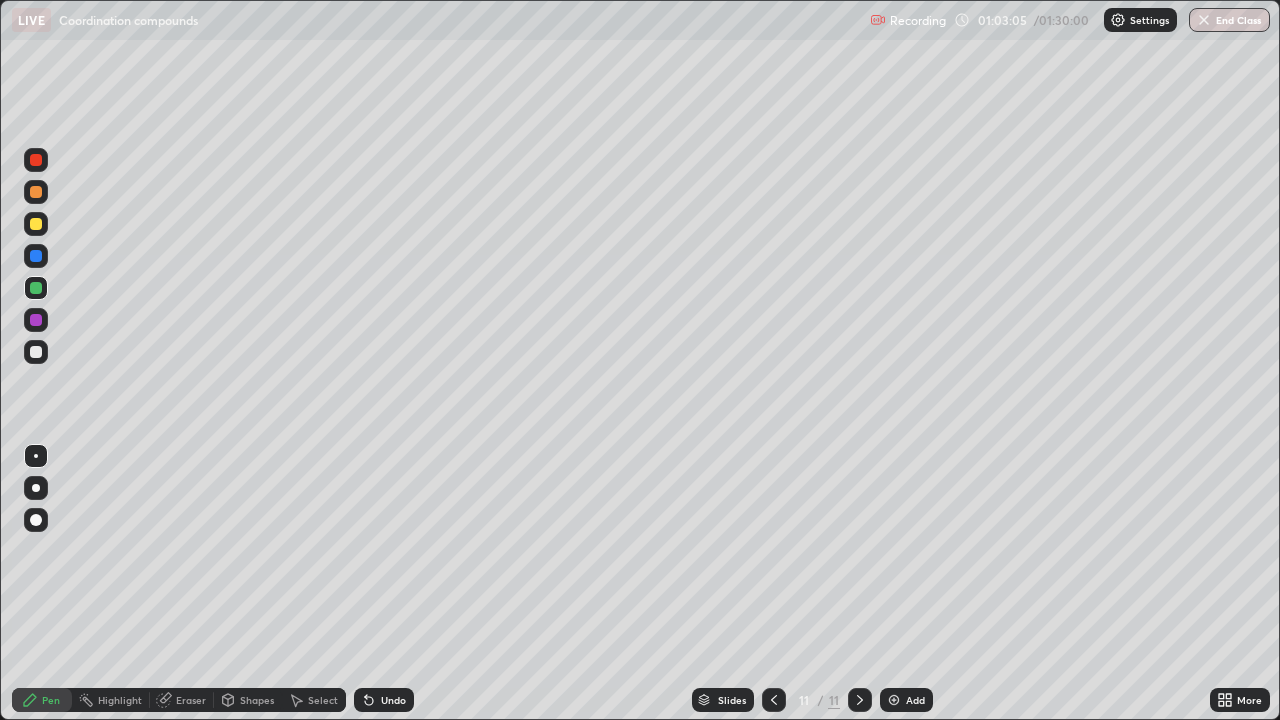 click at bounding box center (36, 256) 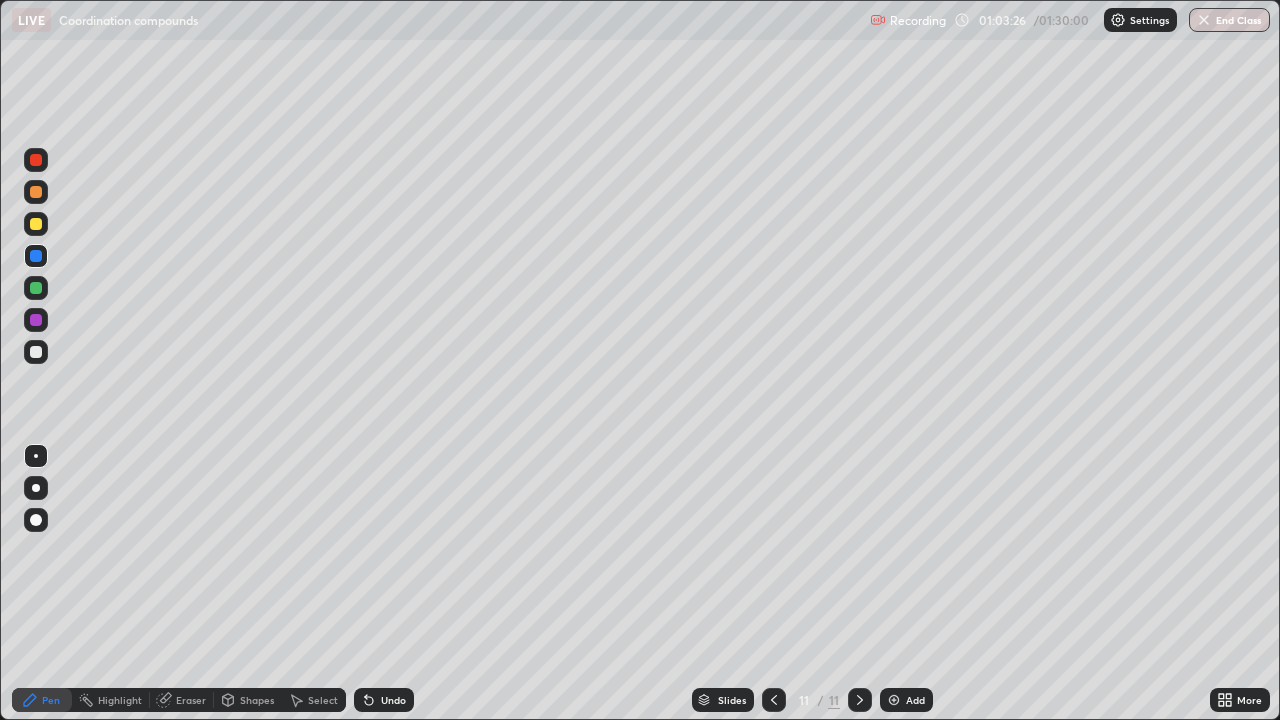 click at bounding box center [36, 320] 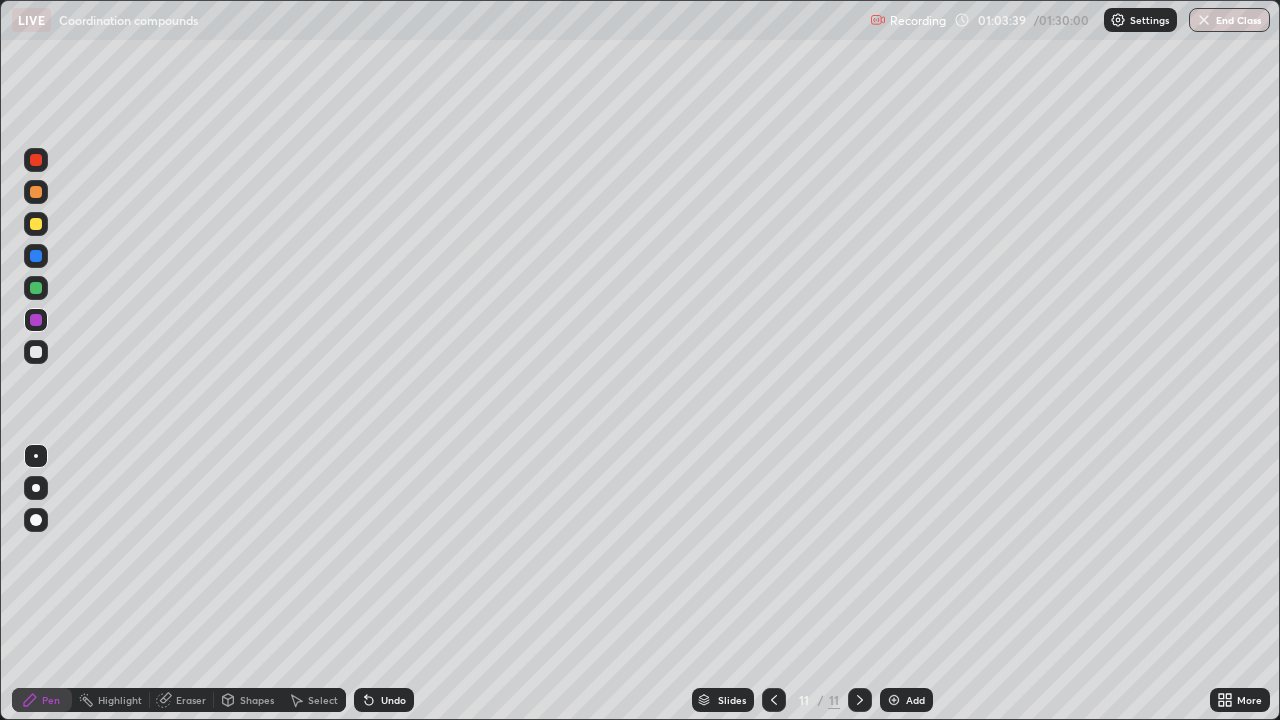 click on "Add" at bounding box center [915, 700] 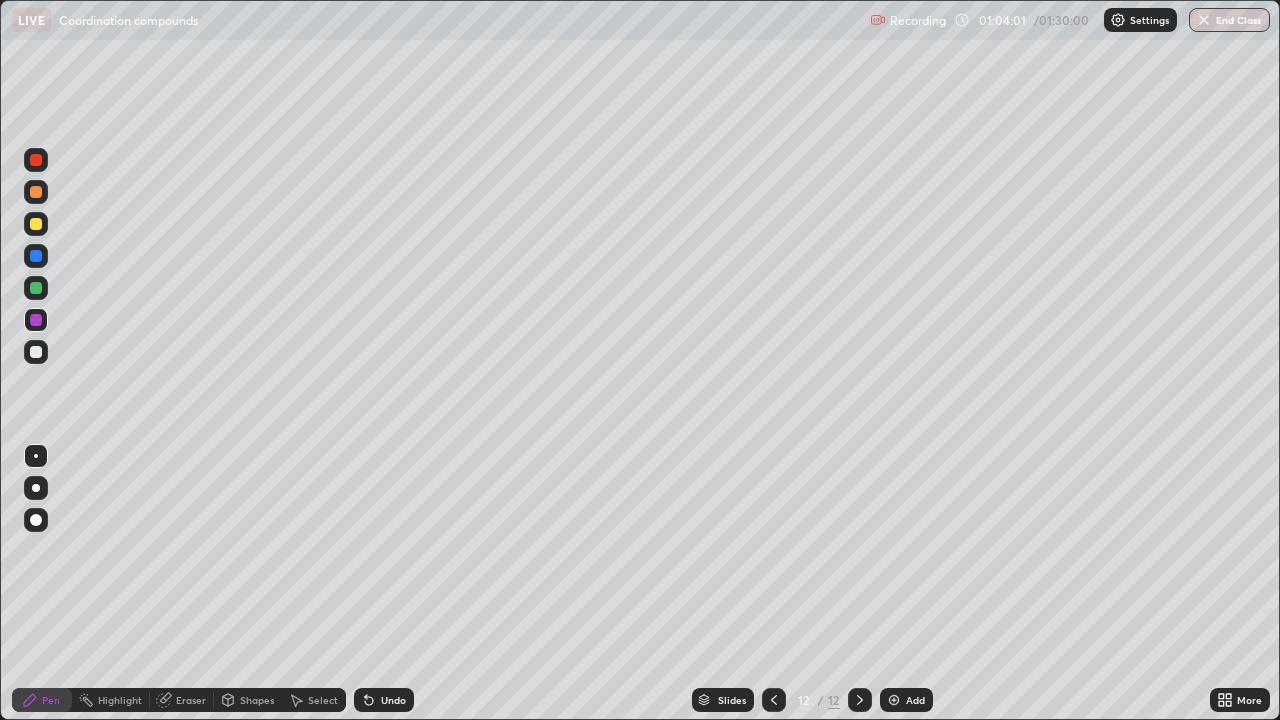 click at bounding box center (36, 192) 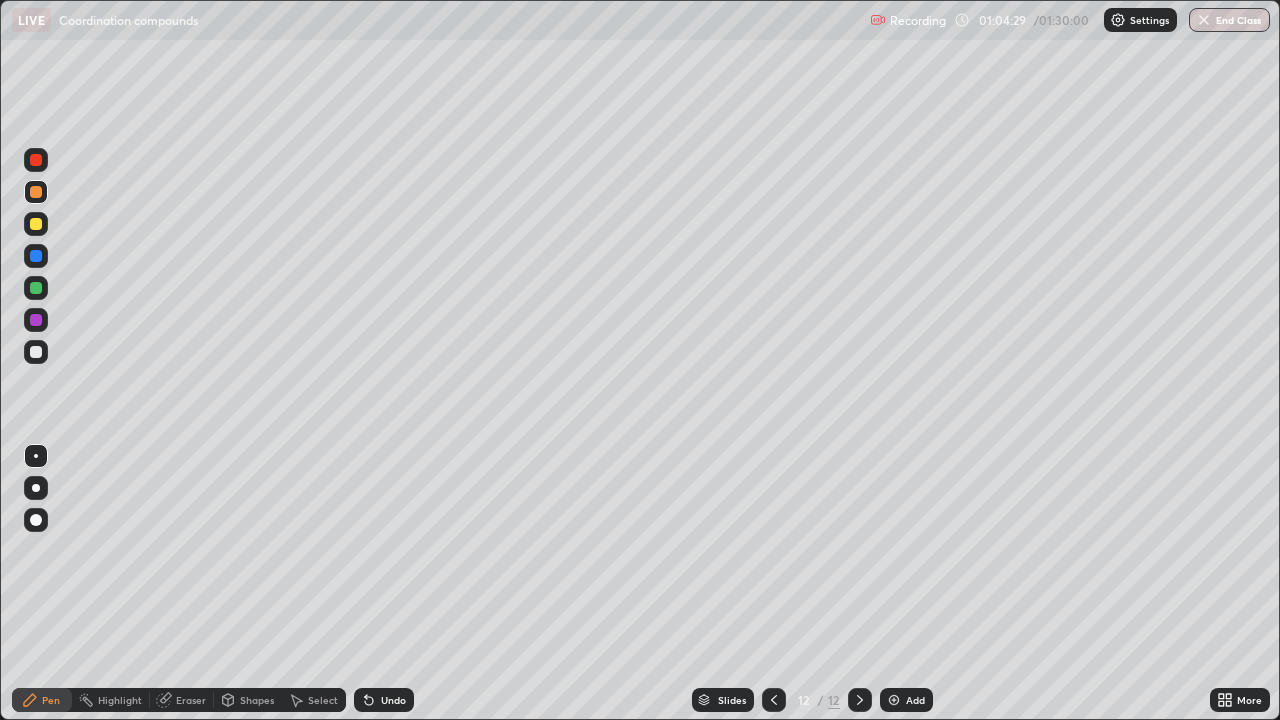 click at bounding box center (36, 320) 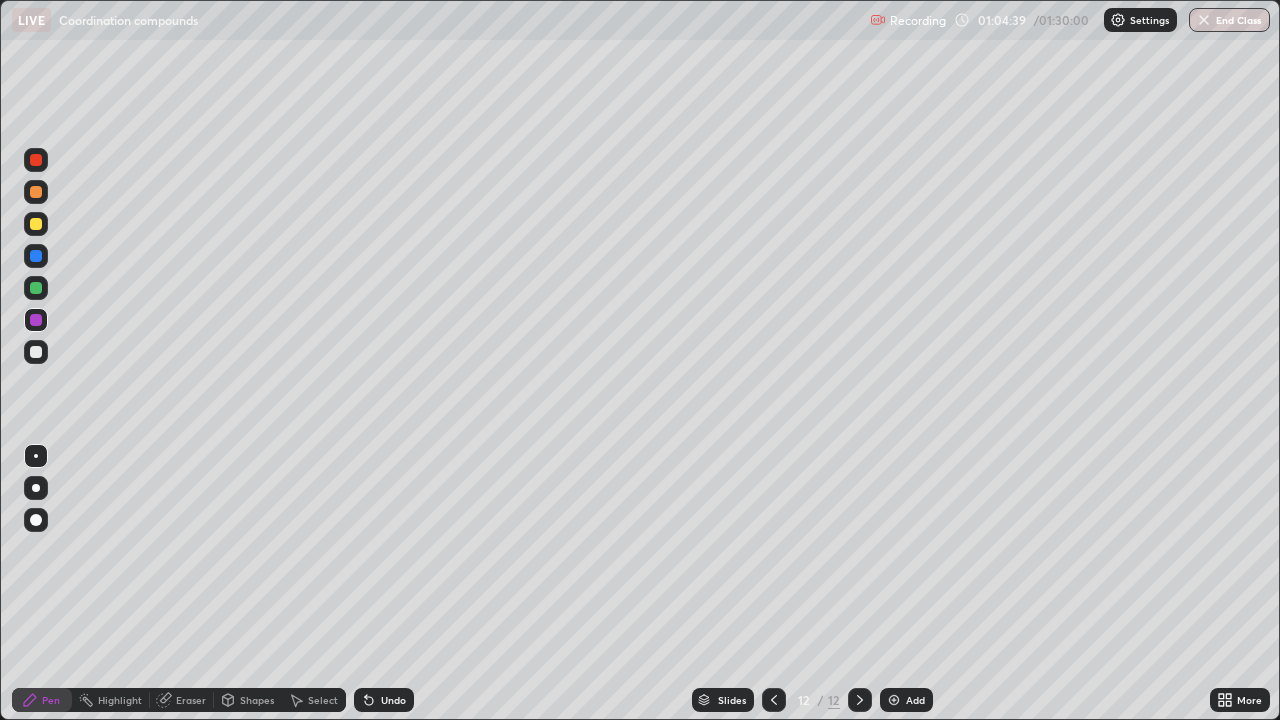 click at bounding box center [36, 288] 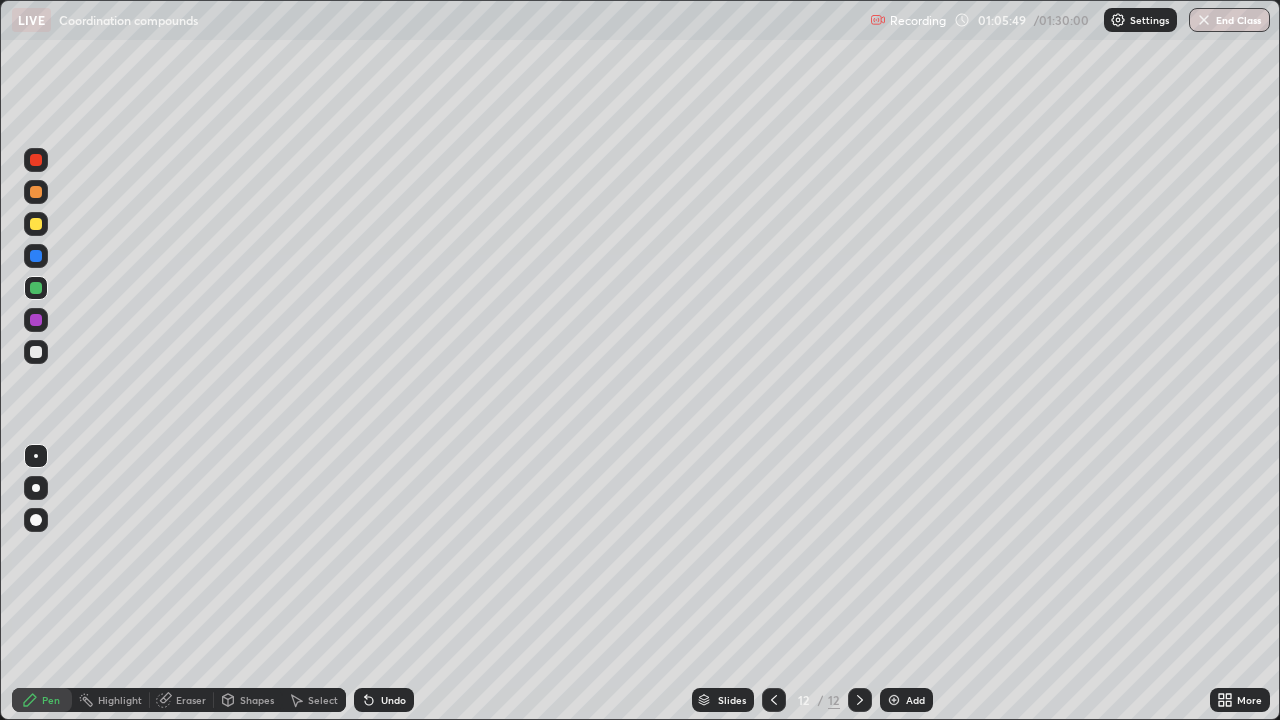 click at bounding box center [36, 256] 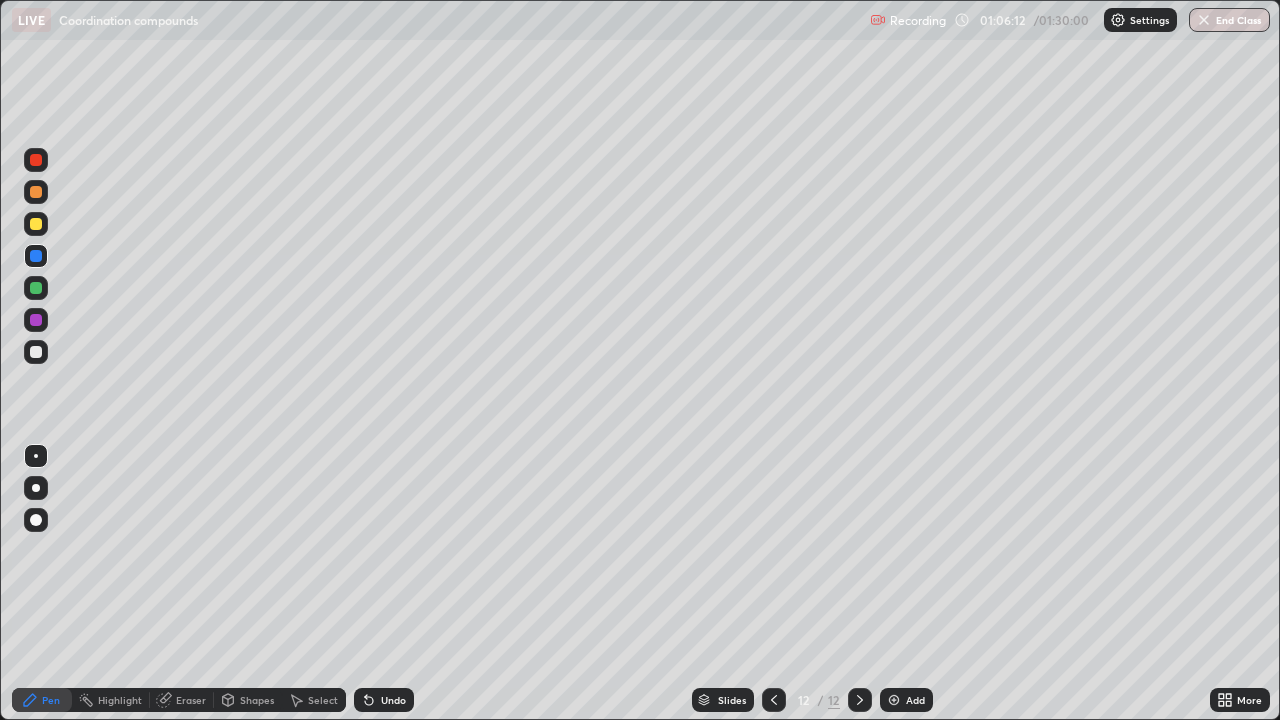 click on "Add" at bounding box center (915, 700) 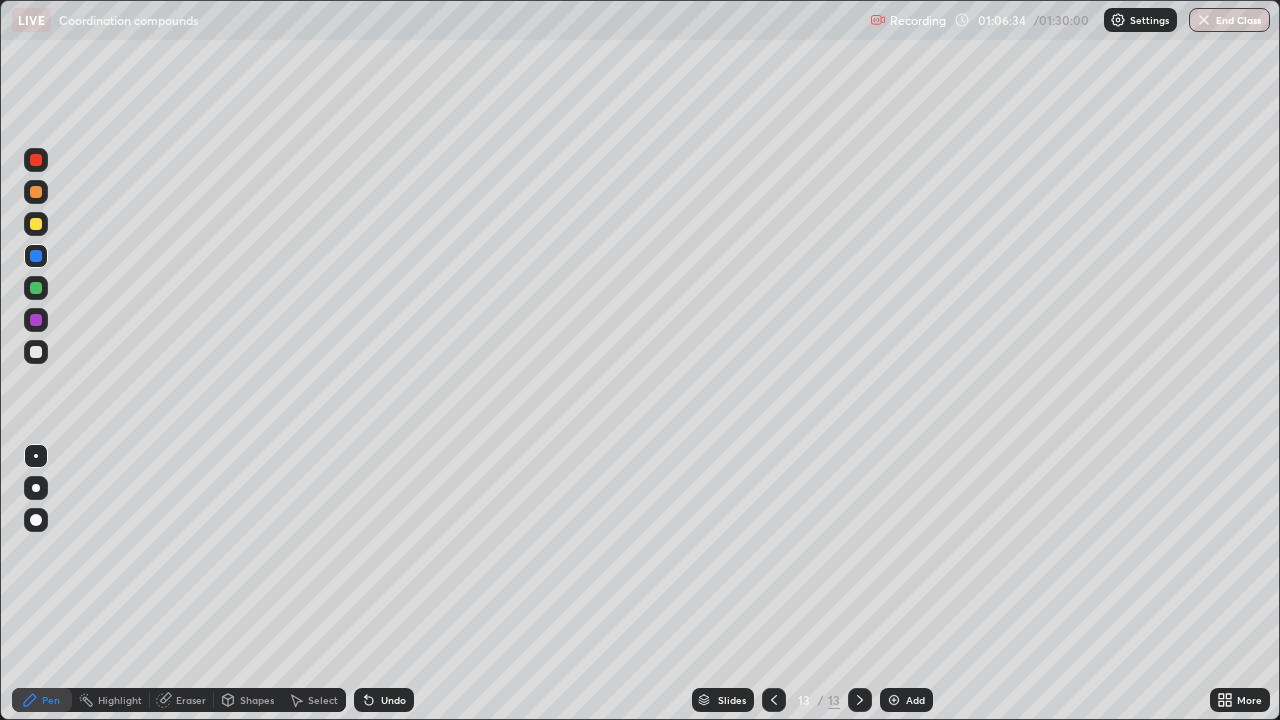 click on "Eraser" at bounding box center [191, 700] 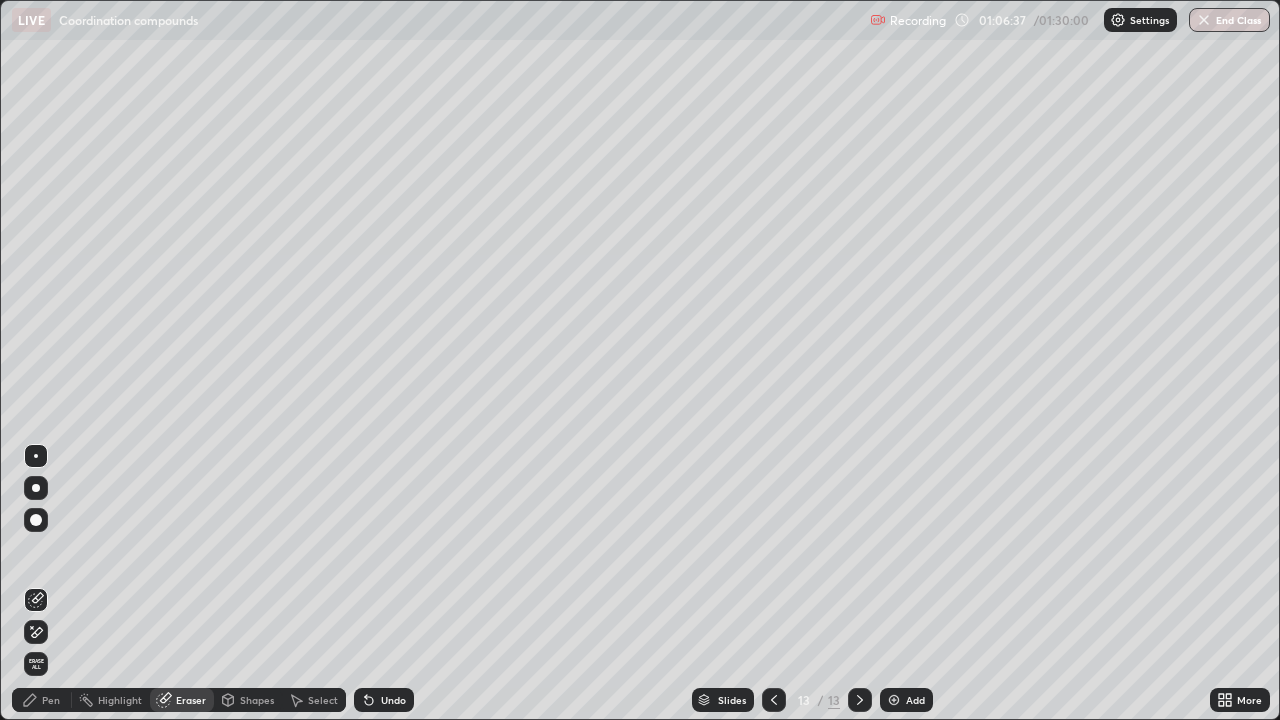 click on "Pen" at bounding box center (51, 700) 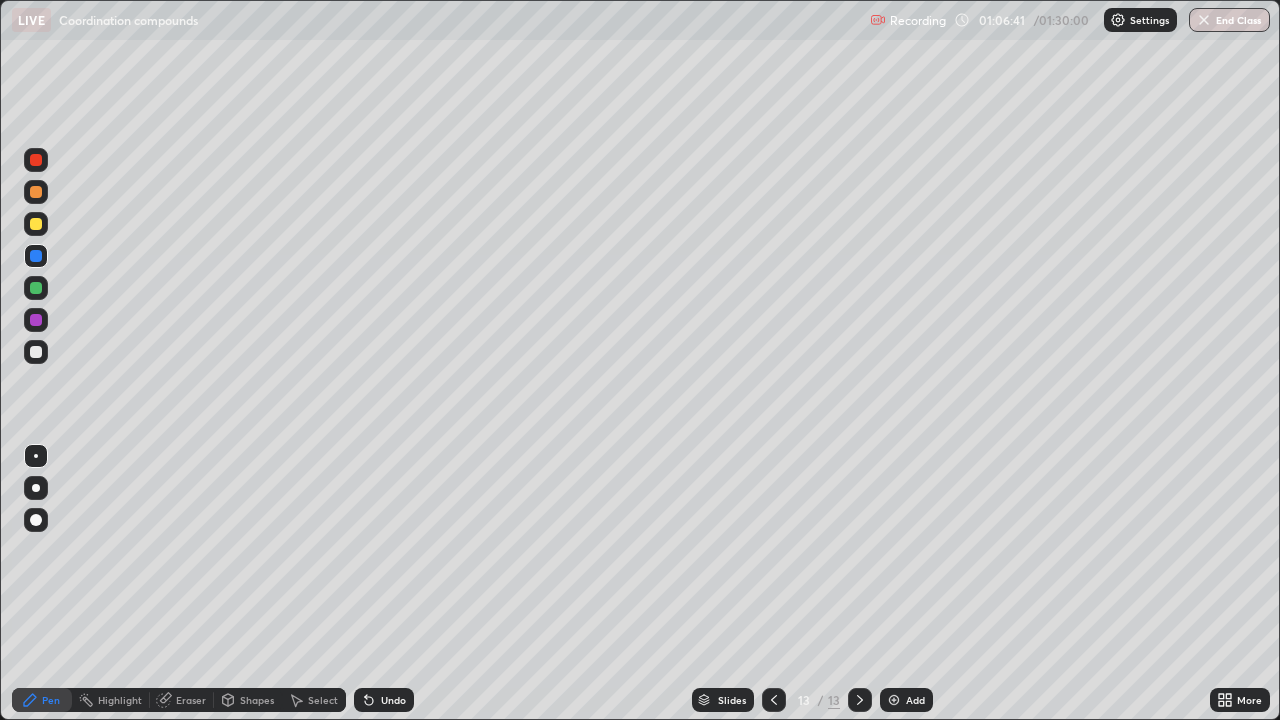 click at bounding box center (36, 224) 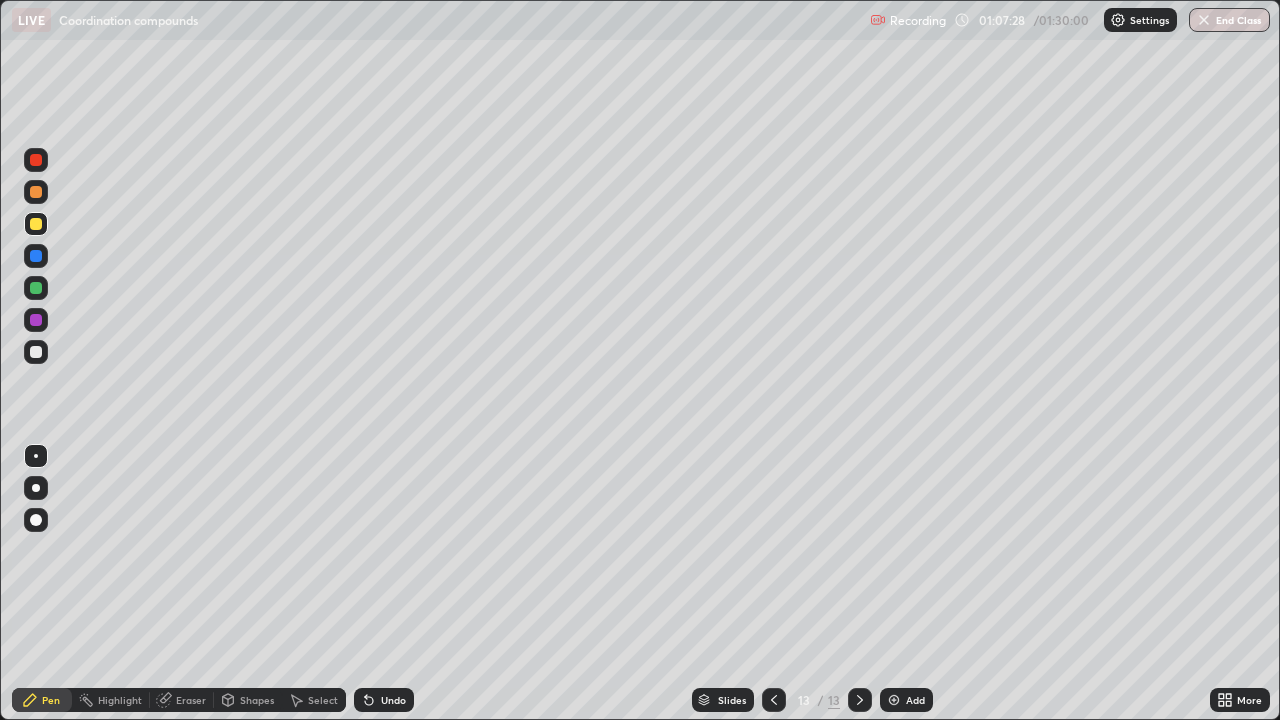 click at bounding box center (36, 256) 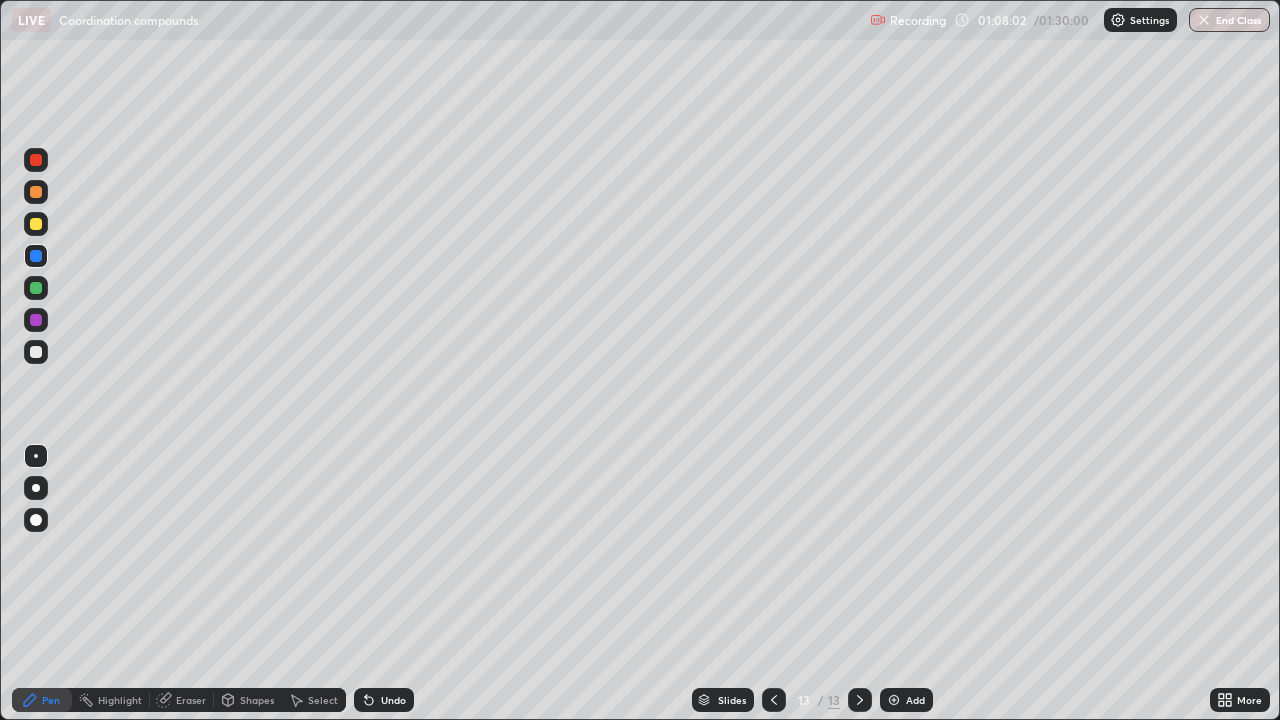 click at bounding box center (36, 320) 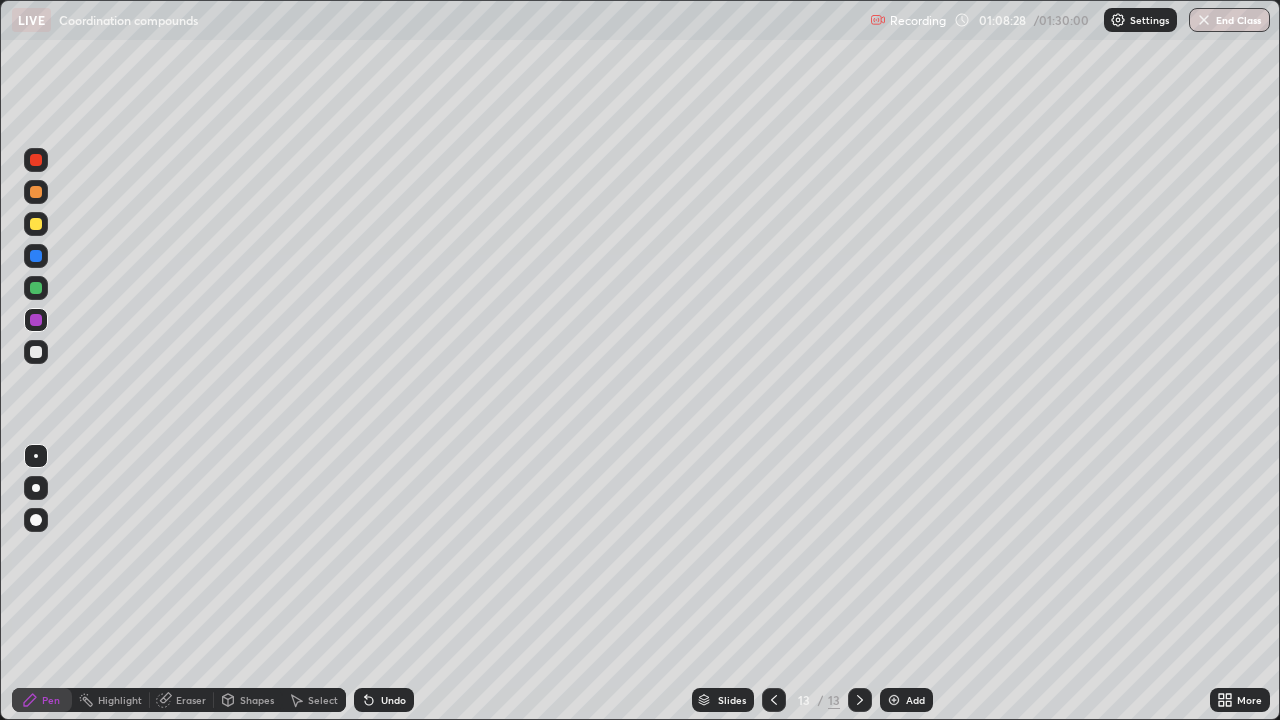 click at bounding box center (36, 192) 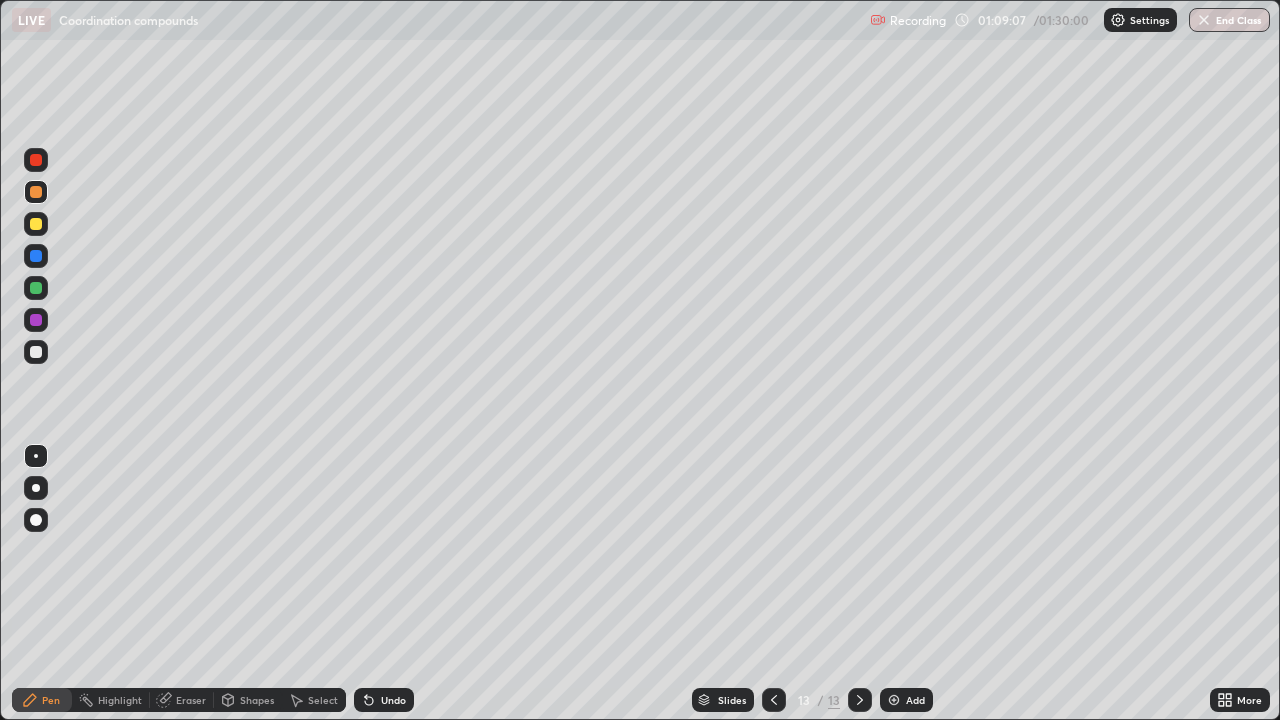 click at bounding box center [36, 224] 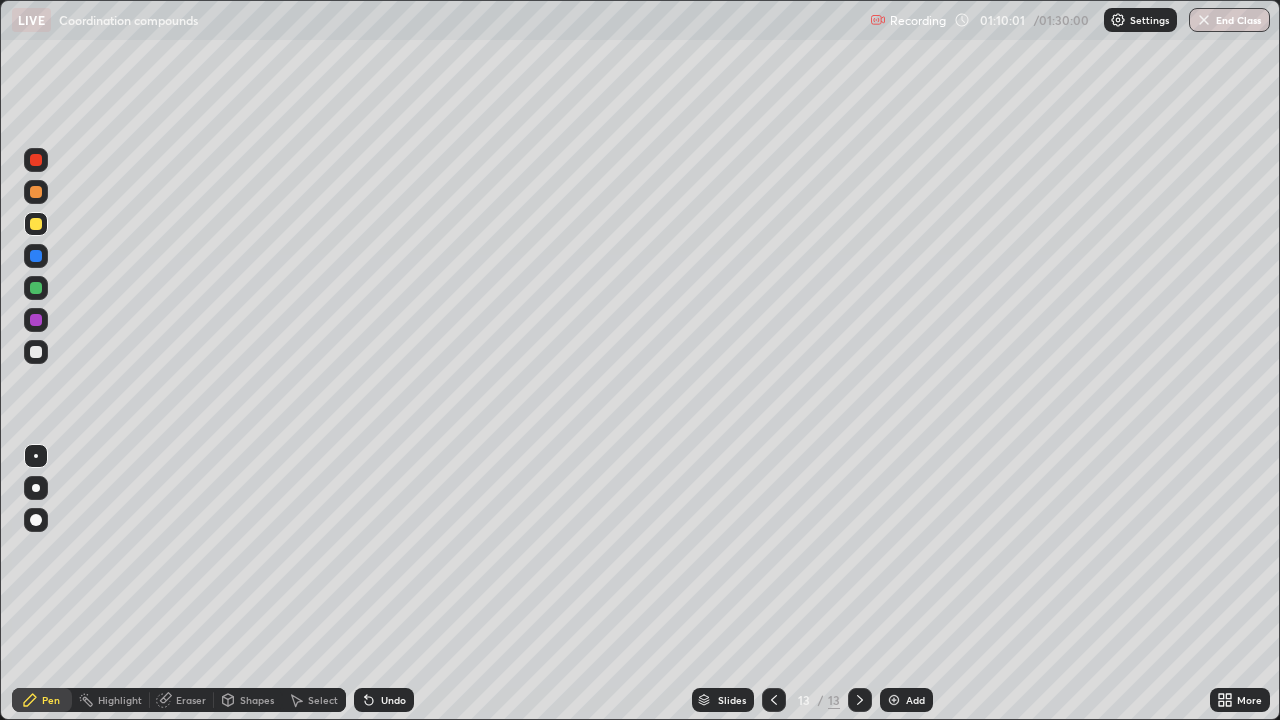 click on "Add" at bounding box center (915, 700) 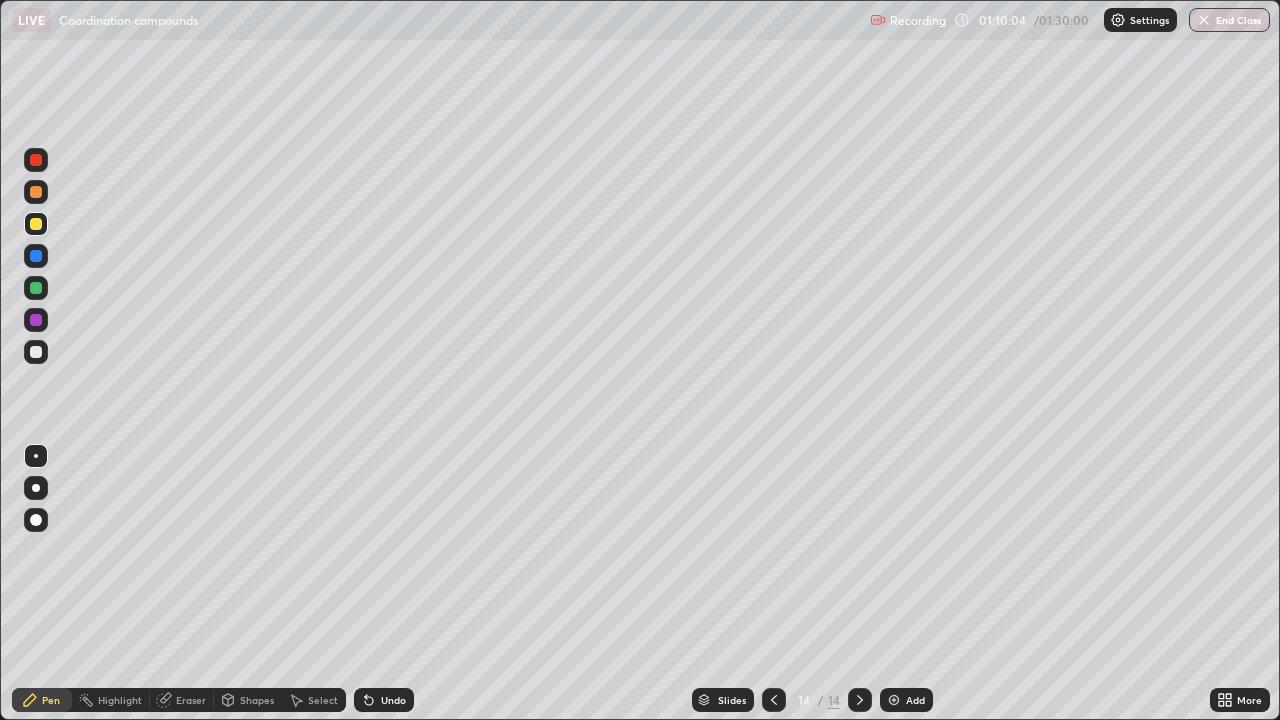 click at bounding box center (36, 192) 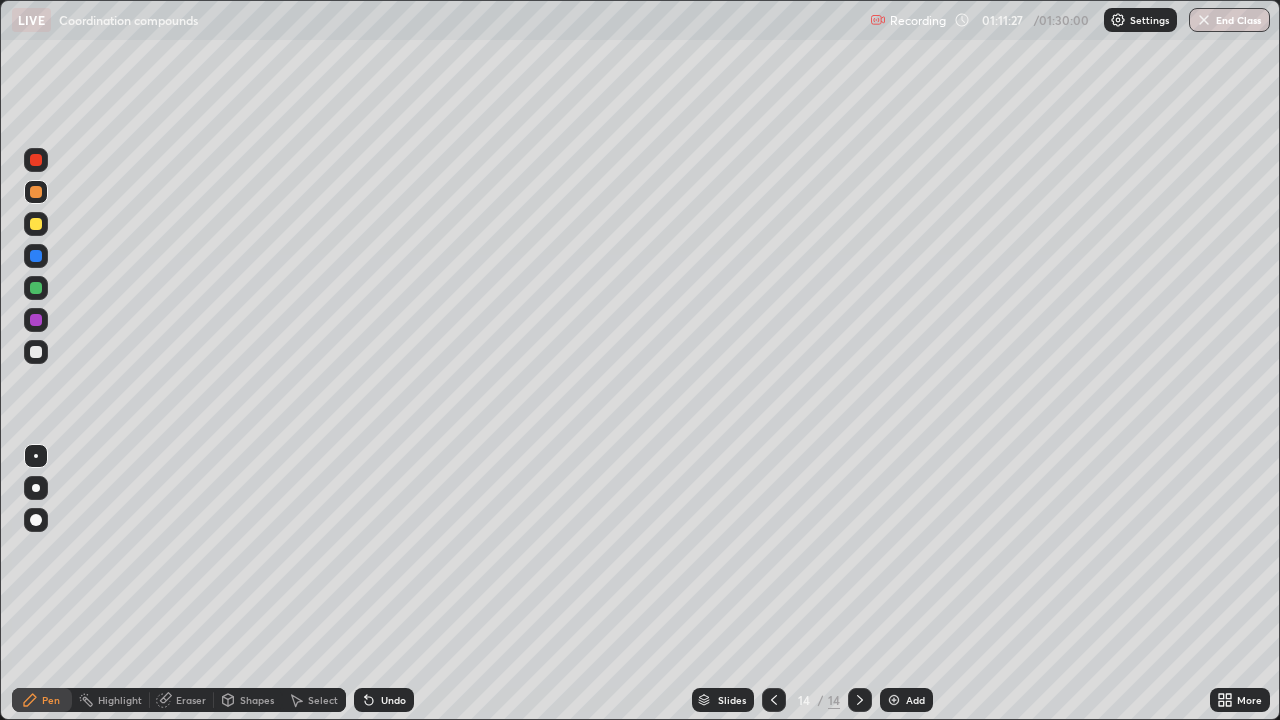 click at bounding box center (36, 224) 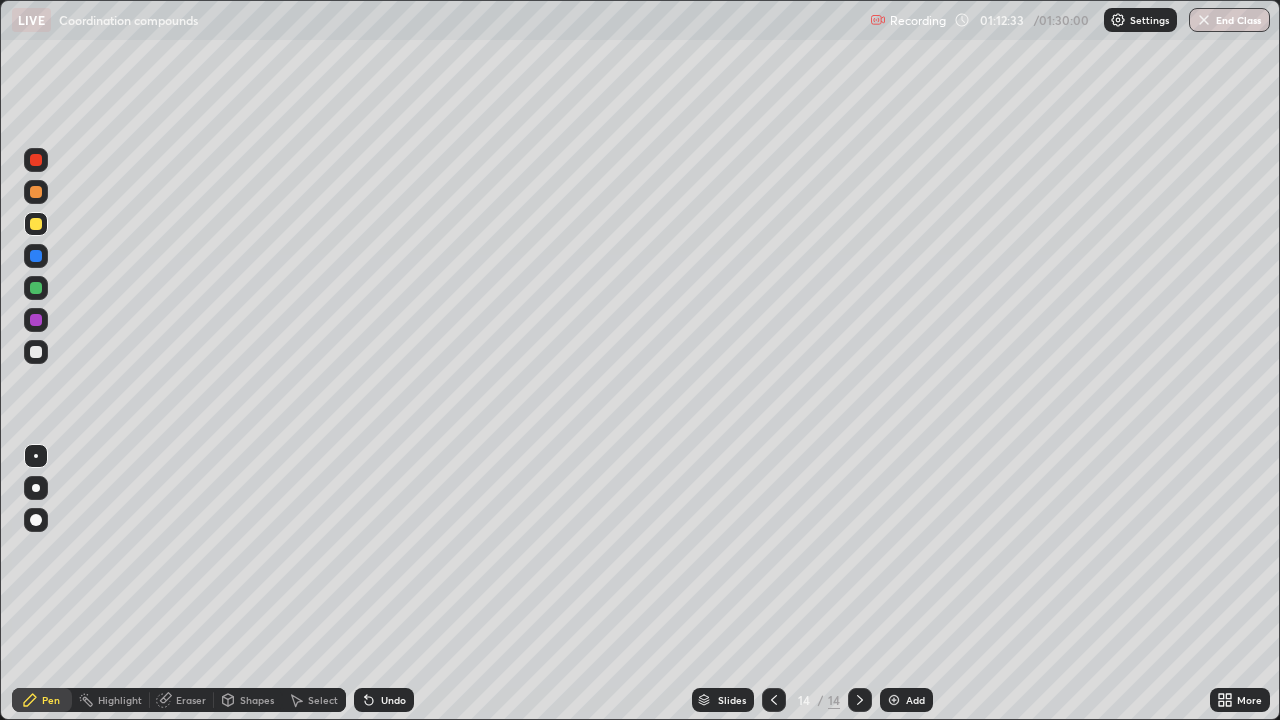 click at bounding box center [36, 320] 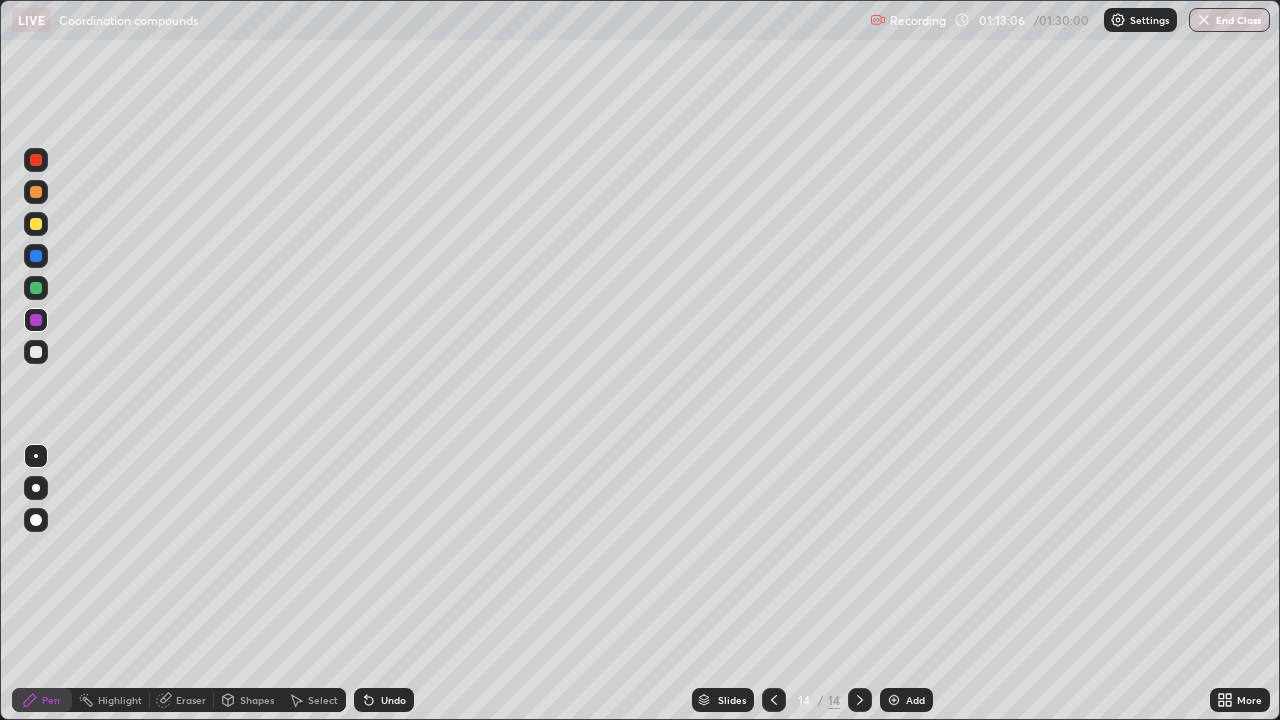 click on "Add" at bounding box center (915, 700) 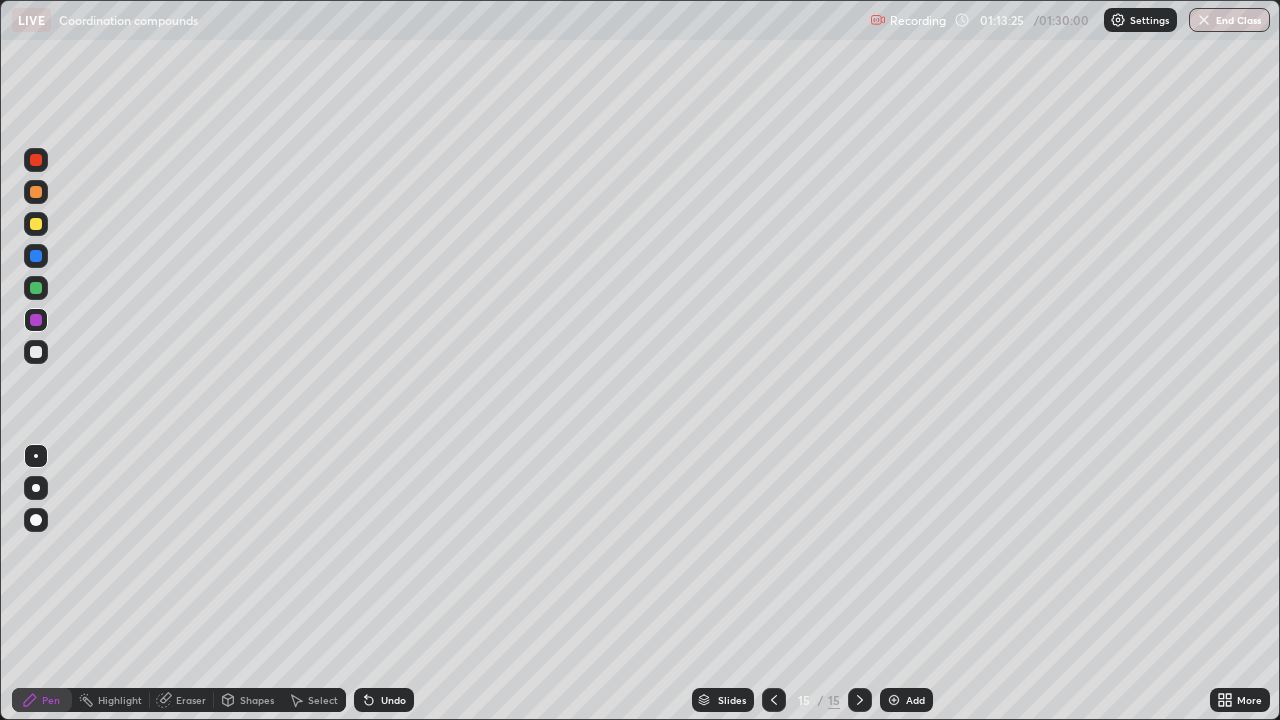 click 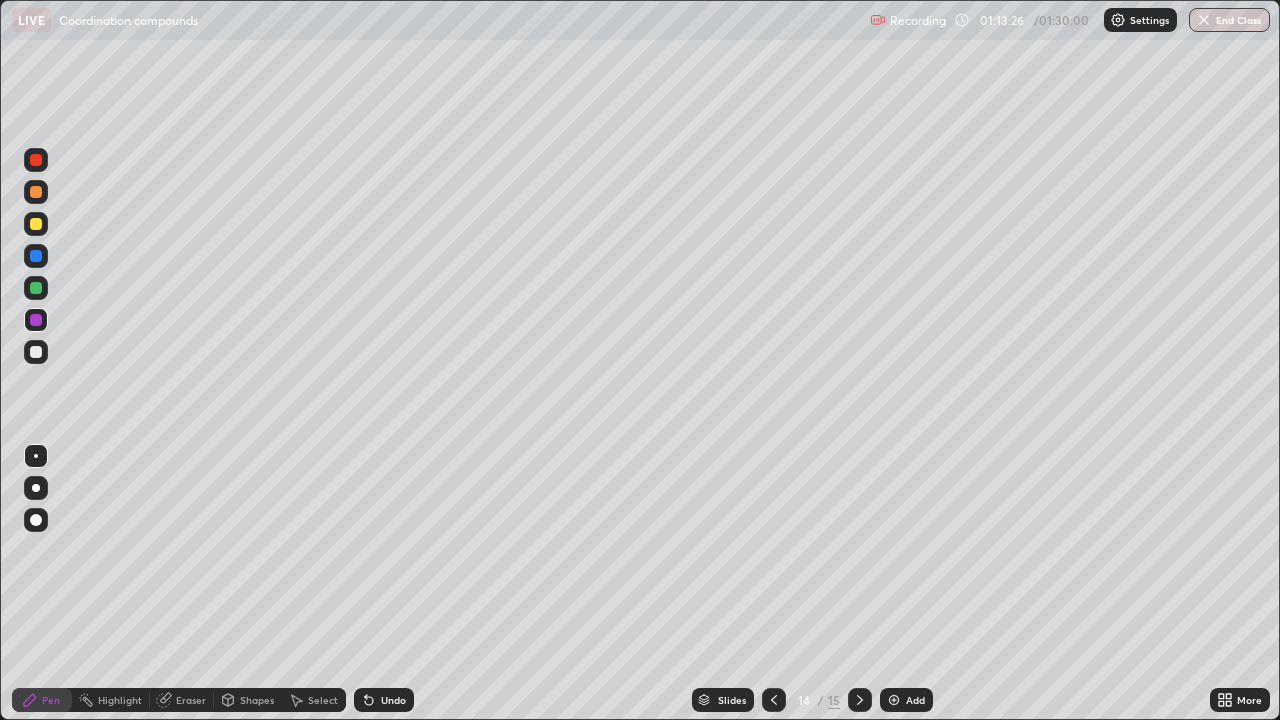 click 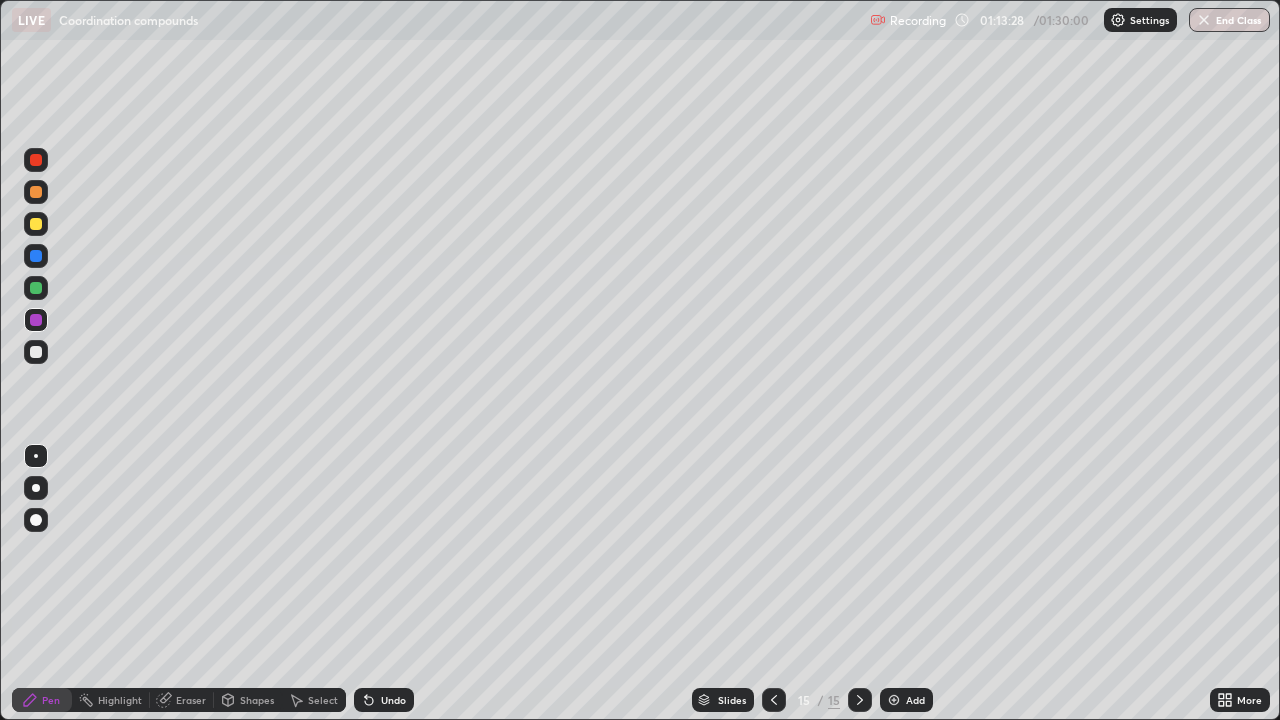 click at bounding box center [36, 288] 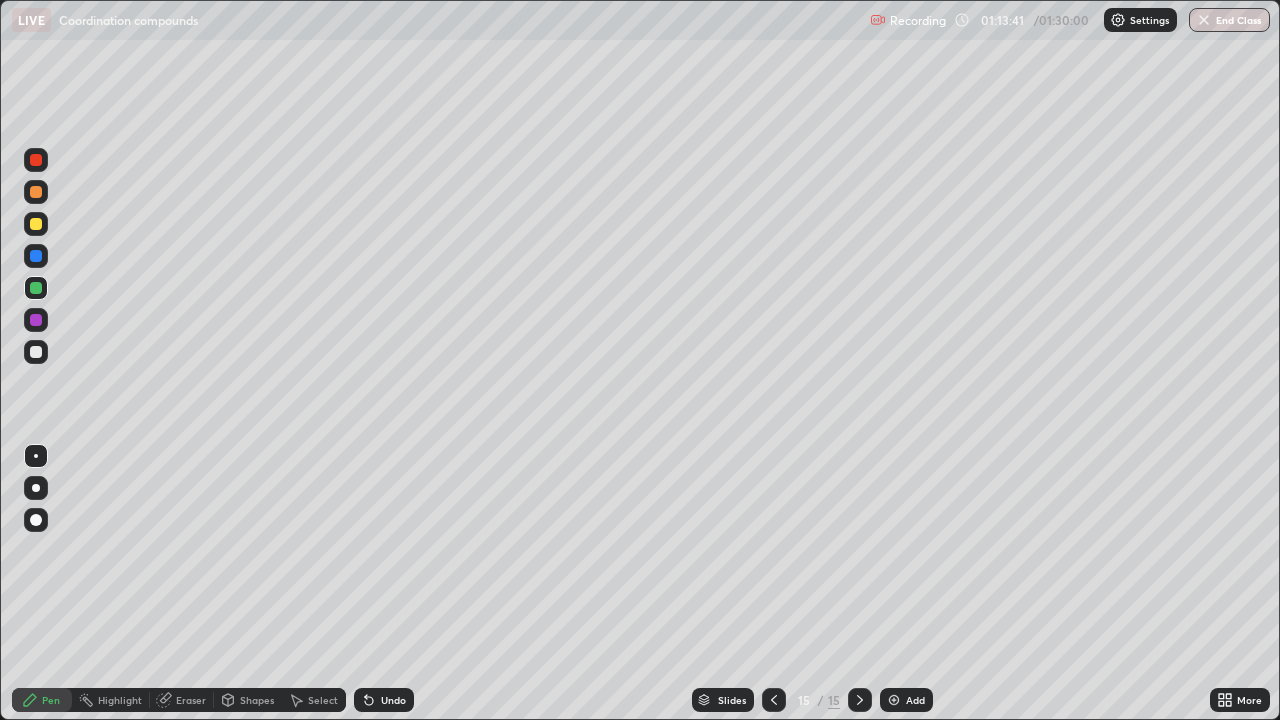 click on "Eraser" at bounding box center (182, 700) 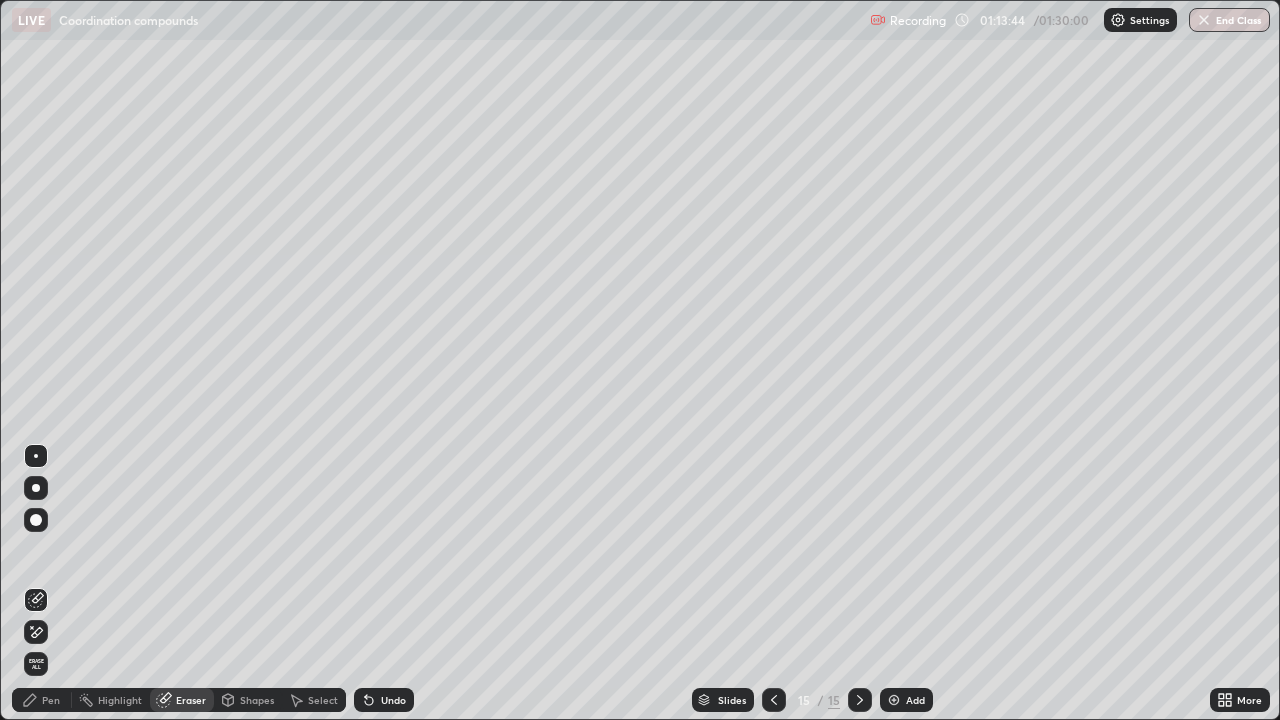 click on "Pen" at bounding box center (51, 700) 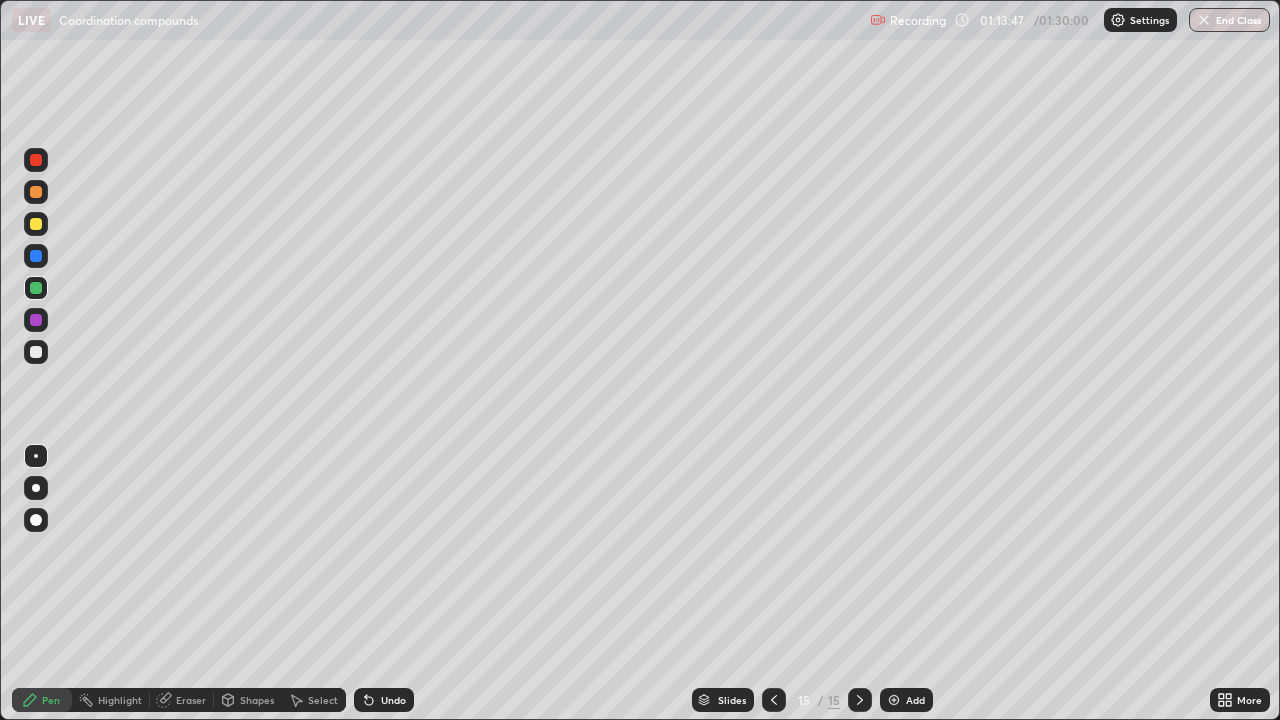 click at bounding box center [36, 192] 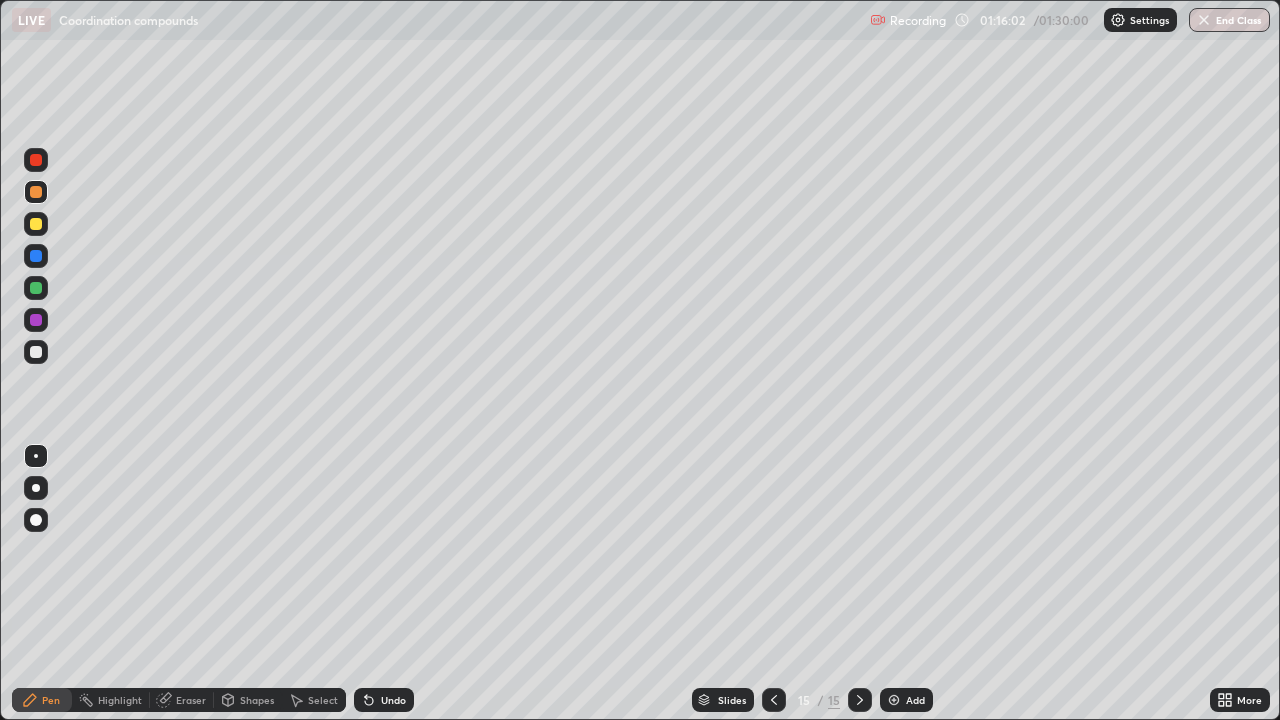 click at bounding box center [36, 288] 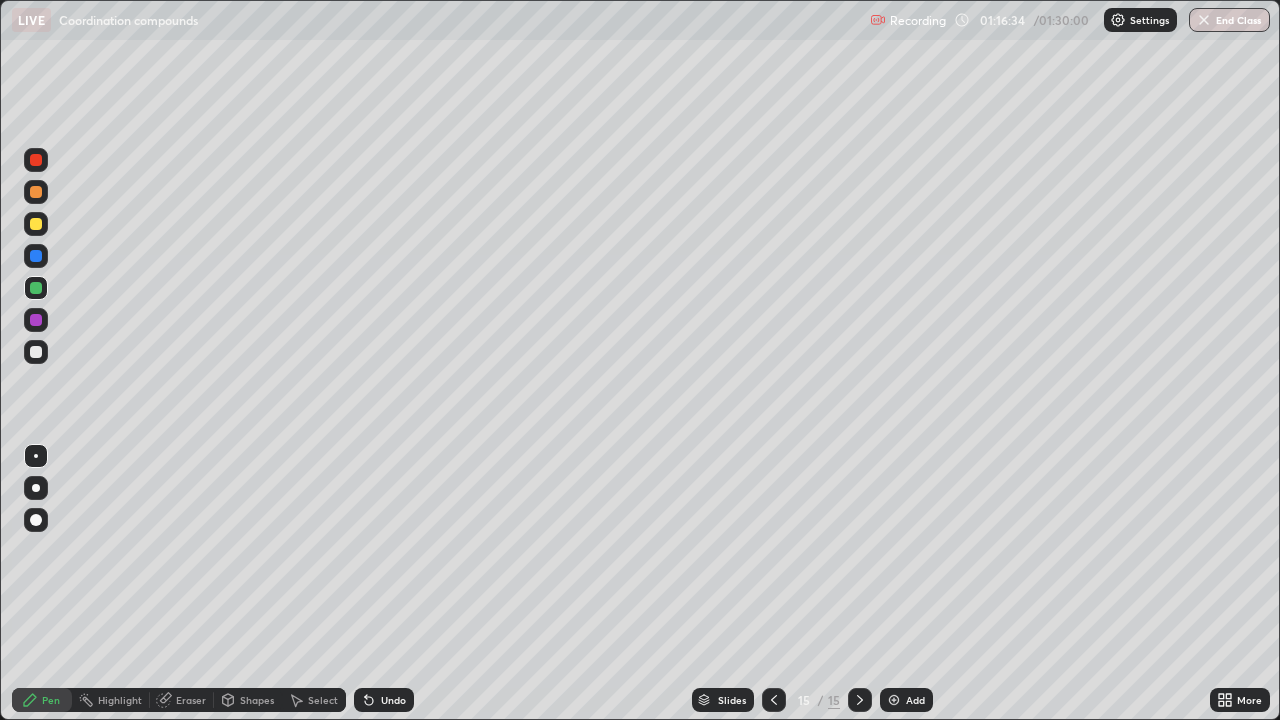 click at bounding box center (36, 320) 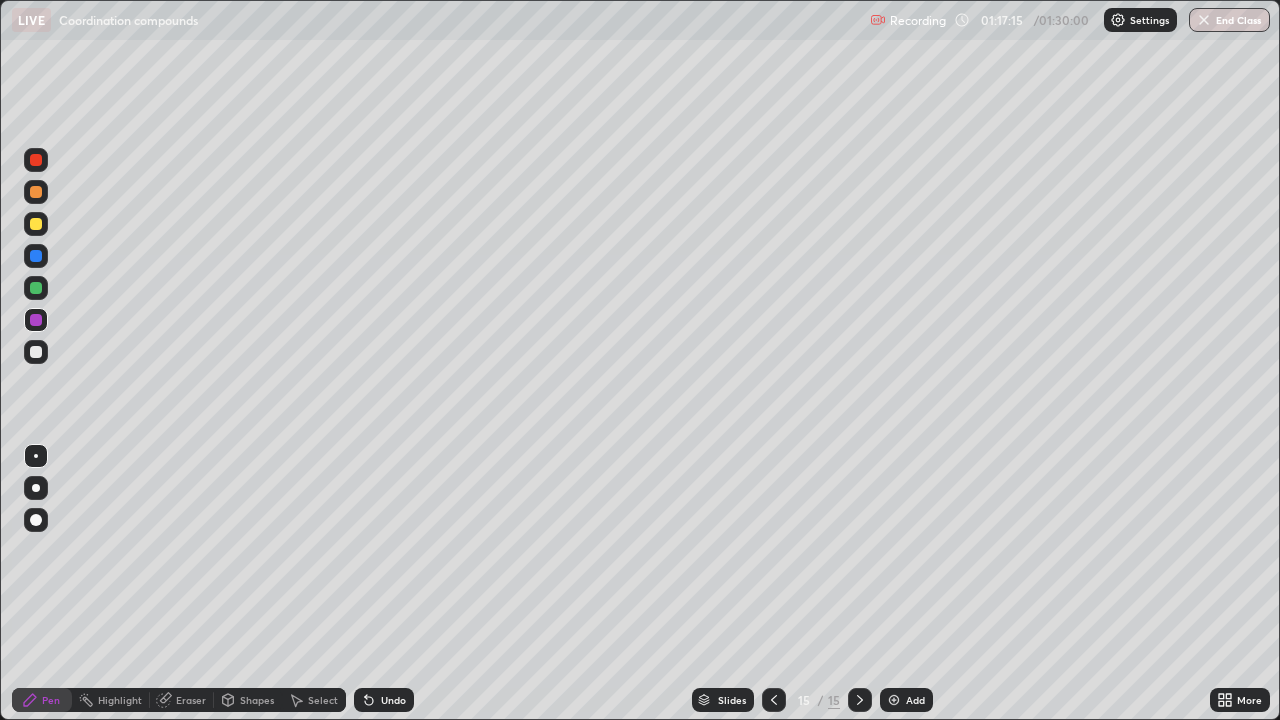 click 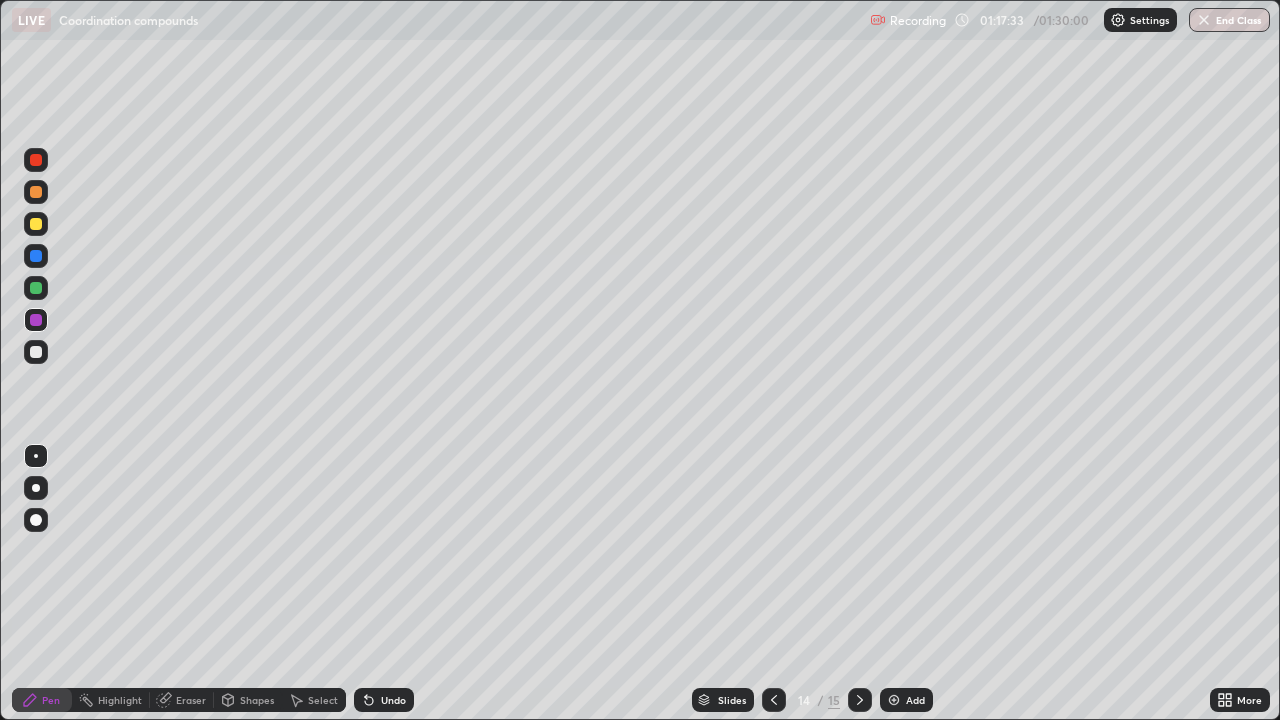 click 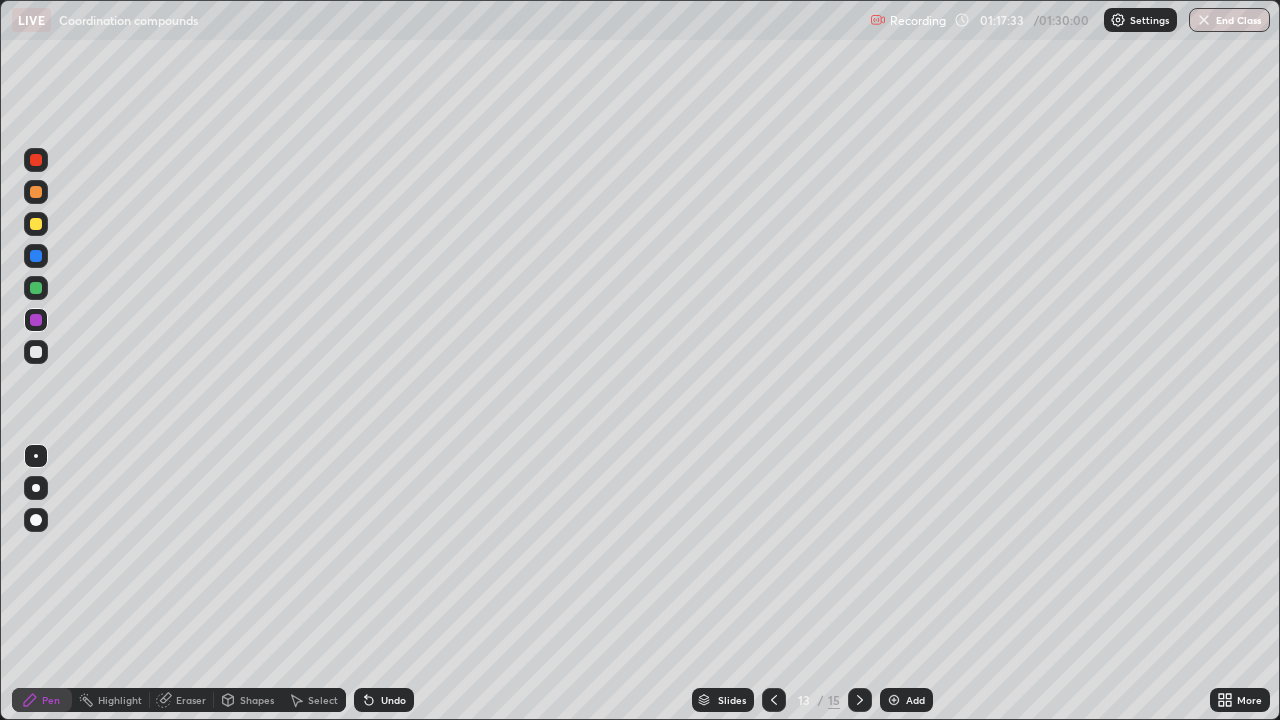 click 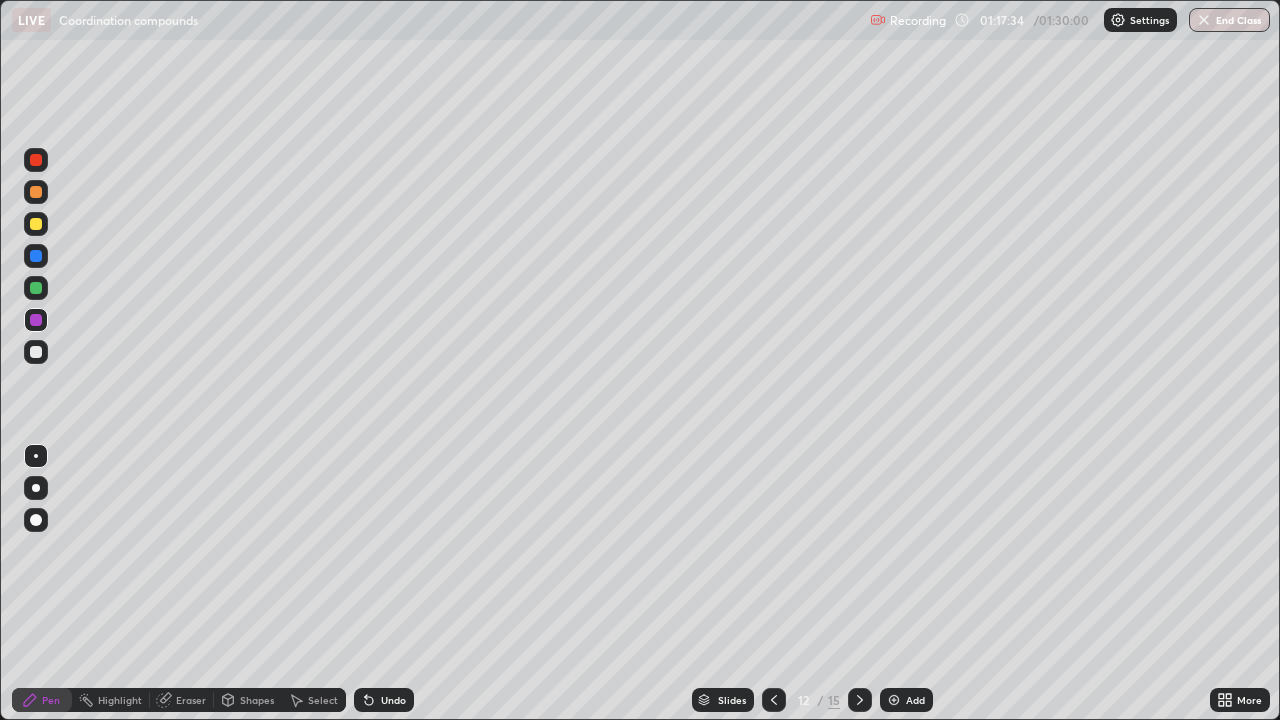 click 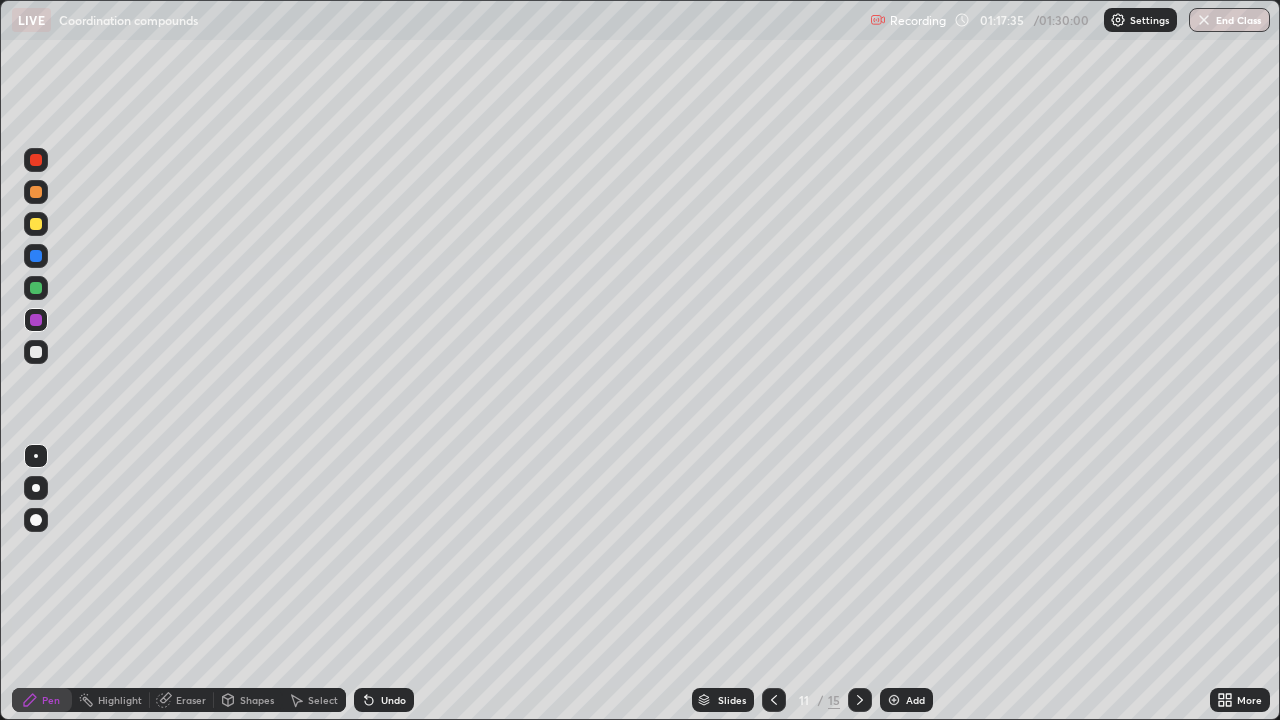 click 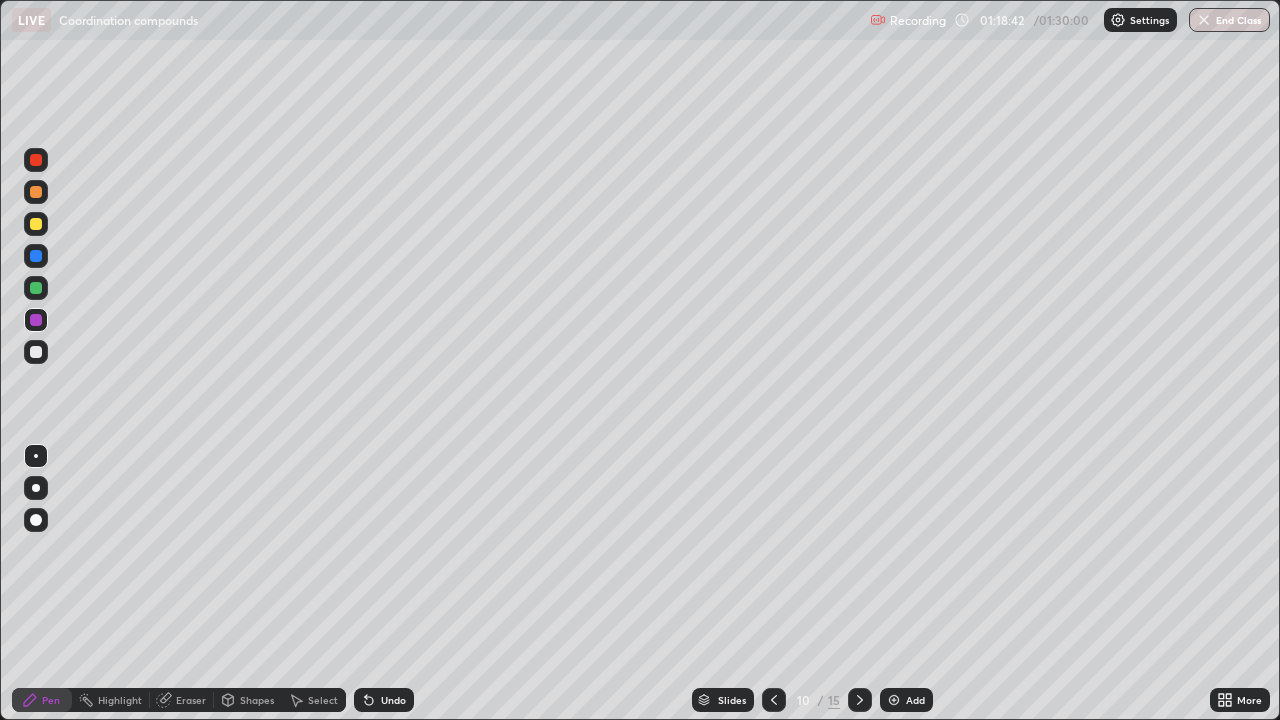 click 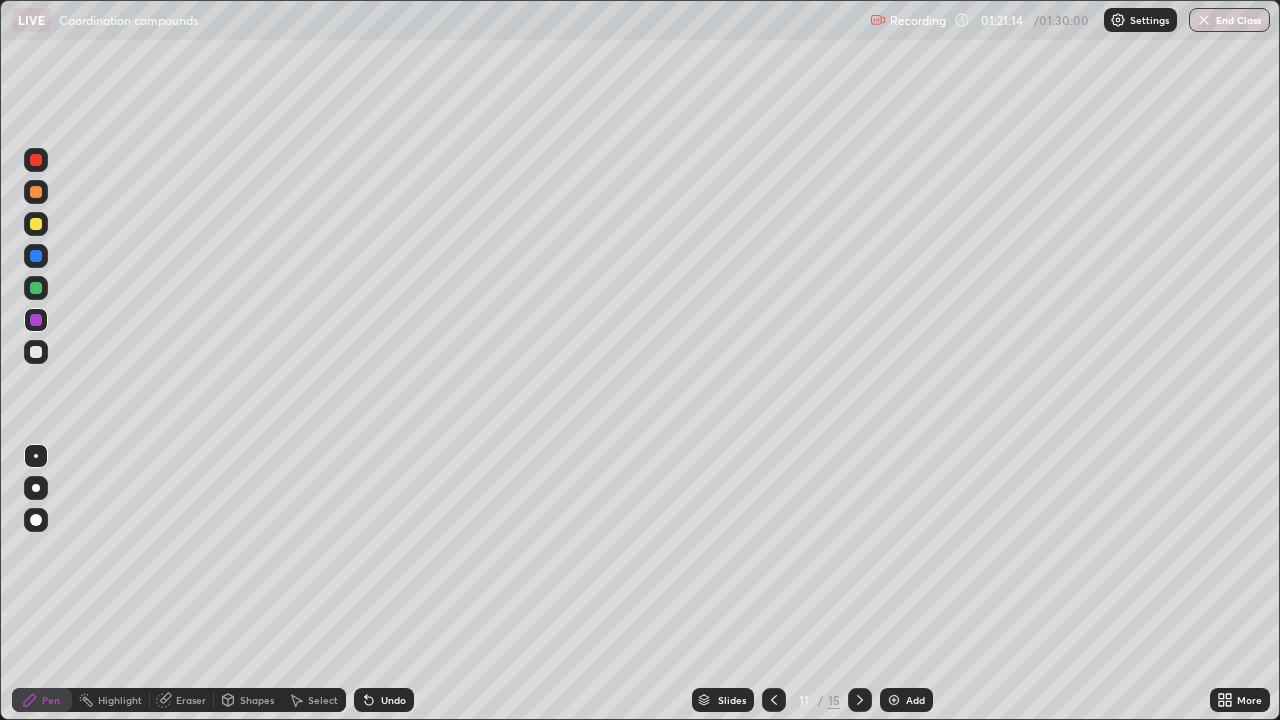 click 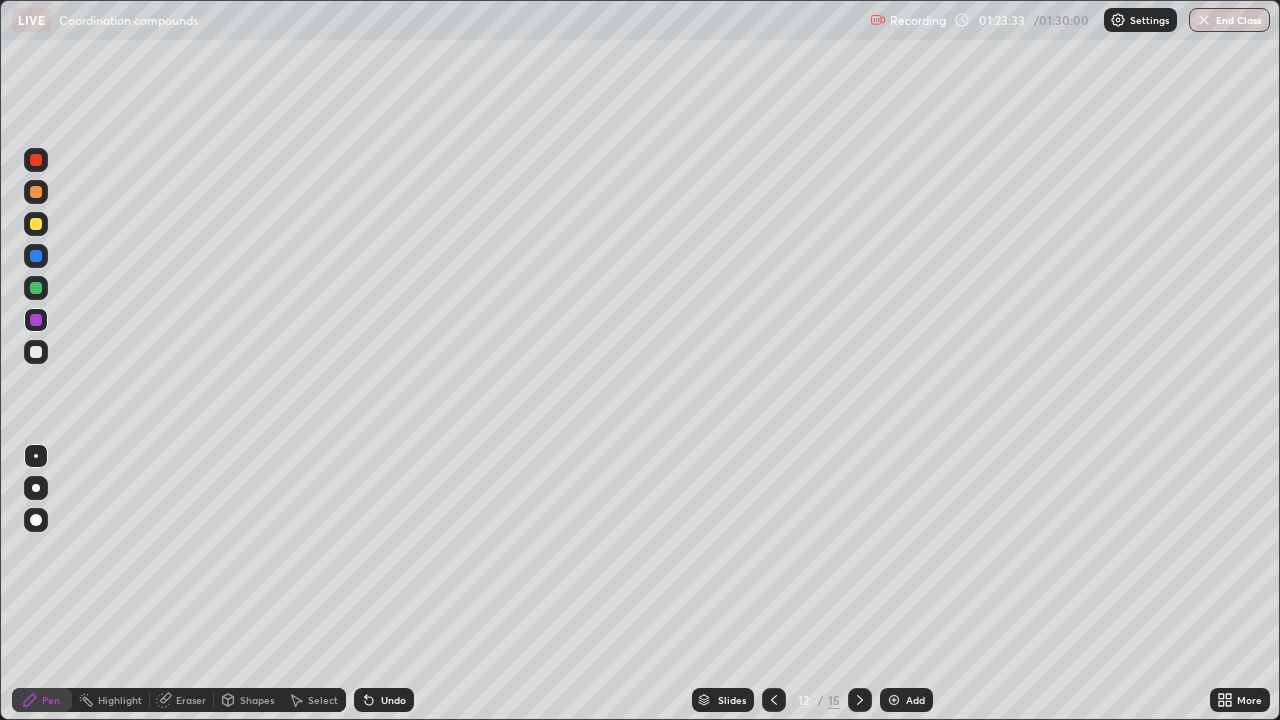 click 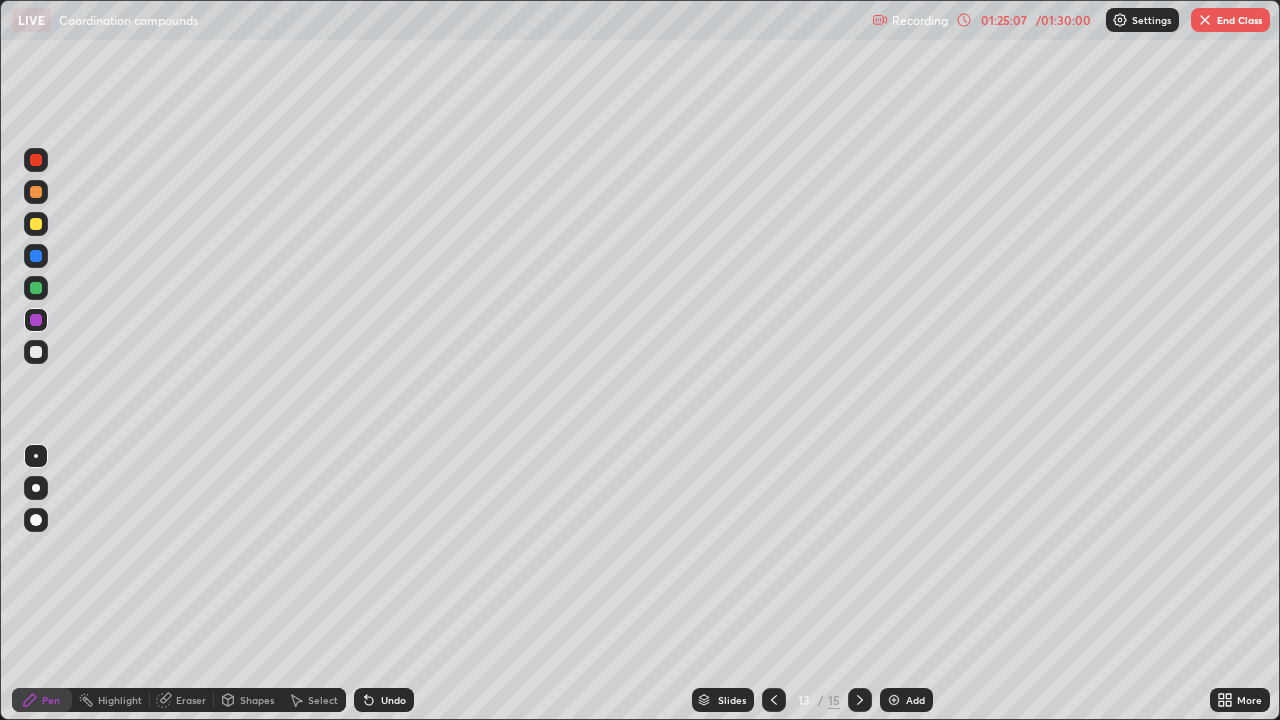 click 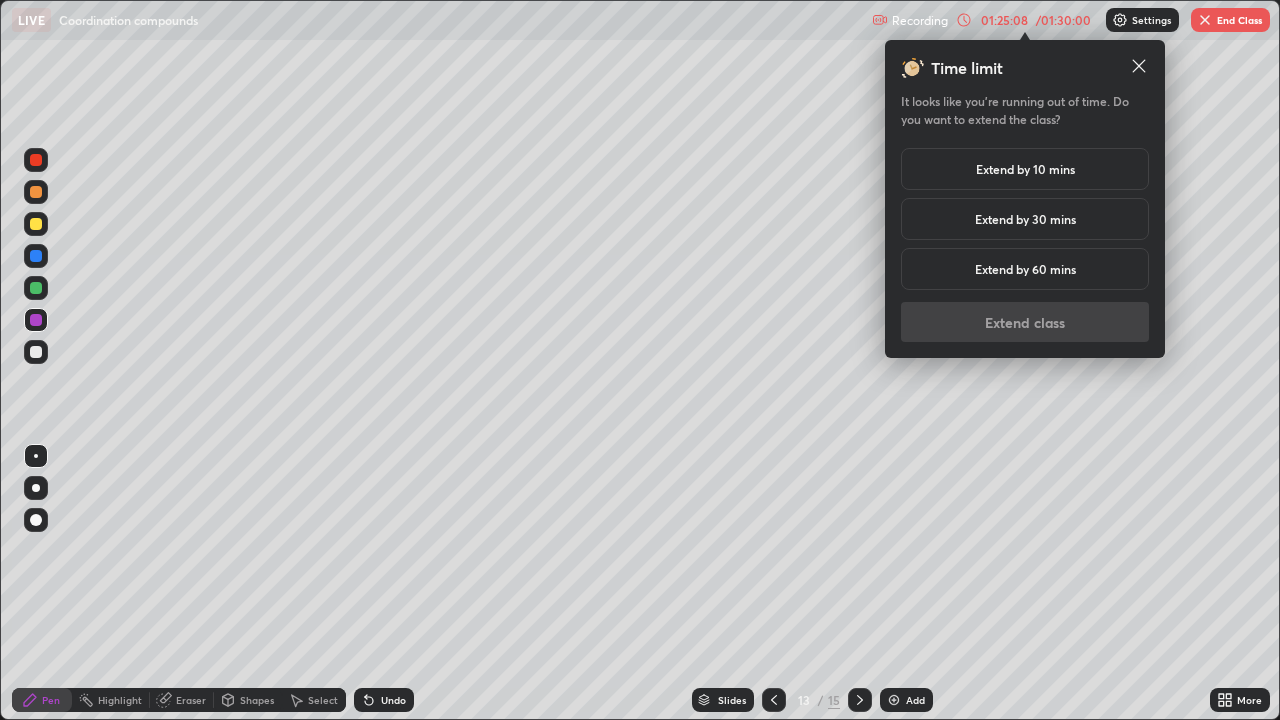 click on "Extend by 10 mins" at bounding box center (1025, 169) 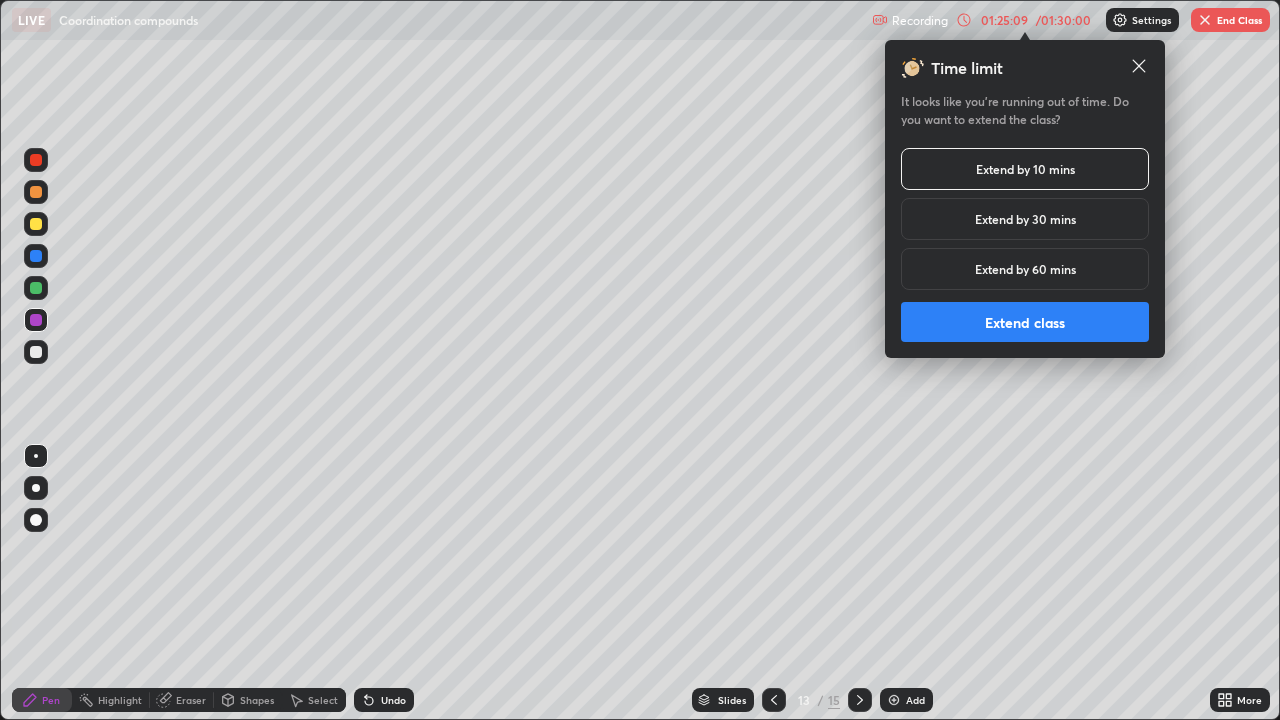 click on "Extend class" at bounding box center (1025, 322) 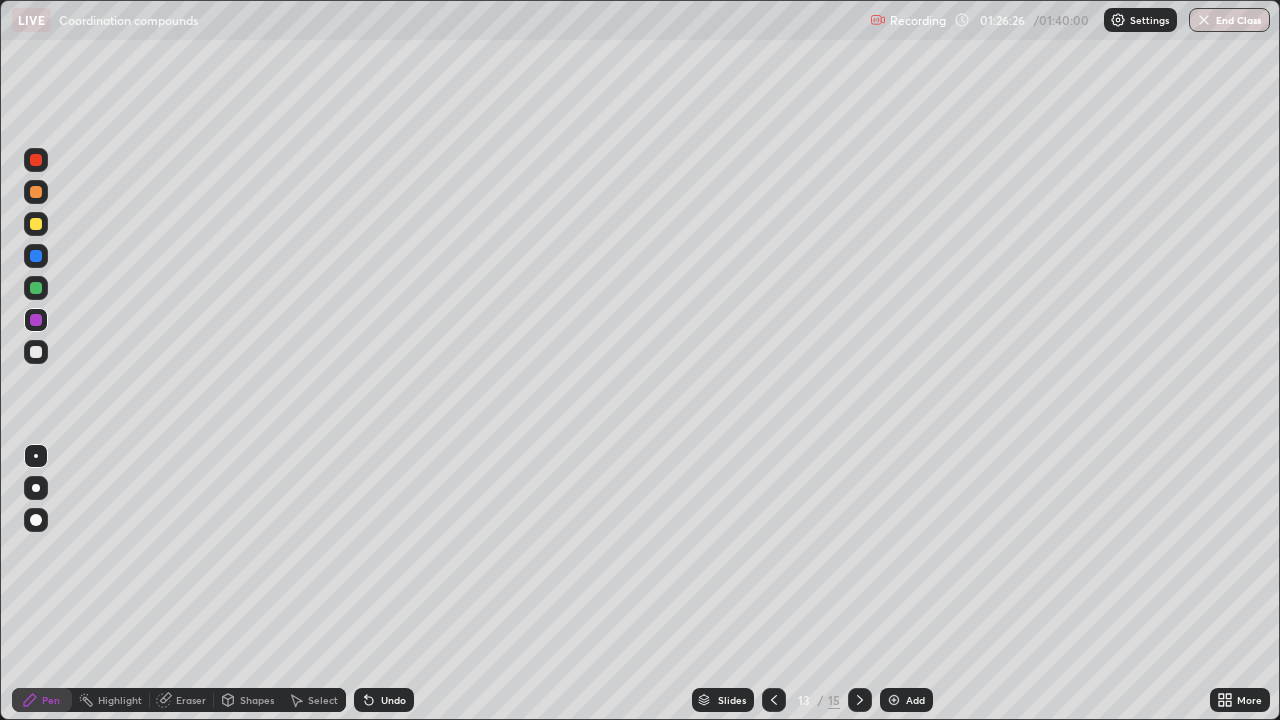 click 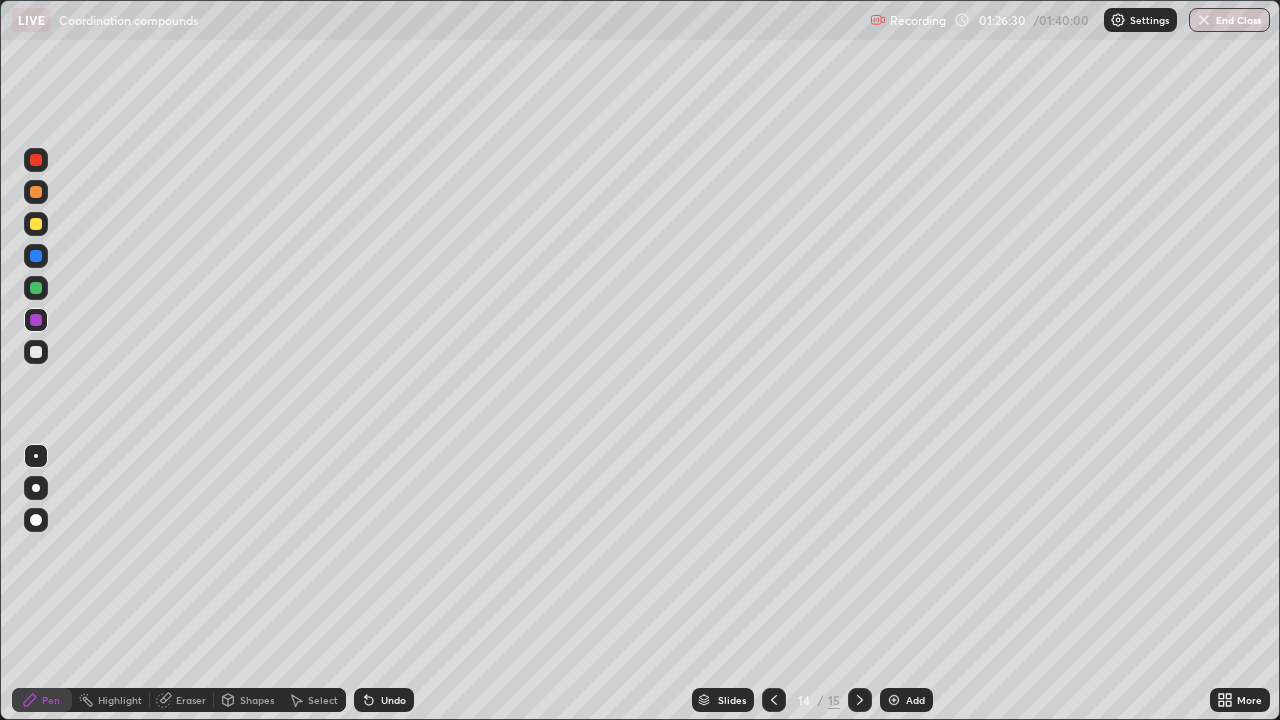 click 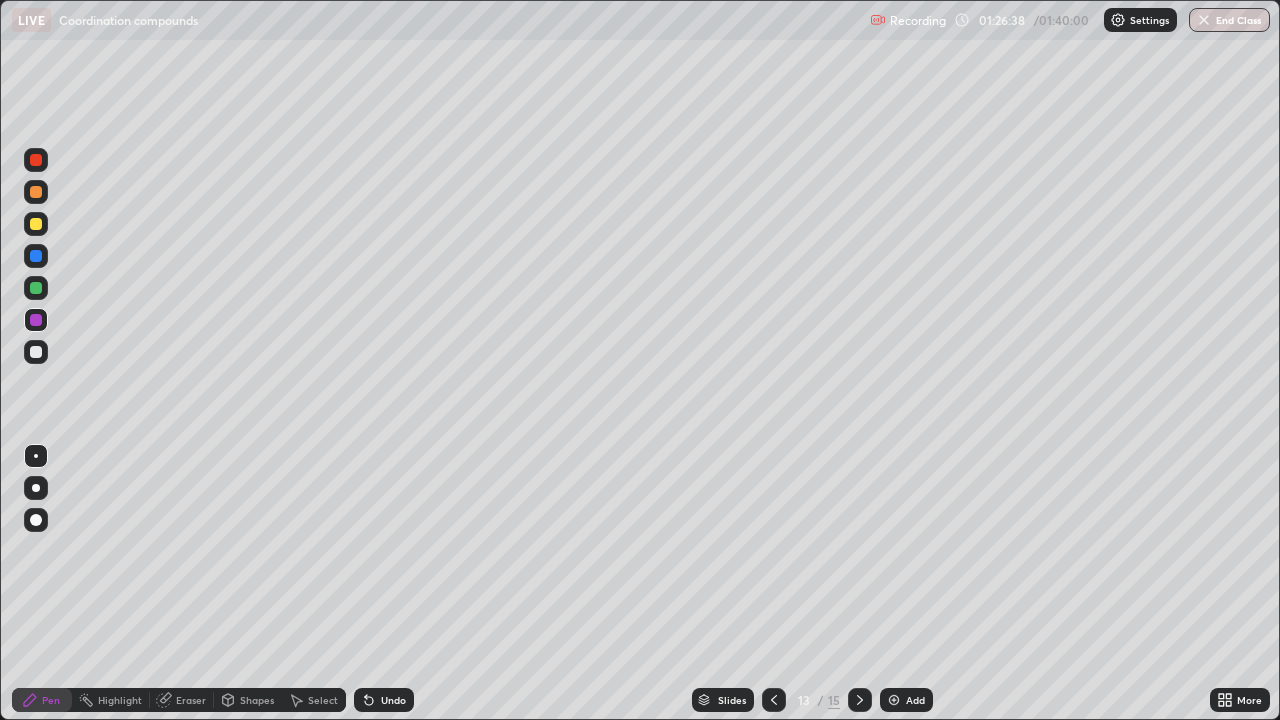 click 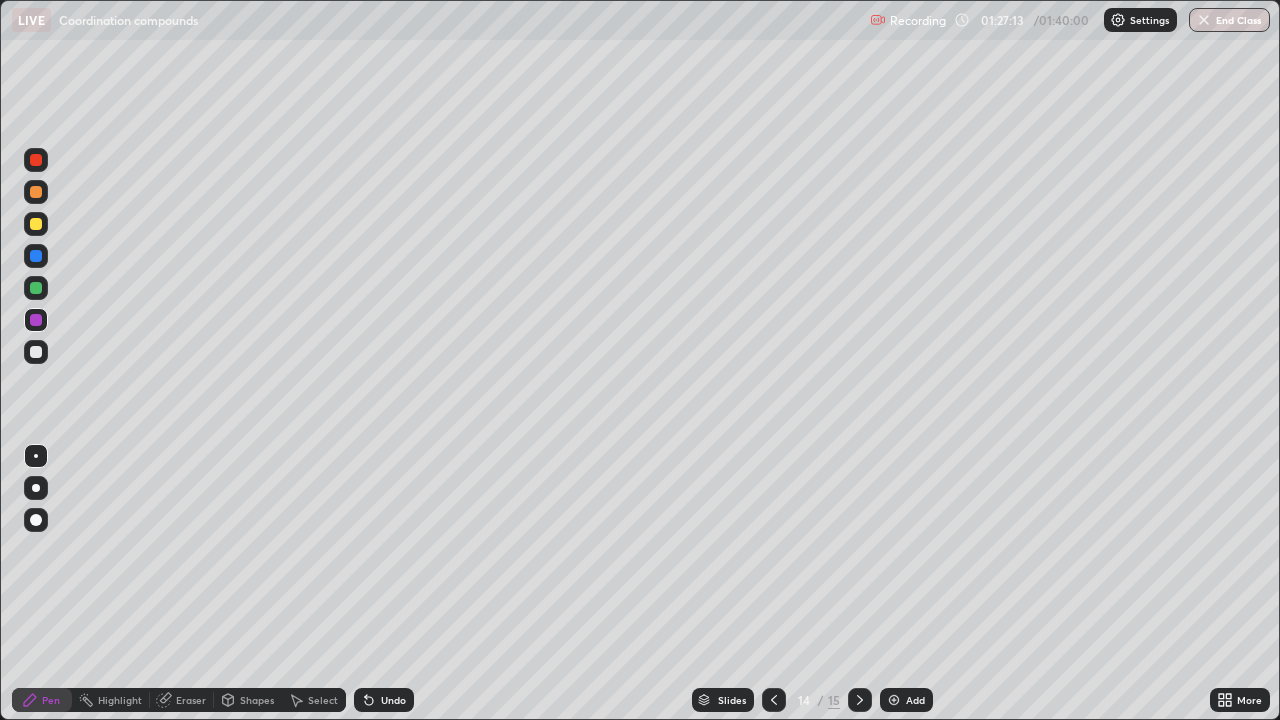 click 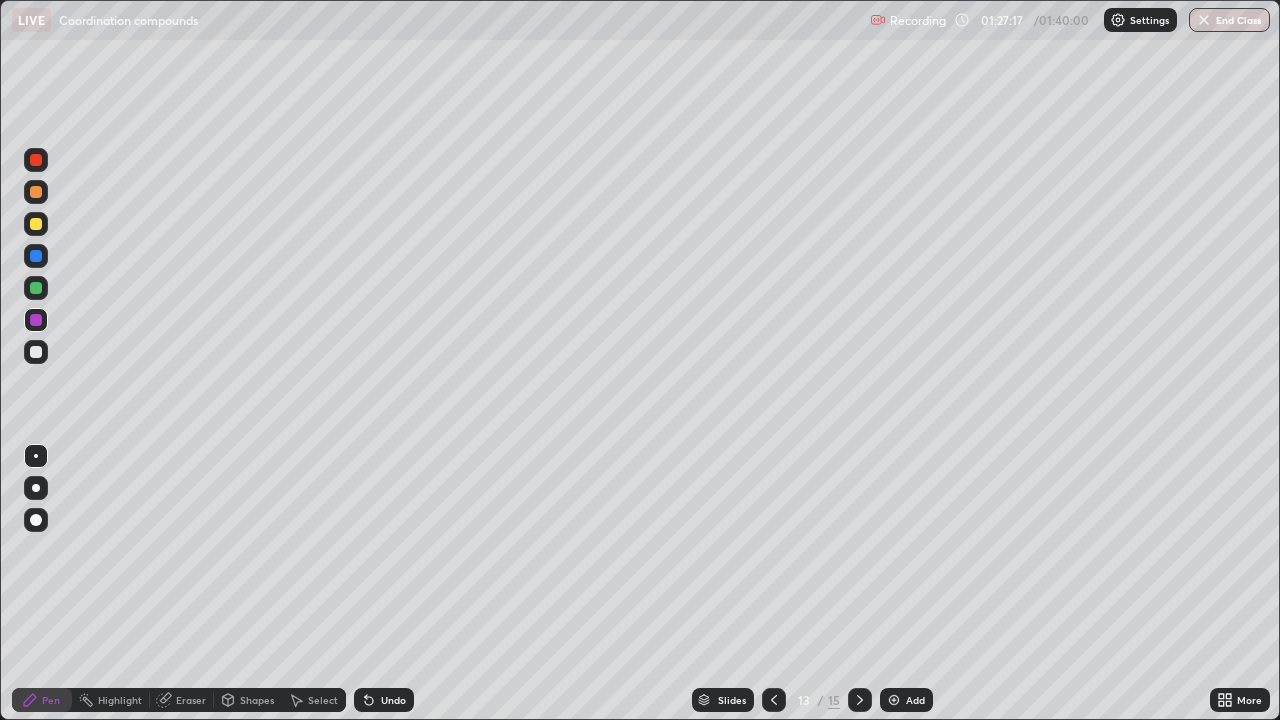 click 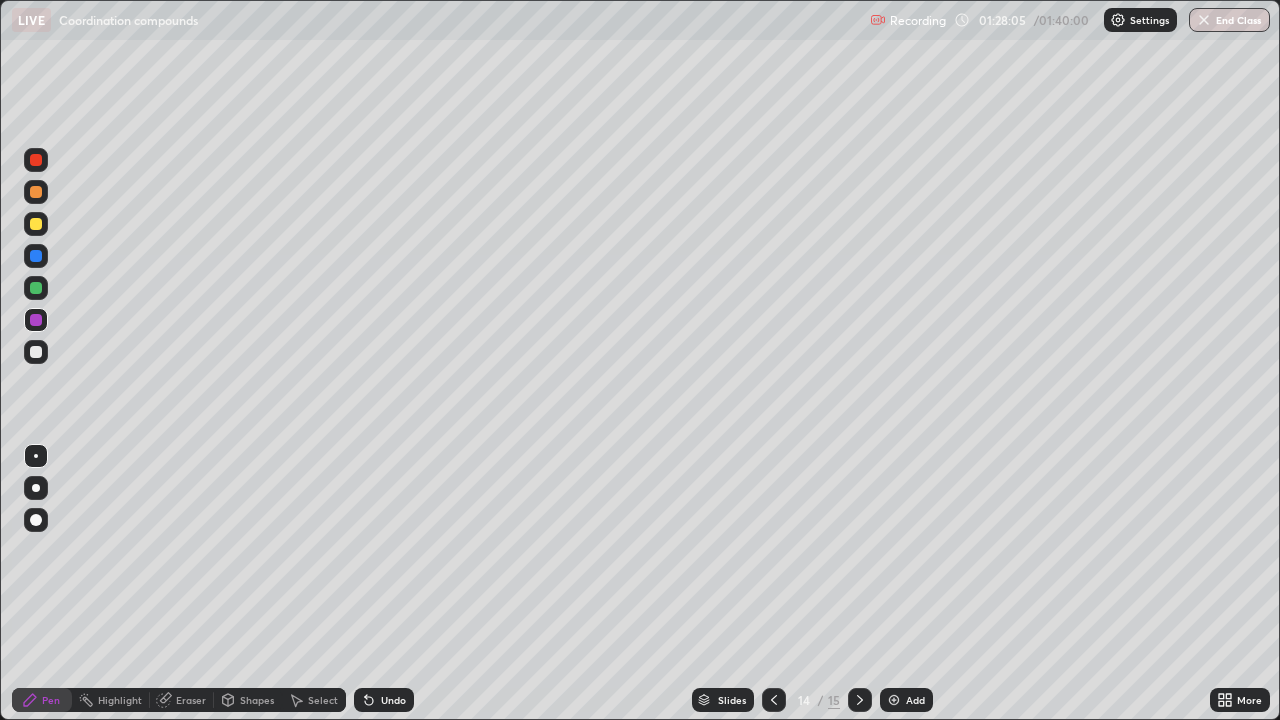 click 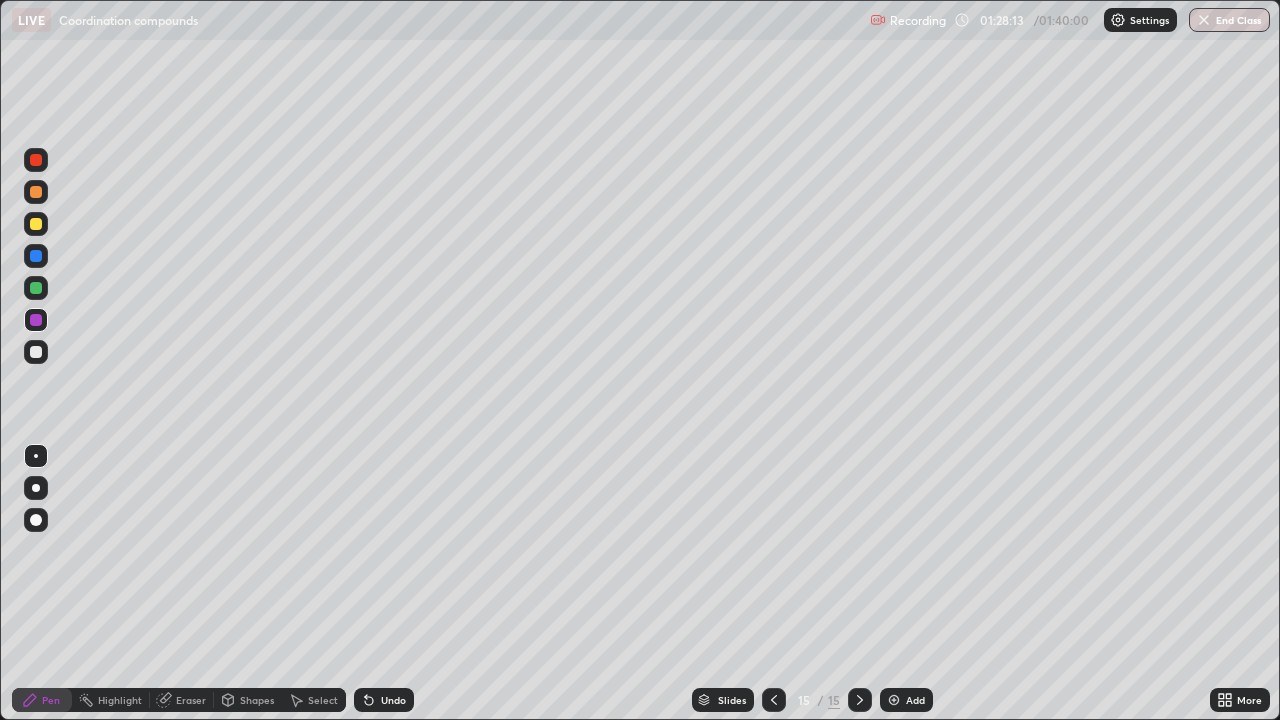 click 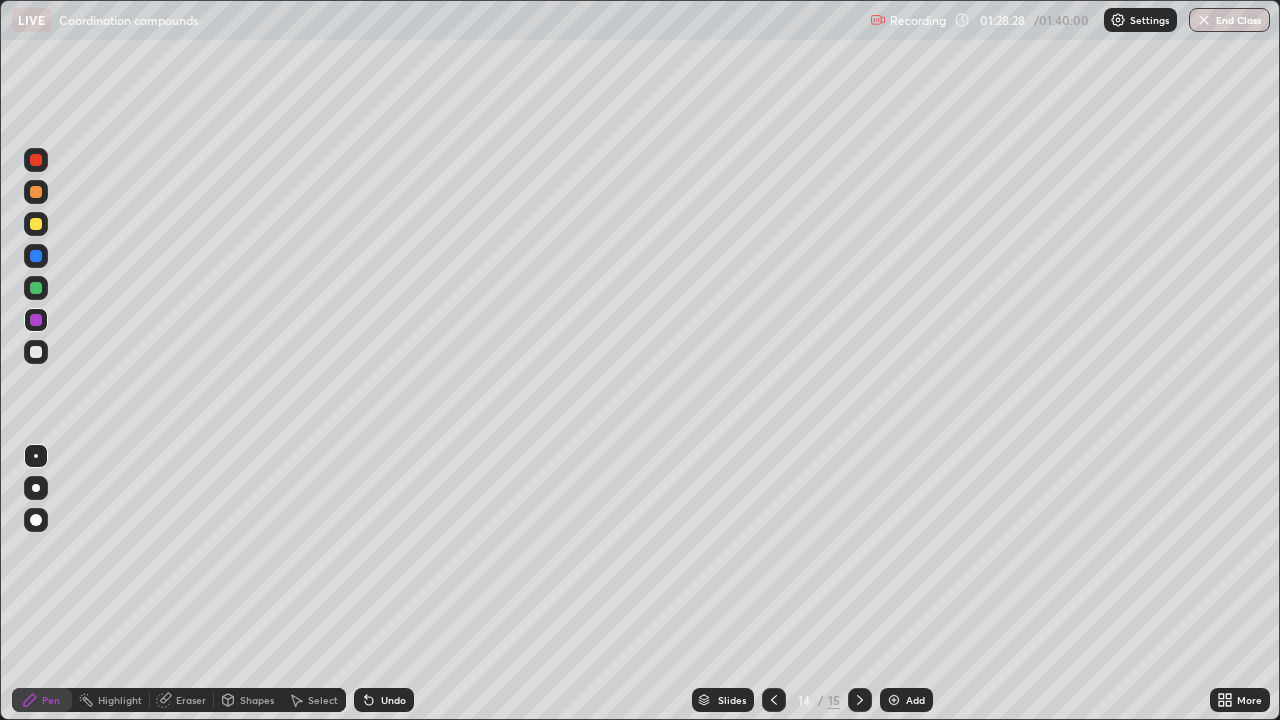 click 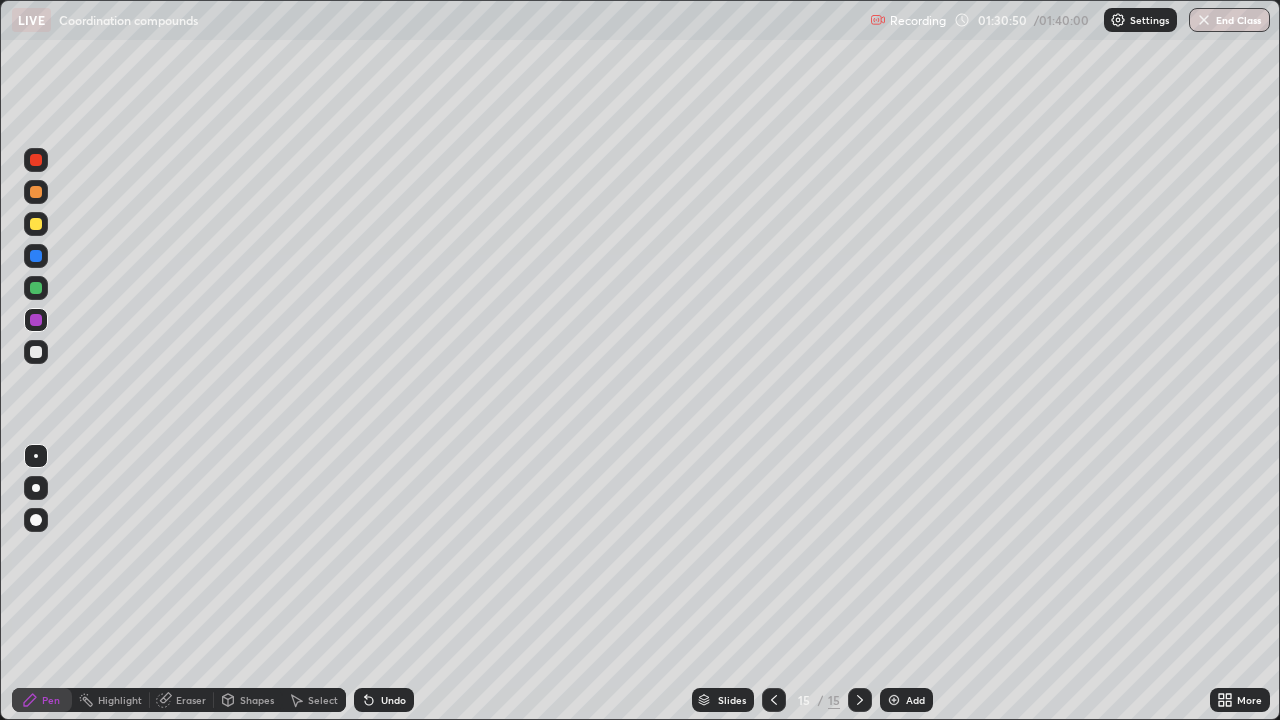 click at bounding box center (894, 700) 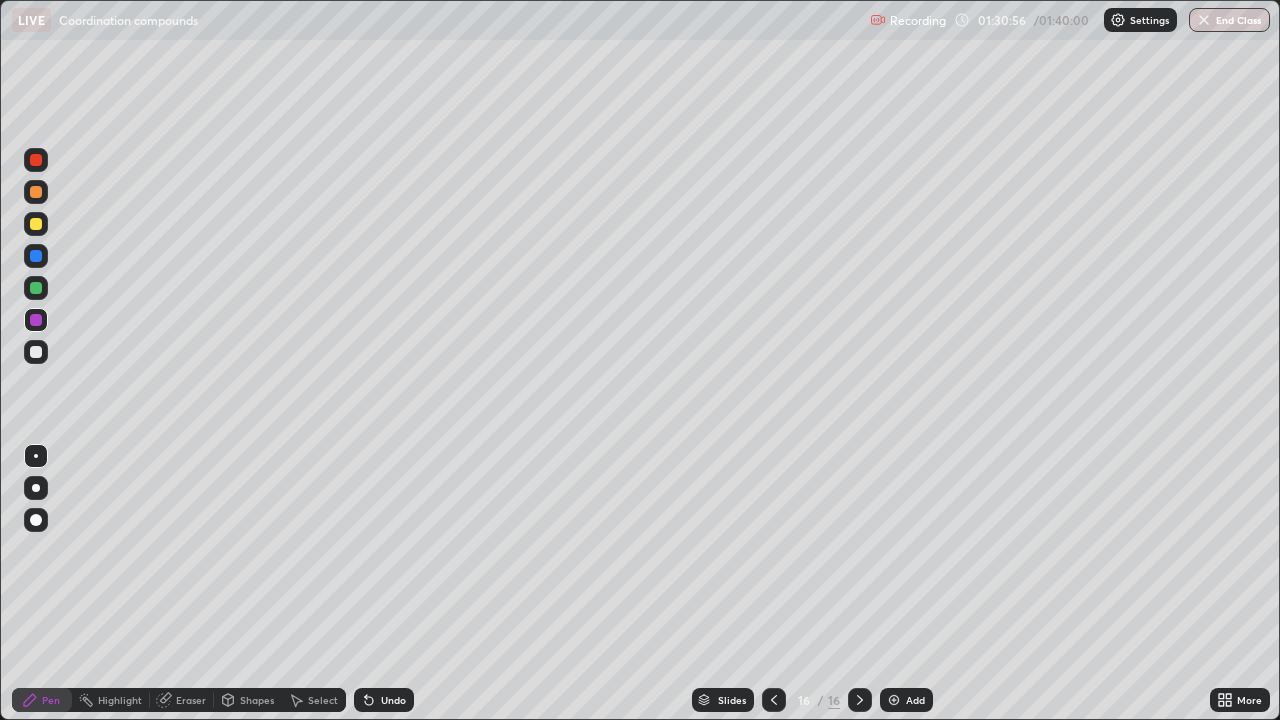 click at bounding box center (36, 224) 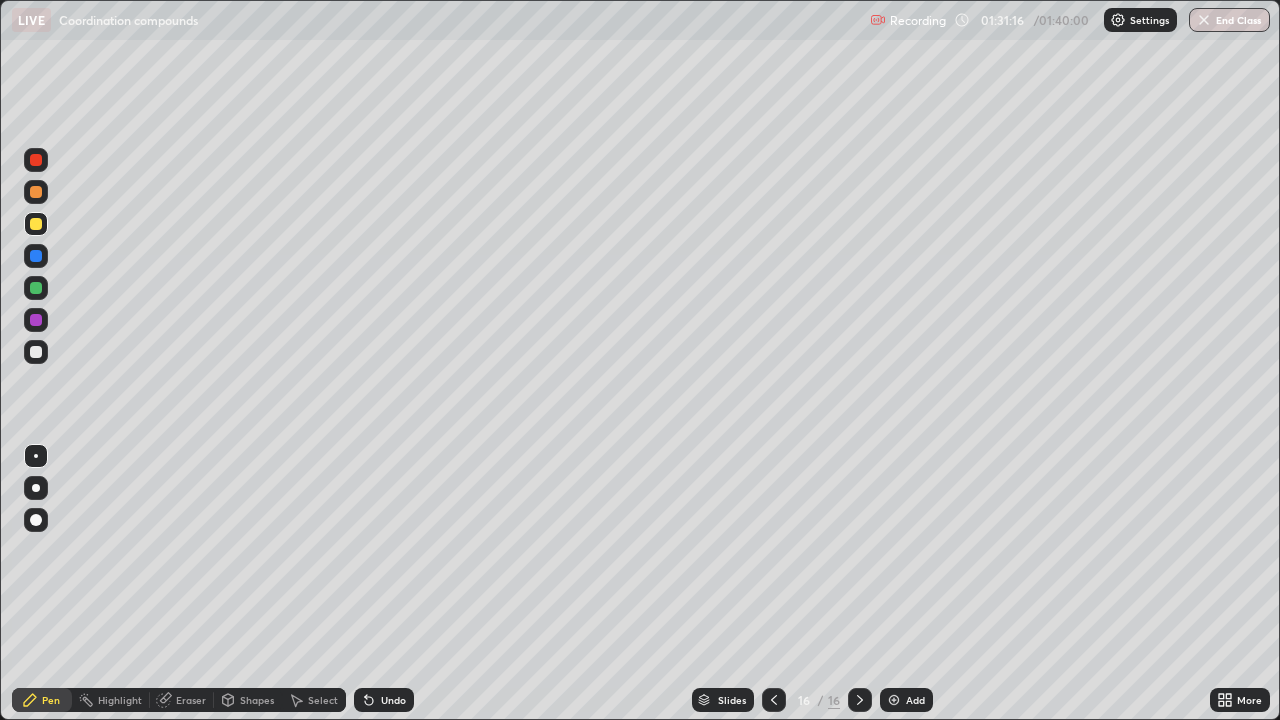 click at bounding box center (36, 192) 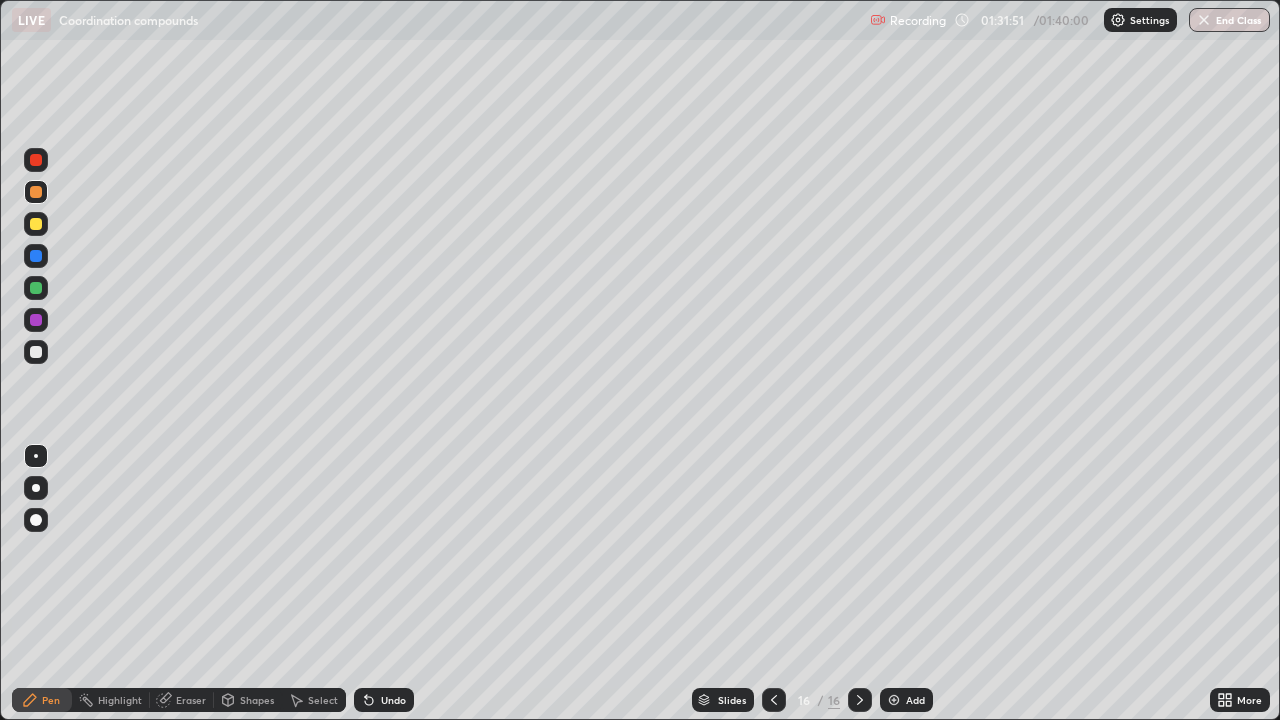 click at bounding box center [36, 224] 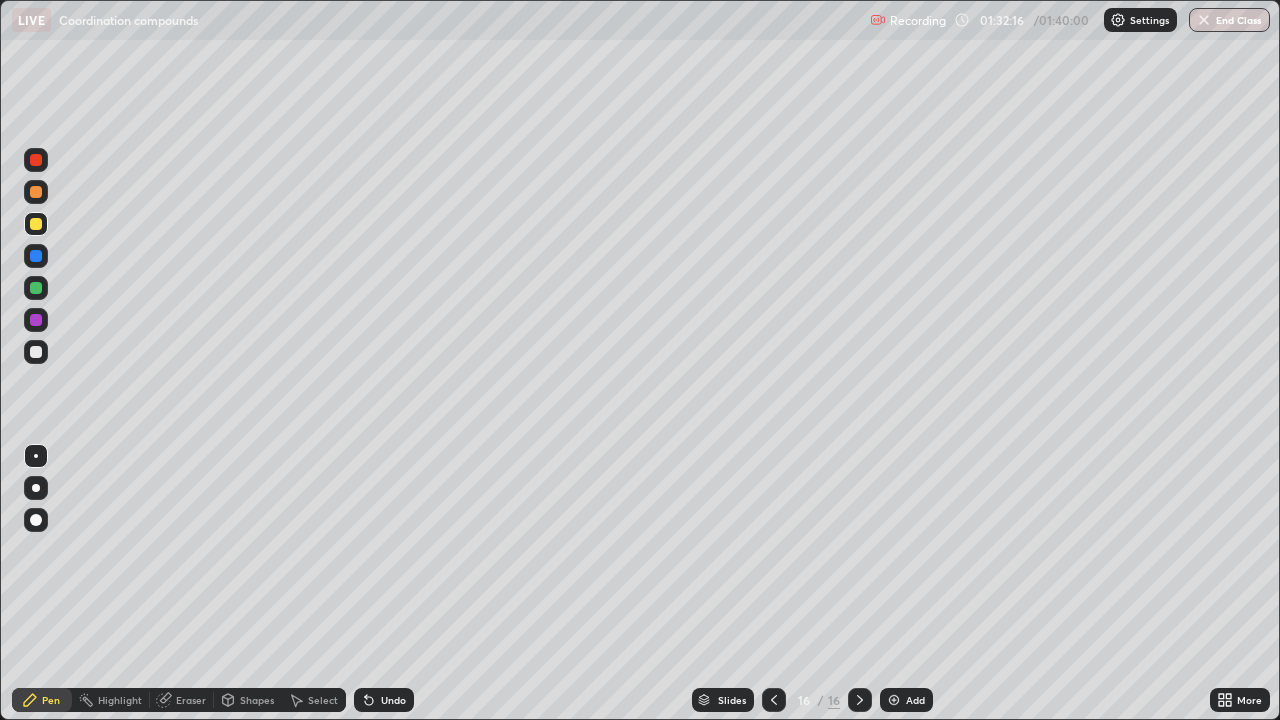 click at bounding box center (36, 320) 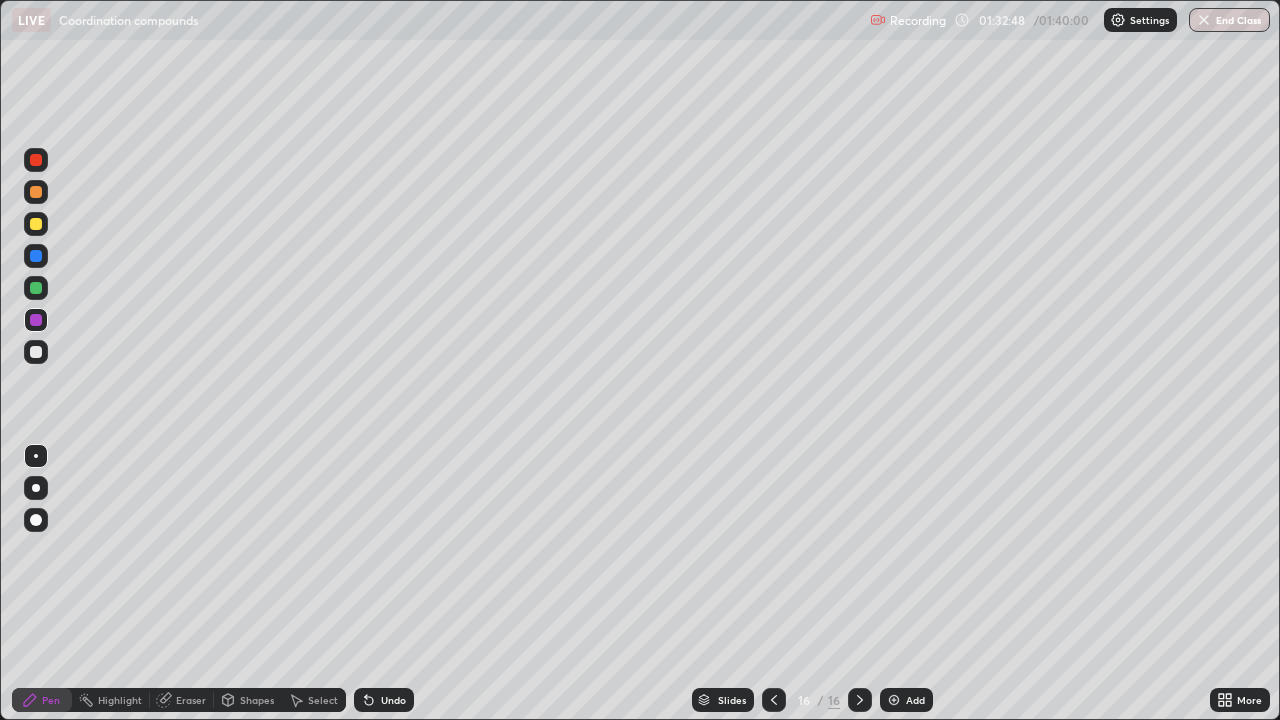 click at bounding box center (36, 192) 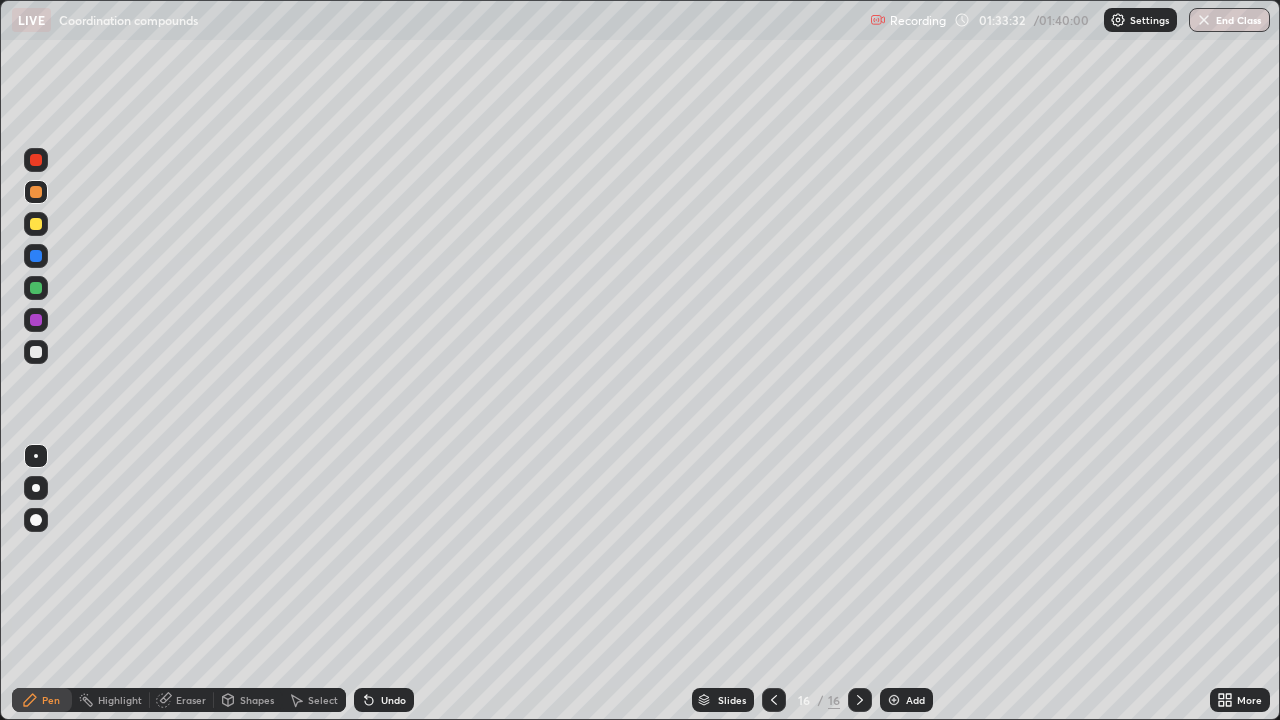 click on "Add" at bounding box center (915, 700) 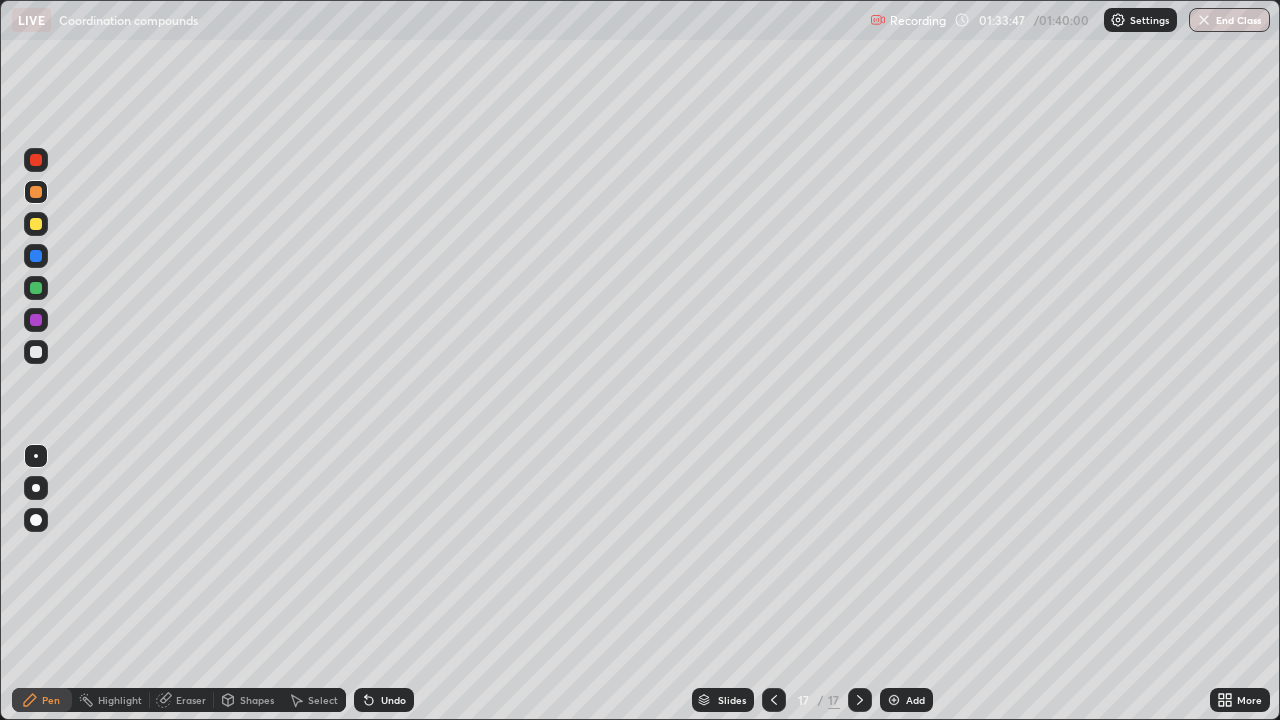 click 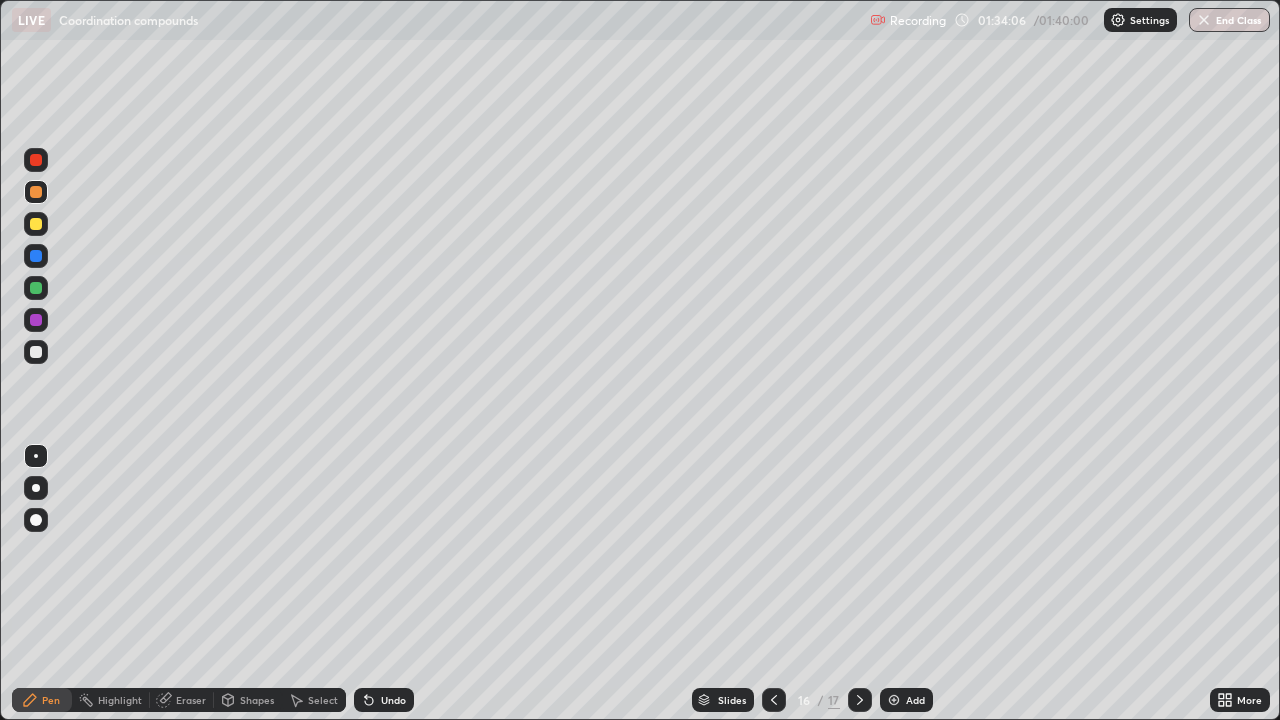 click 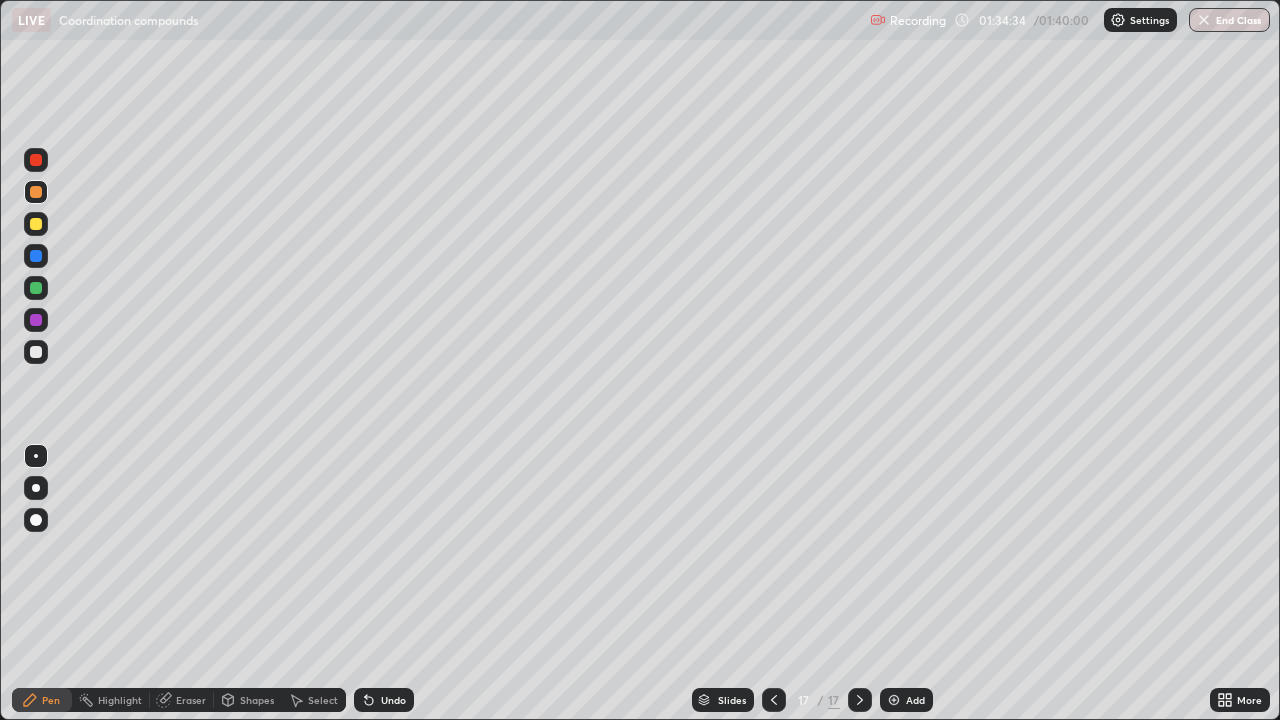 click 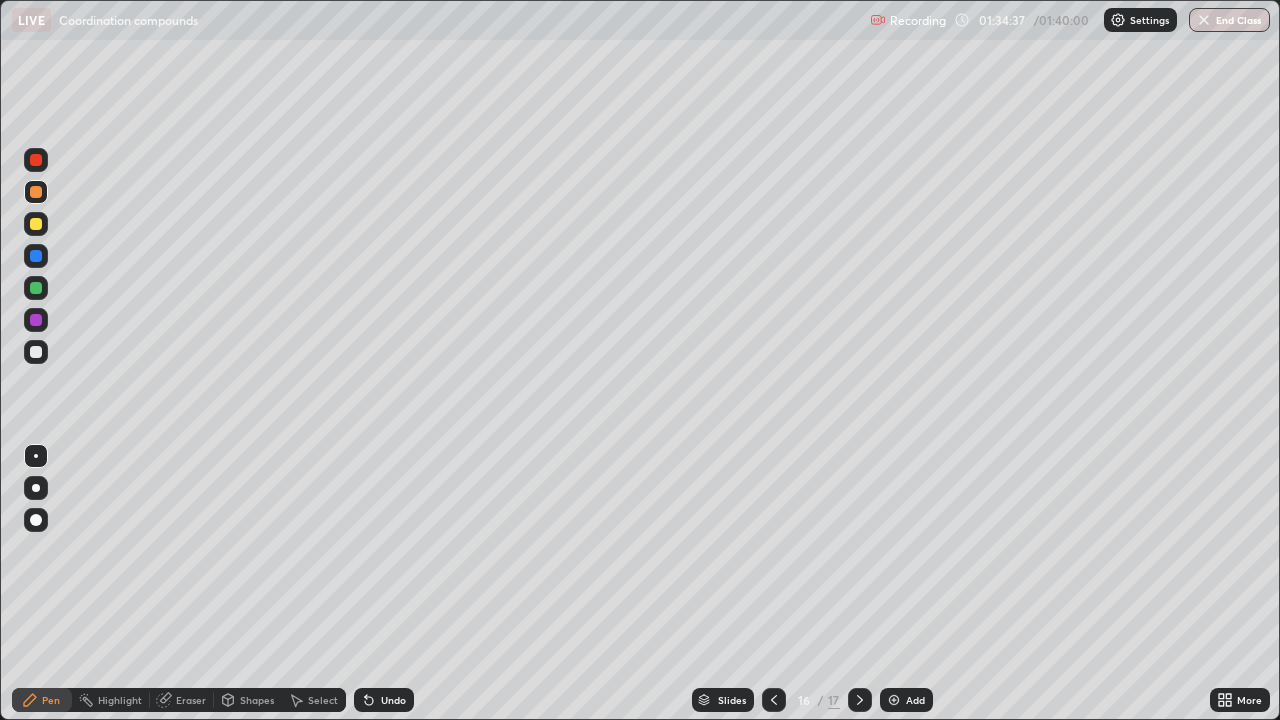 click at bounding box center (36, 320) 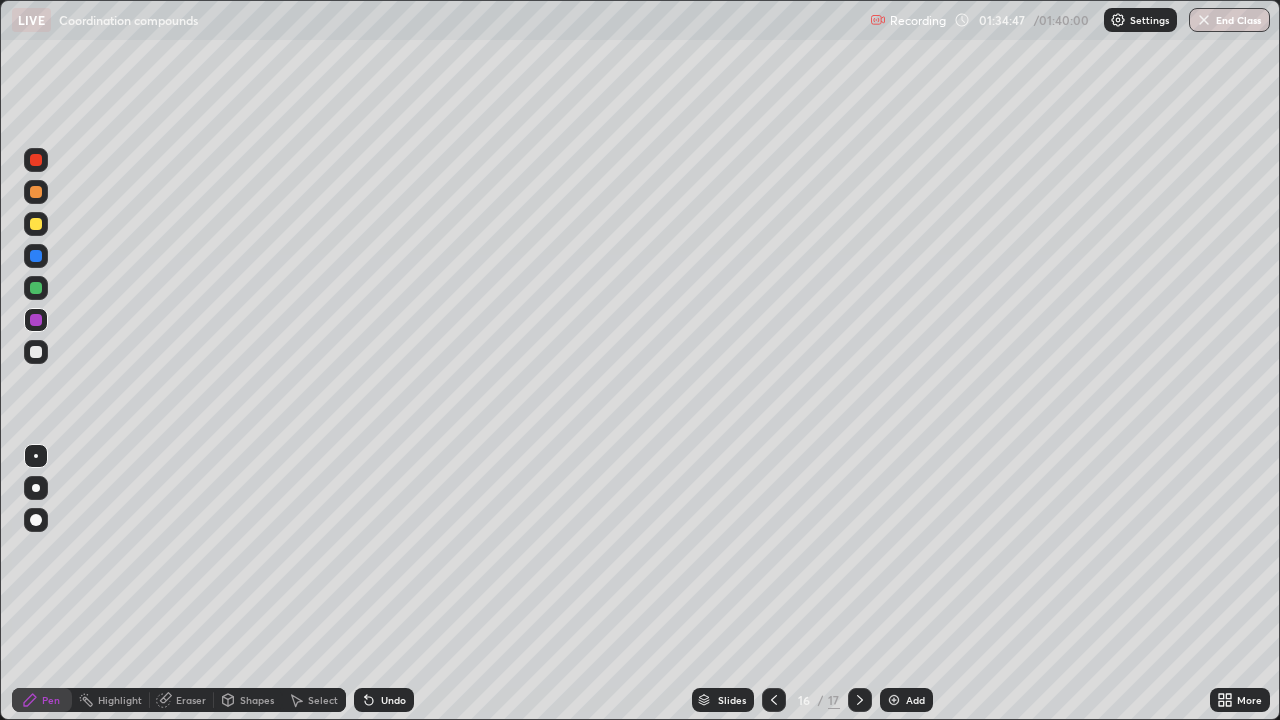 click 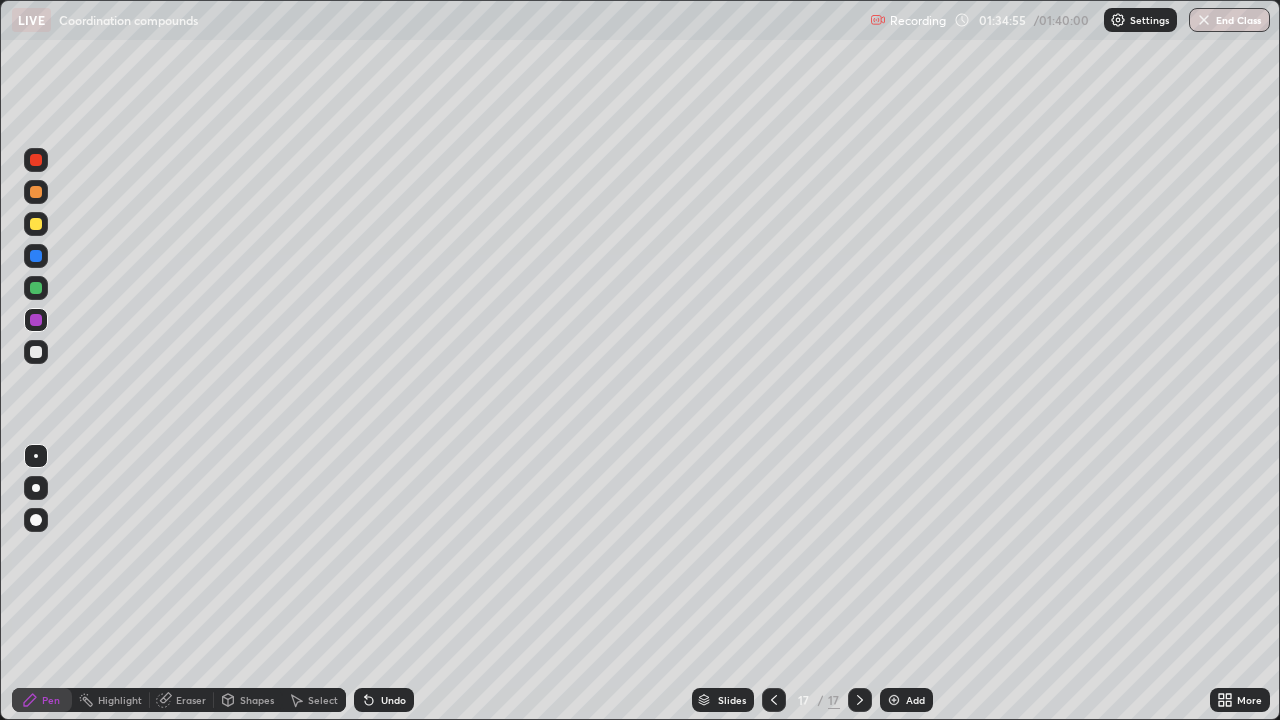 click 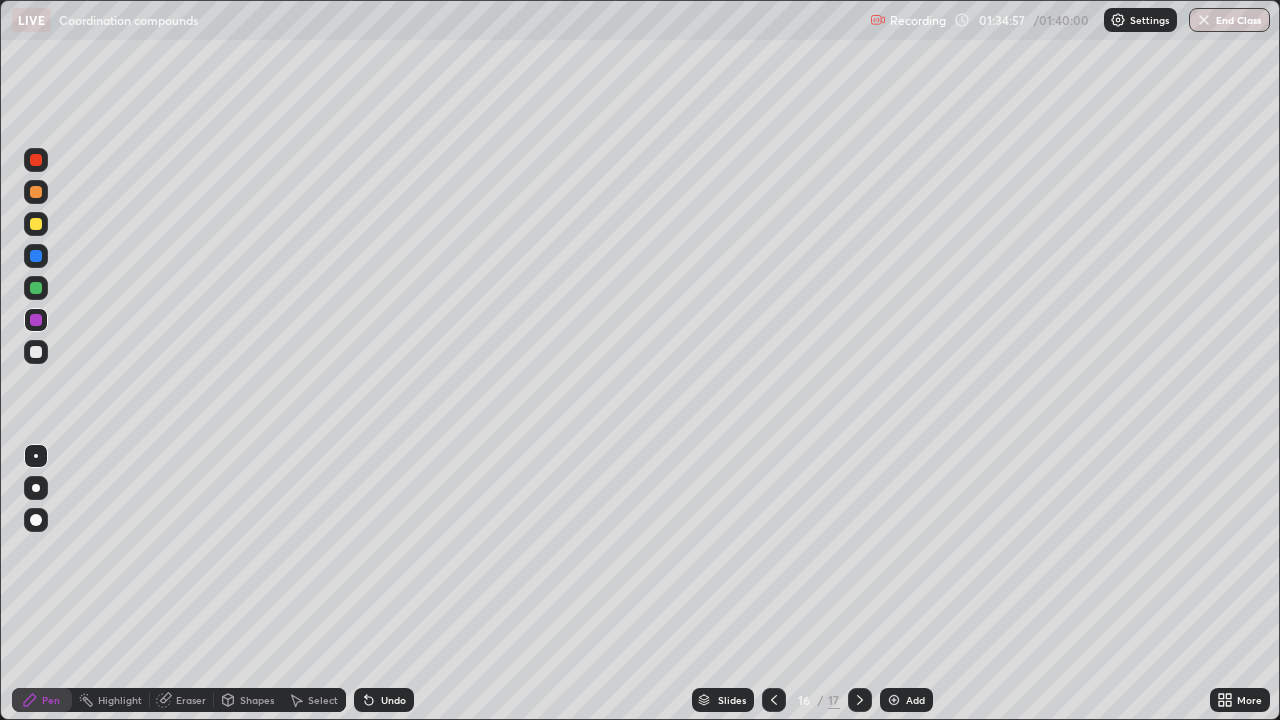 click 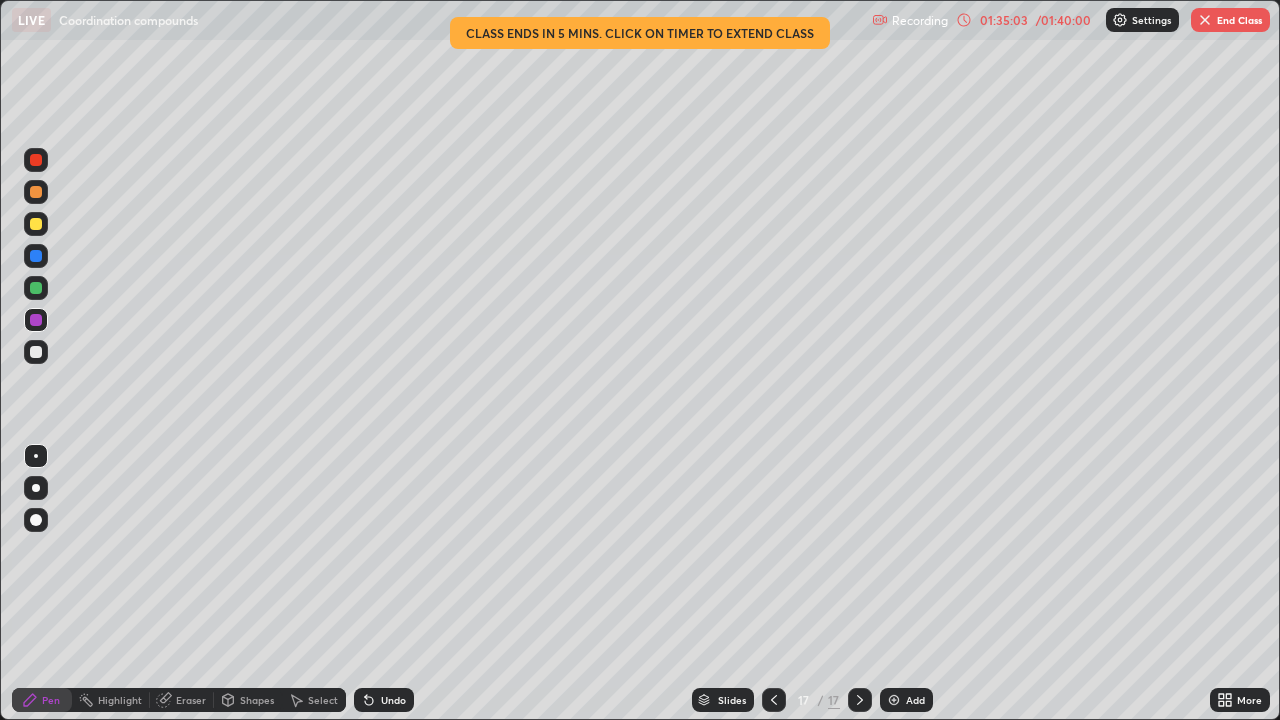 click 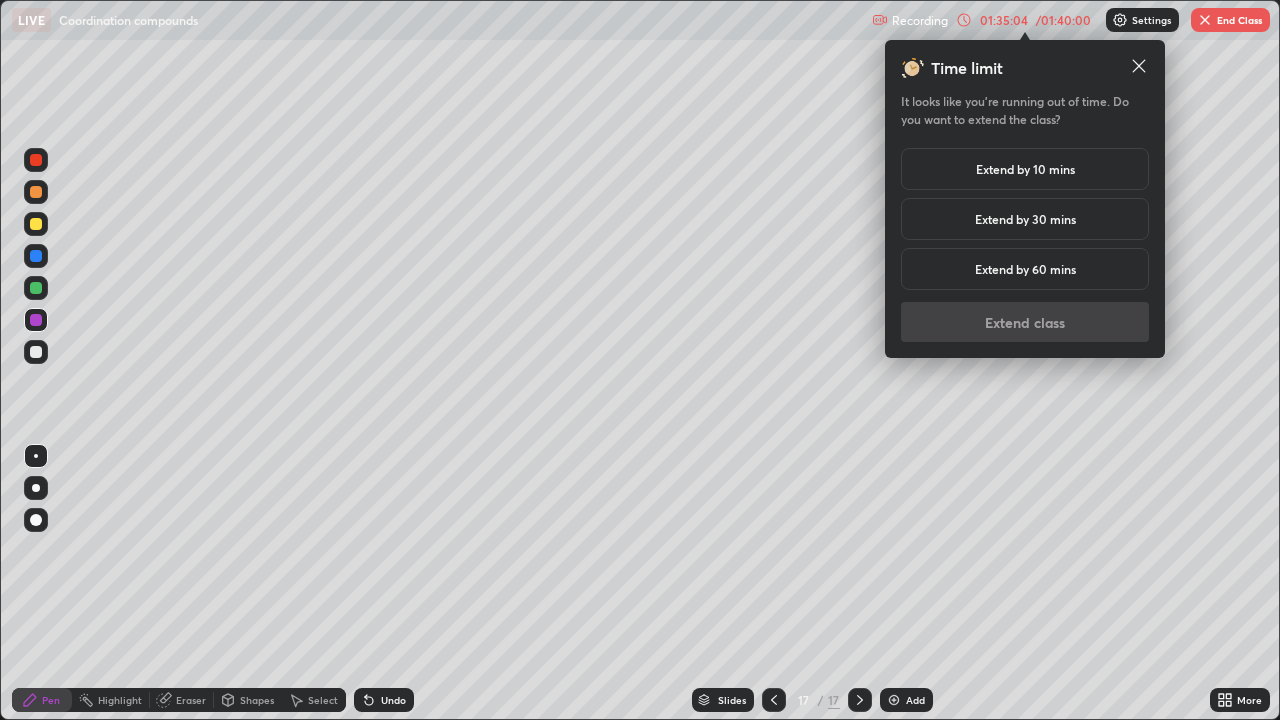 click on "Extend by 30 mins" at bounding box center [1025, 219] 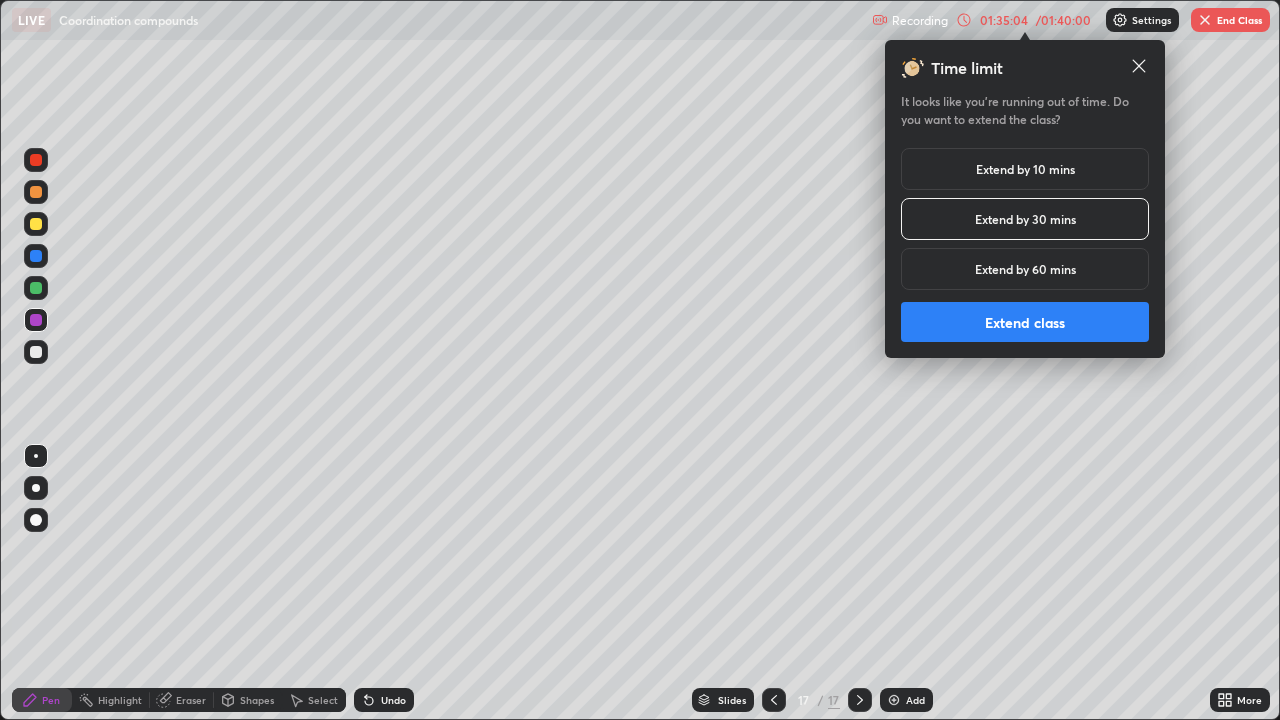 click on "Extend class" at bounding box center (1025, 322) 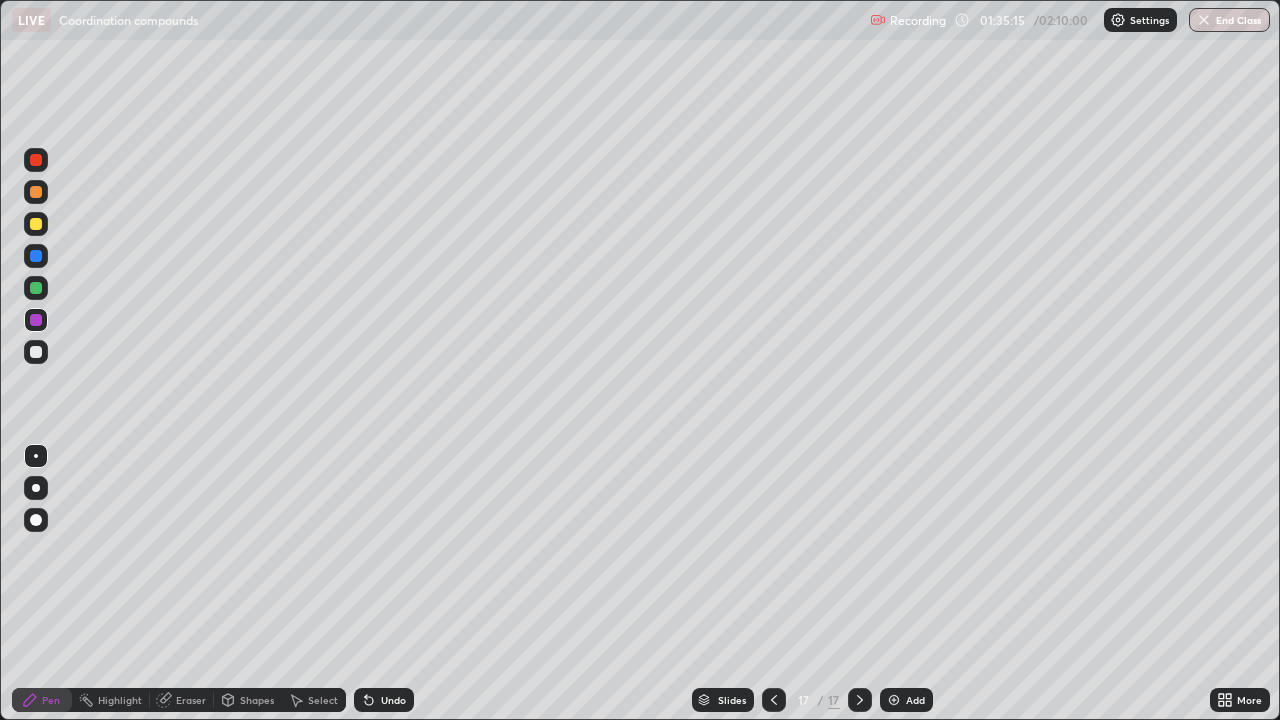 click at bounding box center [36, 256] 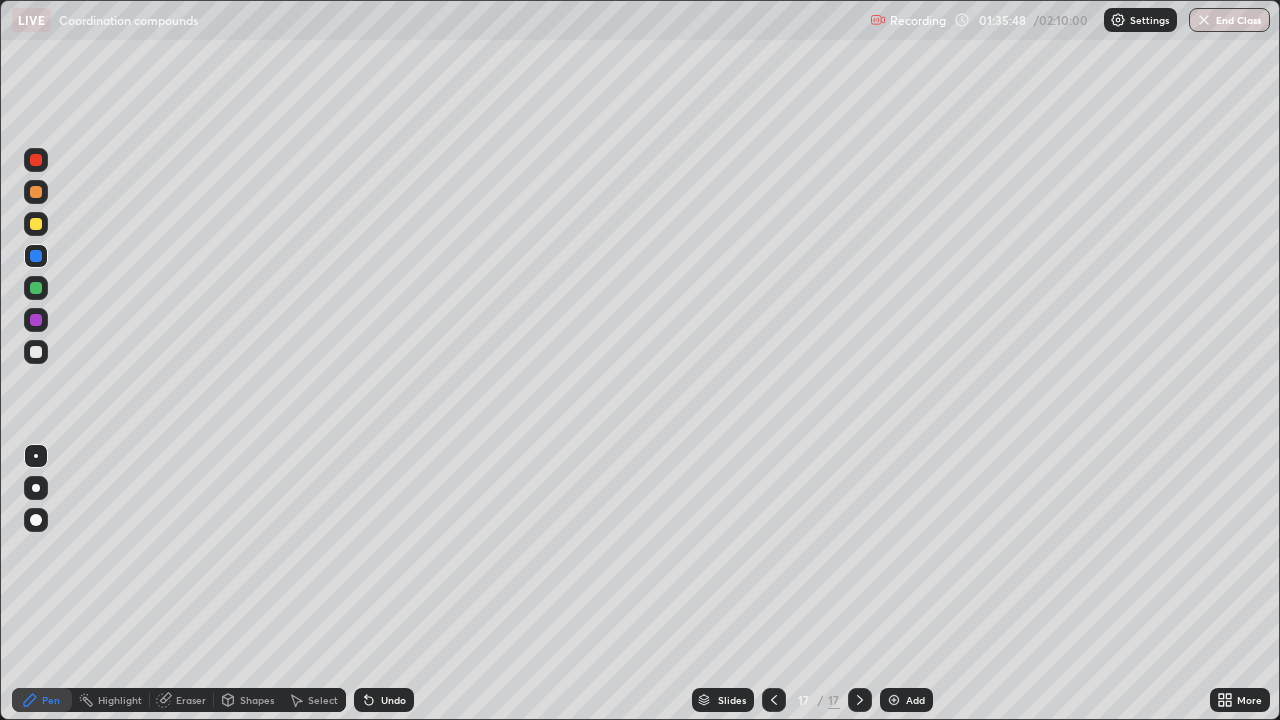 click on "Add" at bounding box center (906, 700) 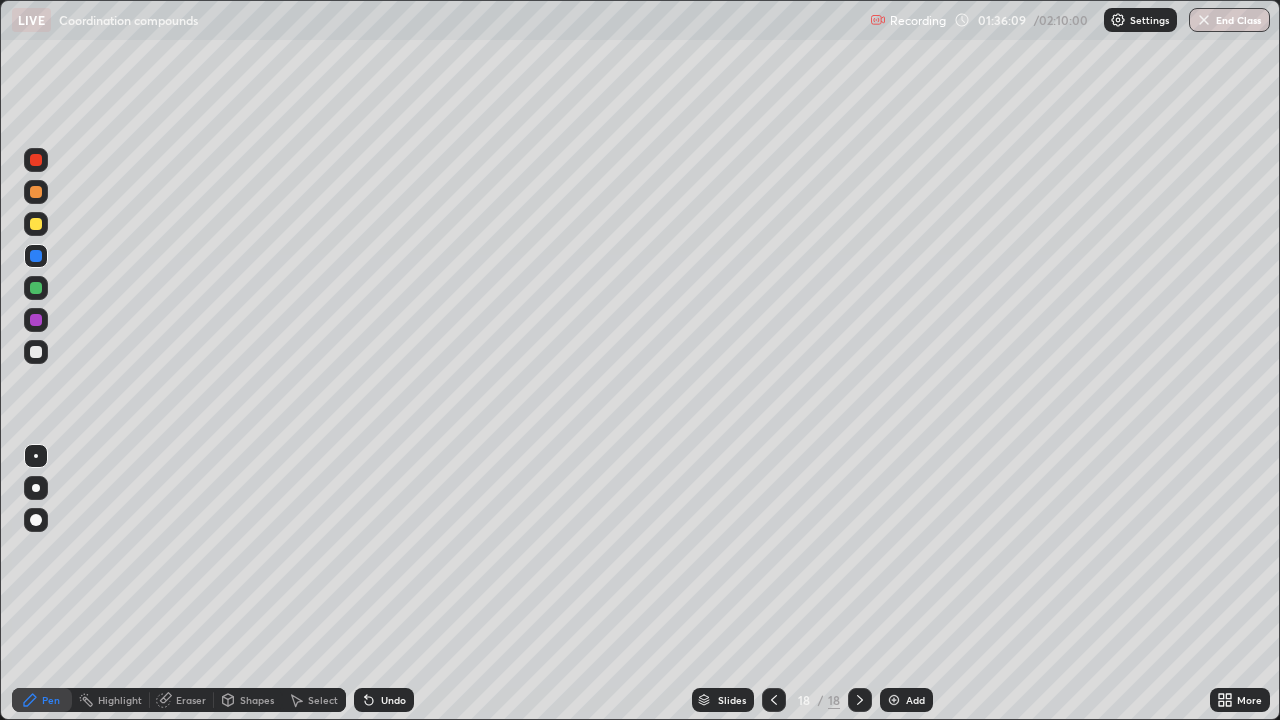 click at bounding box center (36, 224) 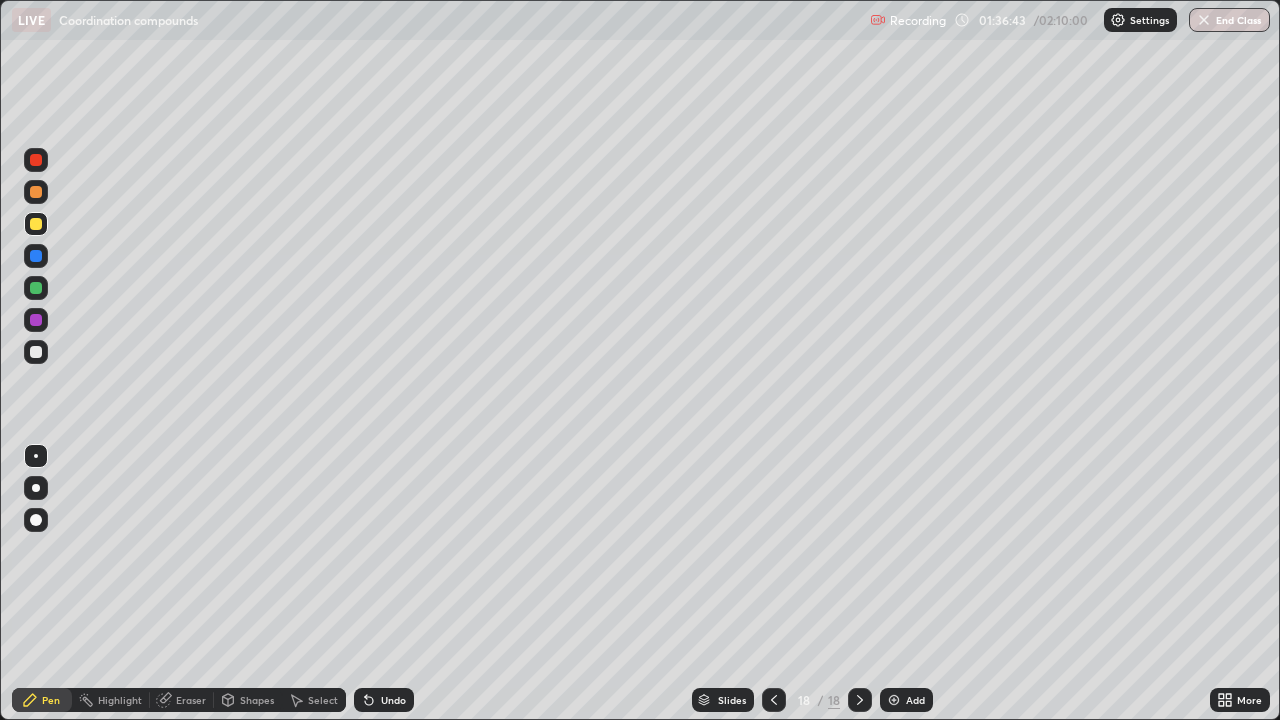 click at bounding box center [36, 320] 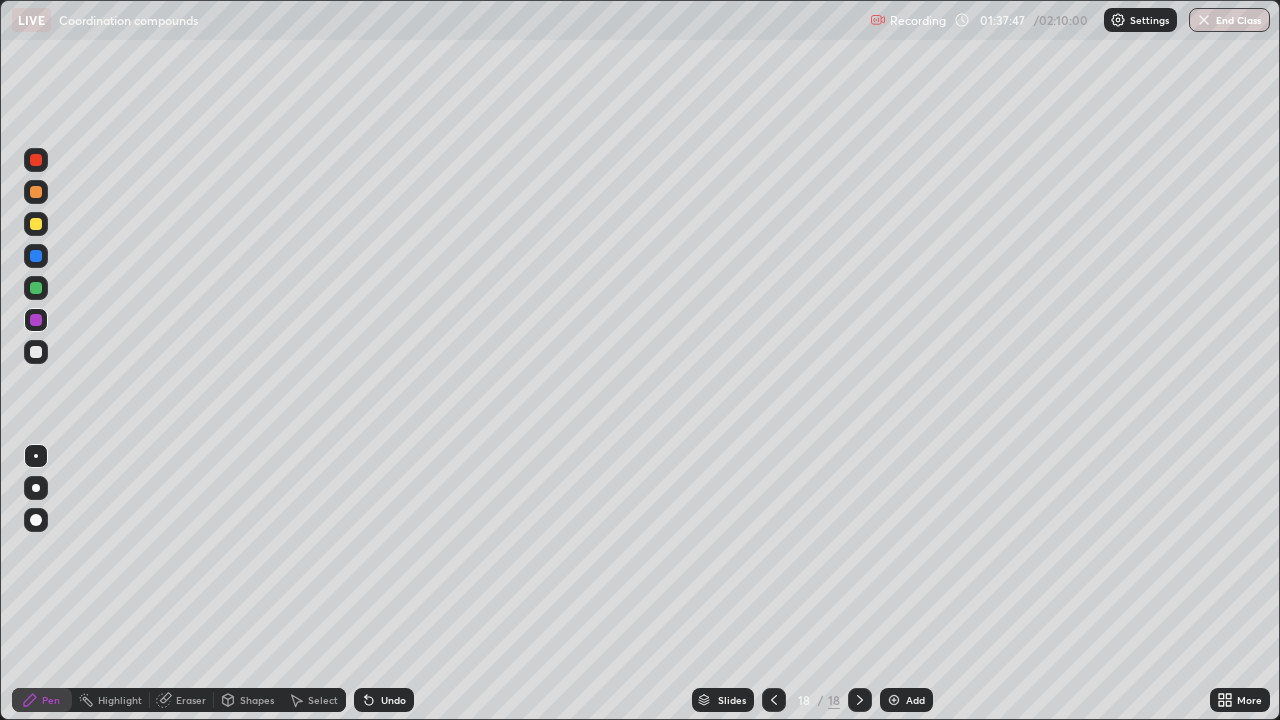 click at bounding box center [36, 256] 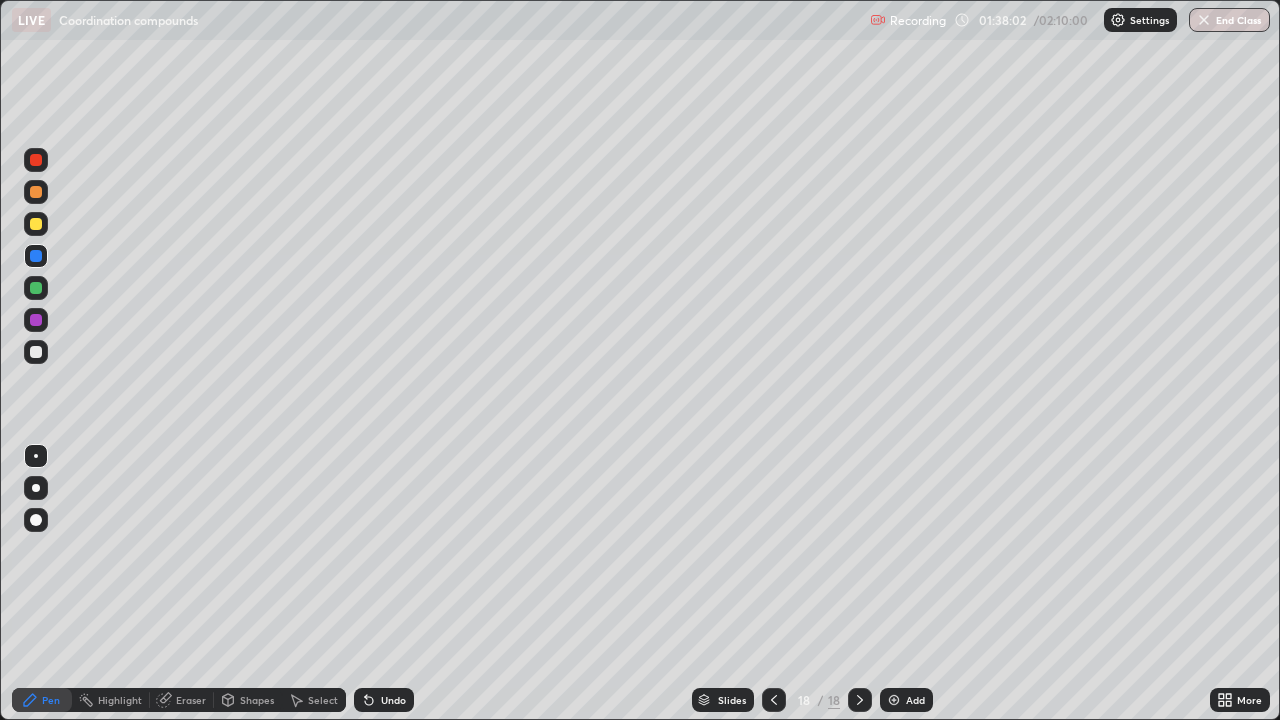 click 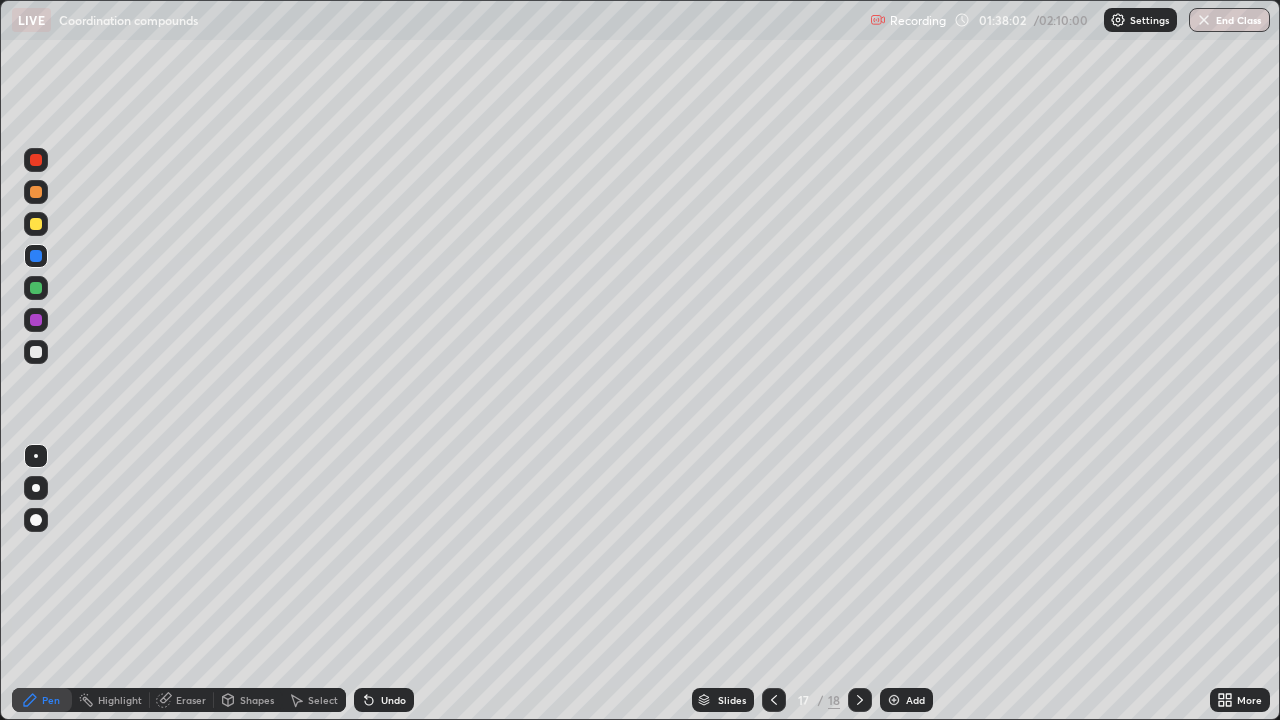 click 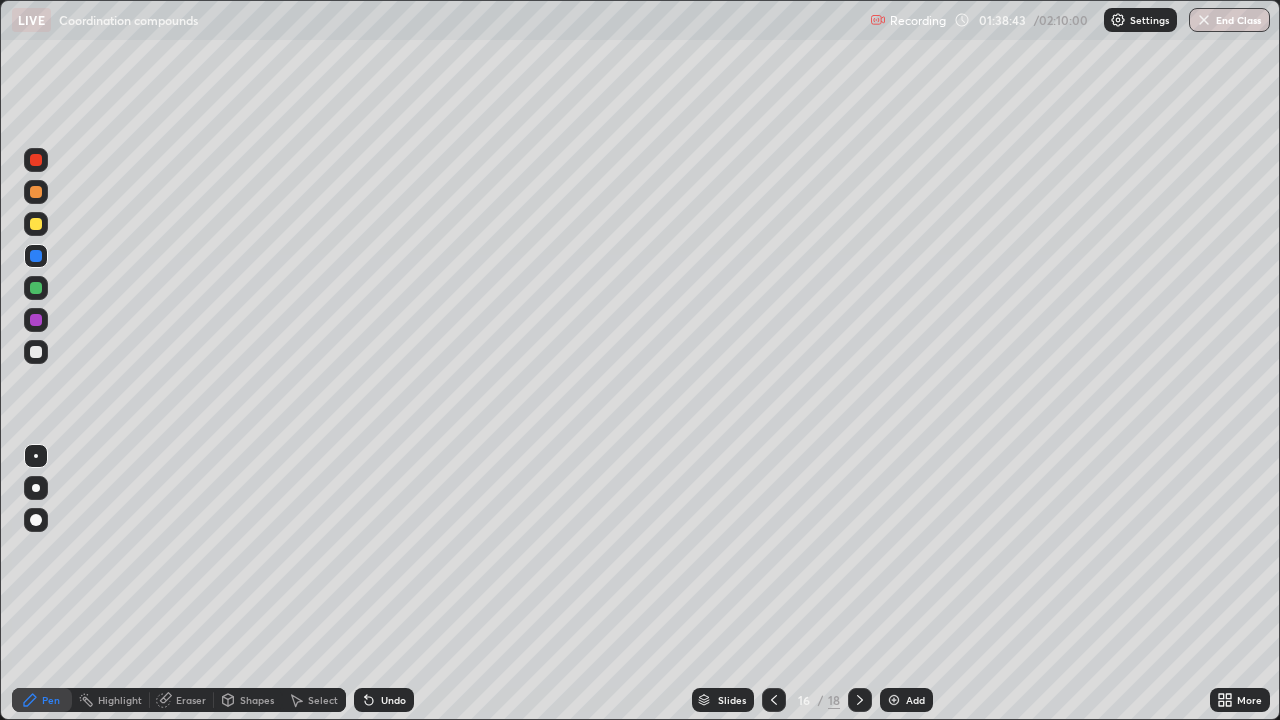 click 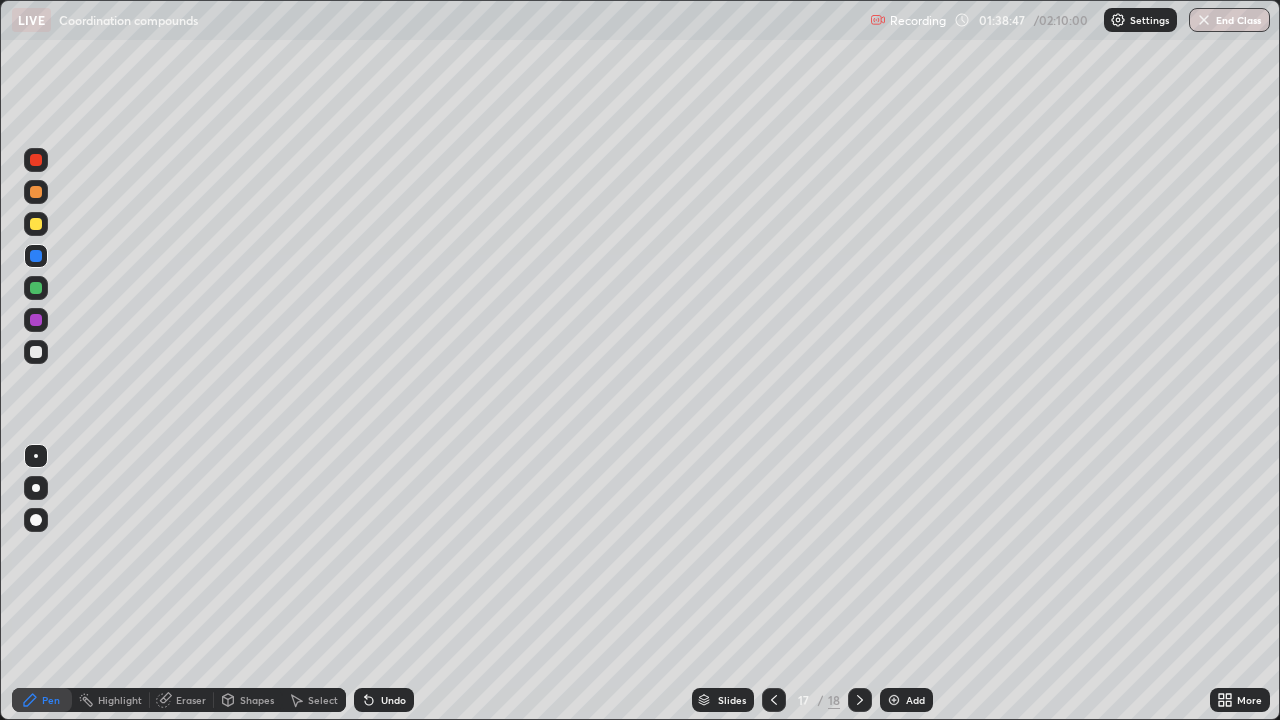 click 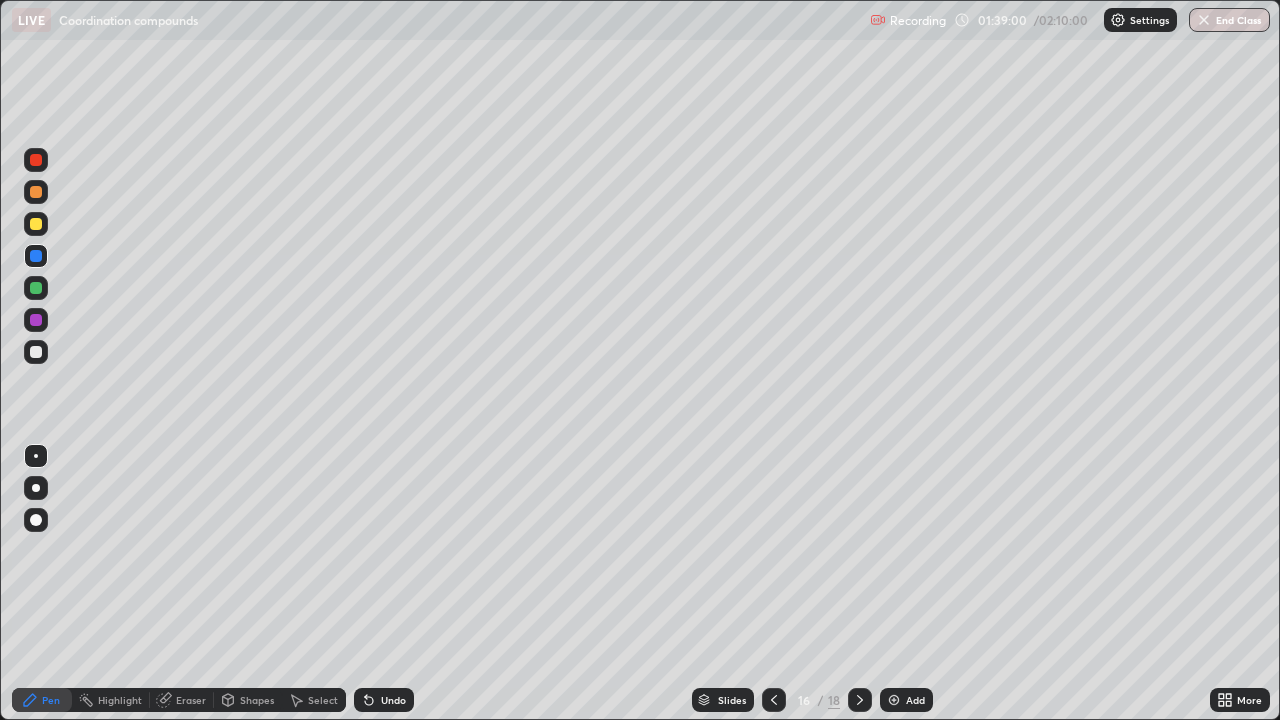 click 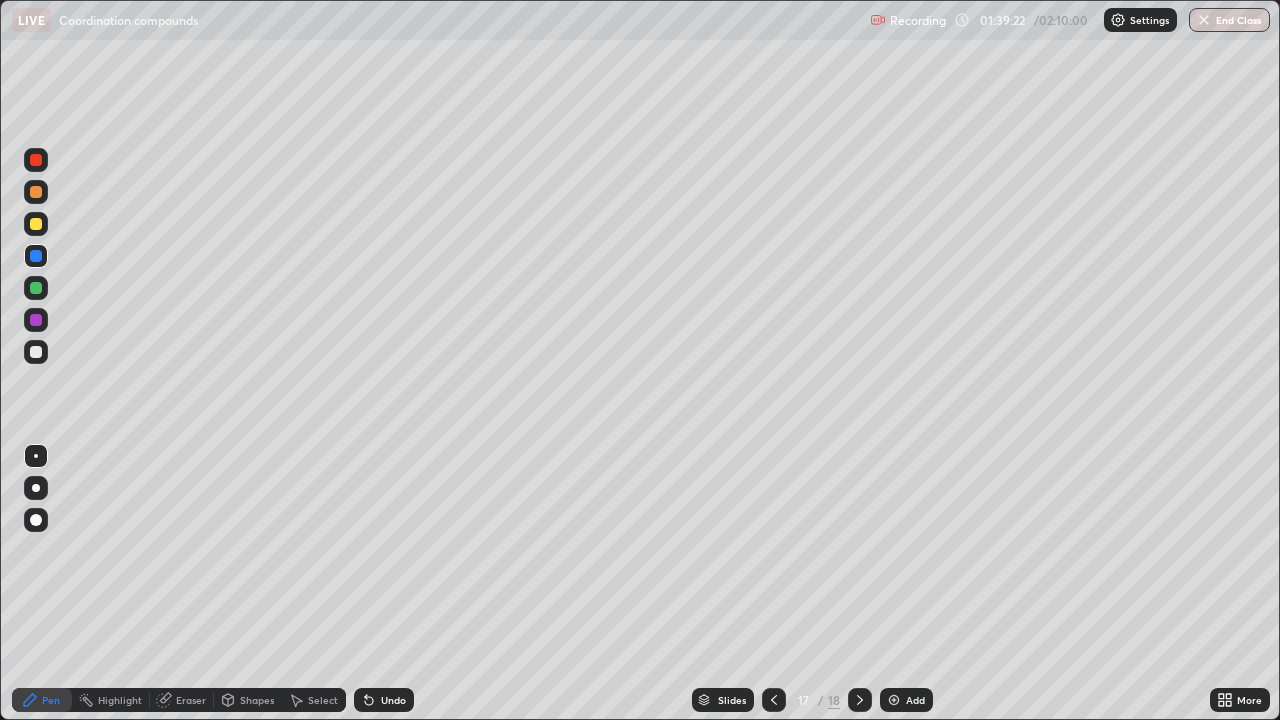 click 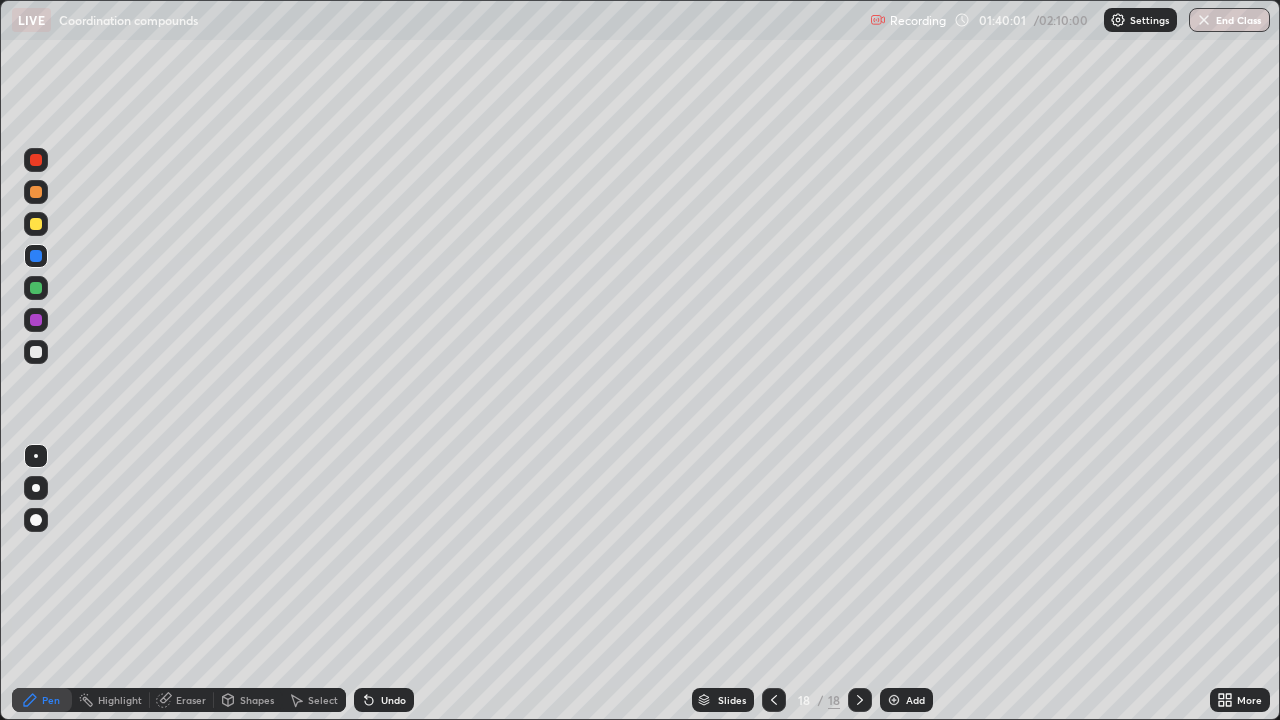 click on "Add" at bounding box center [906, 700] 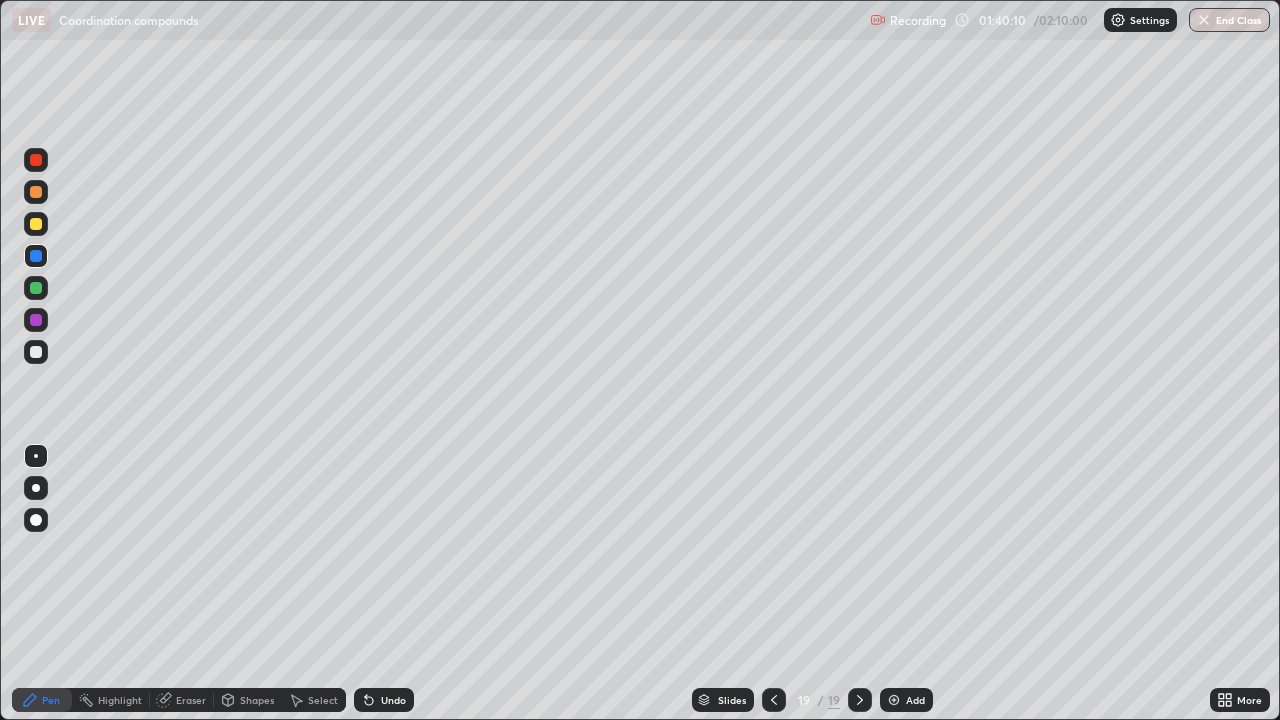 click at bounding box center [36, 192] 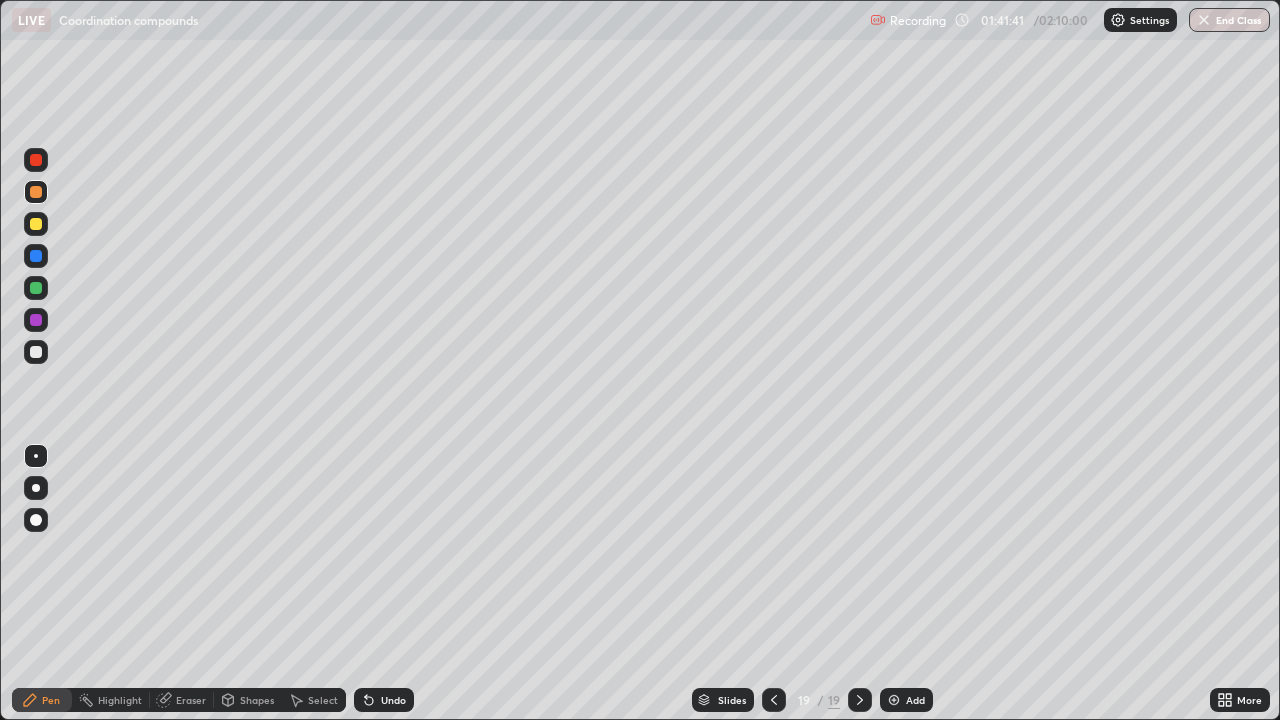 click on "Add" at bounding box center [906, 700] 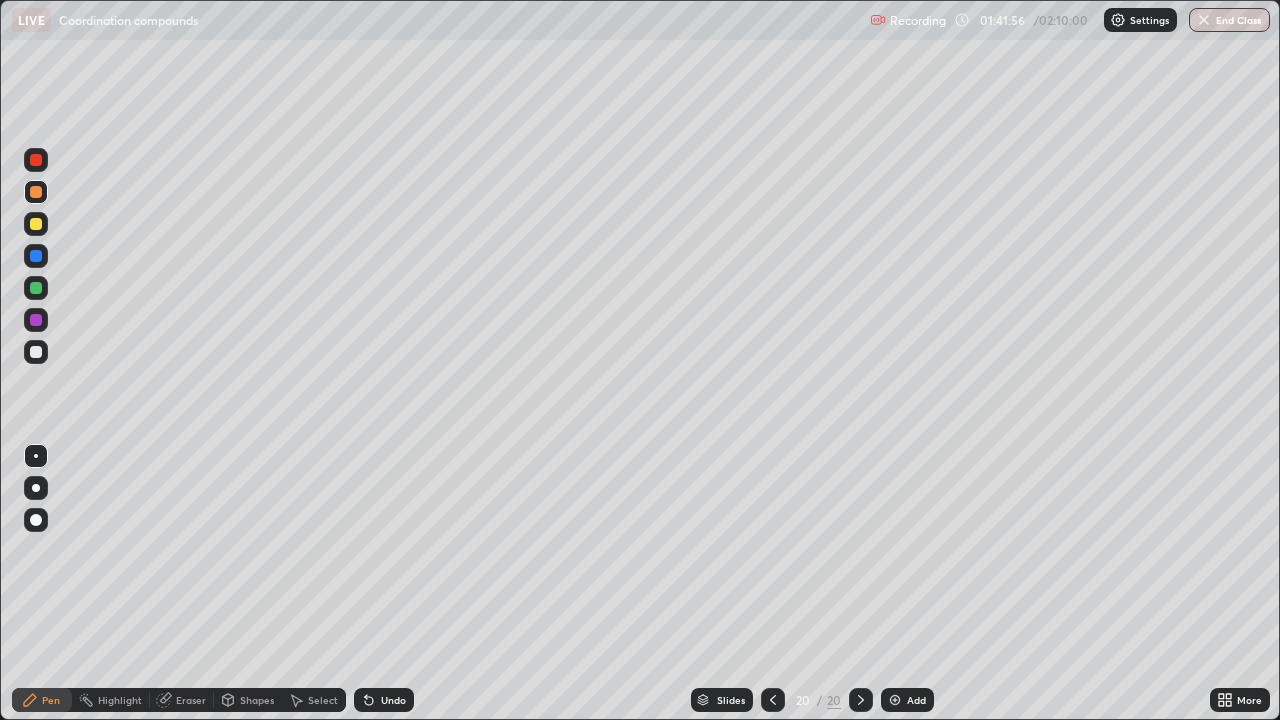 click at bounding box center (36, 256) 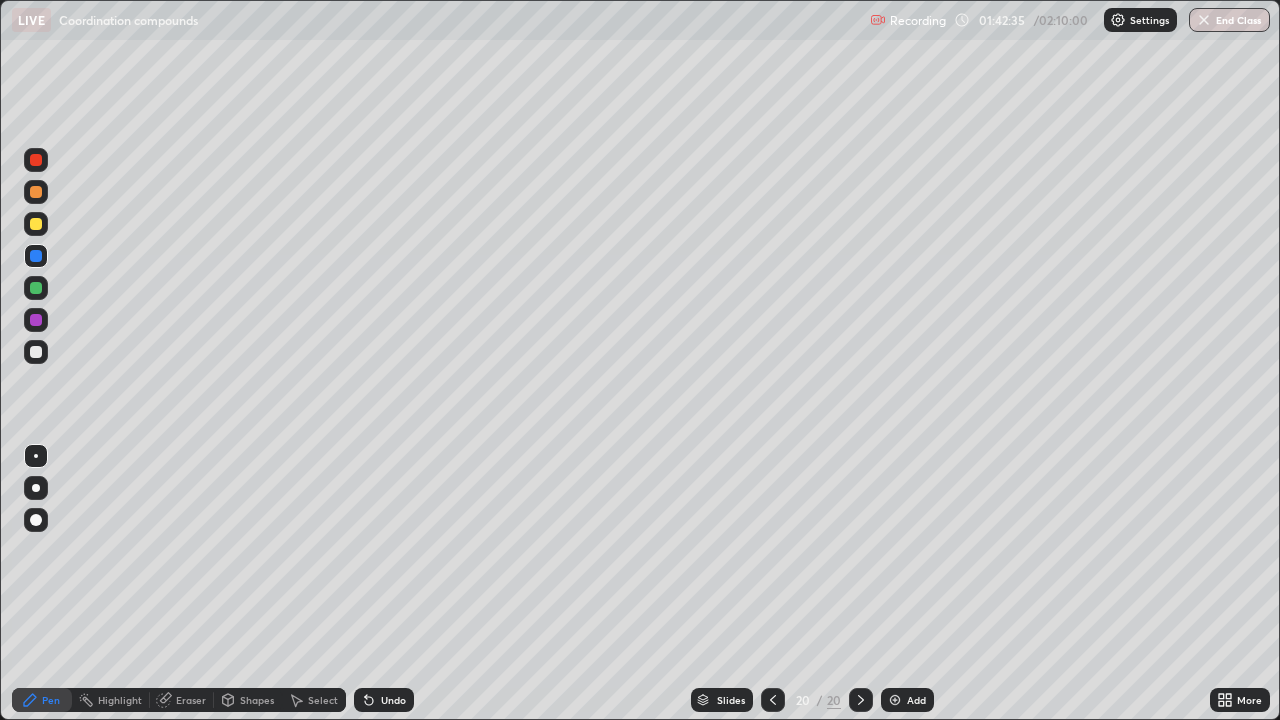 click 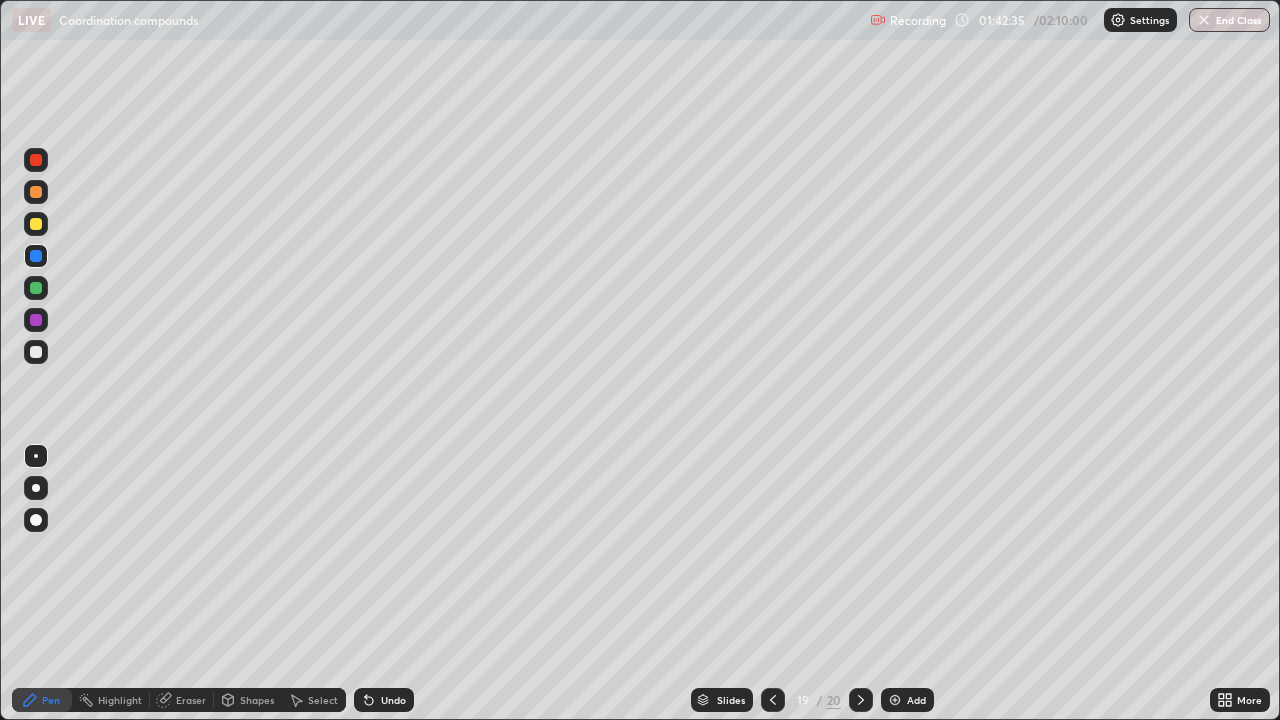 click 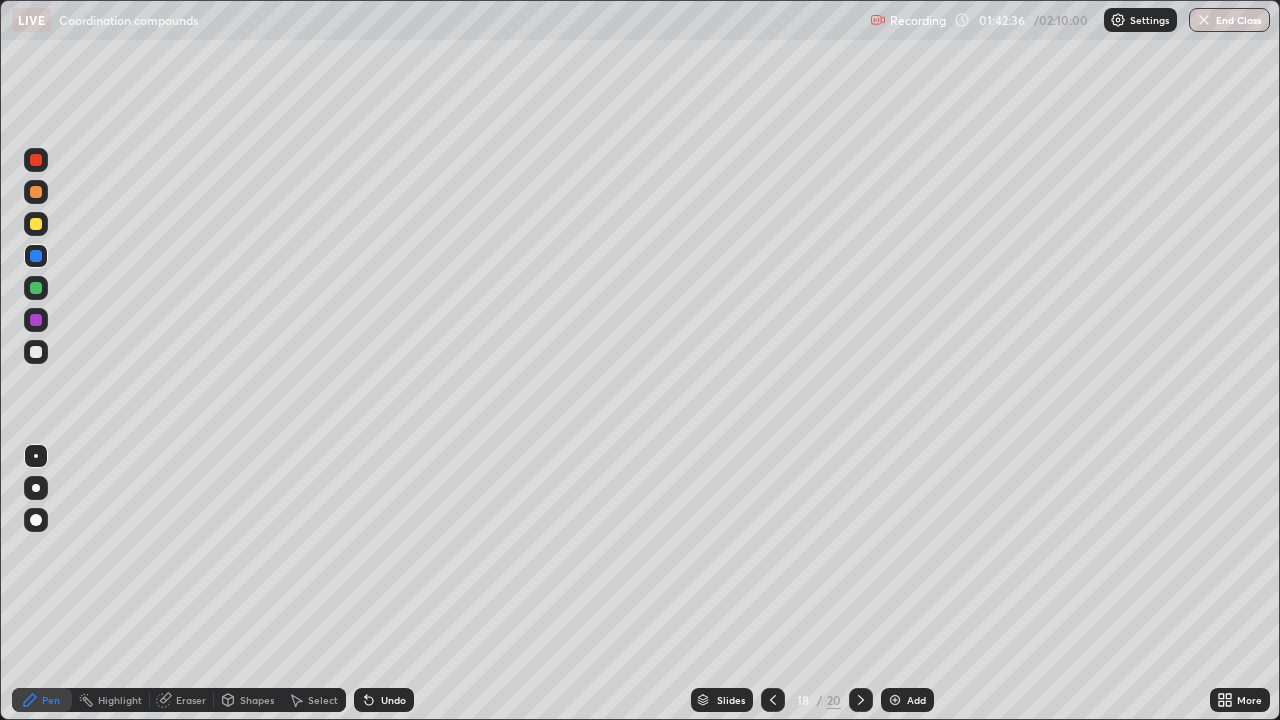 click 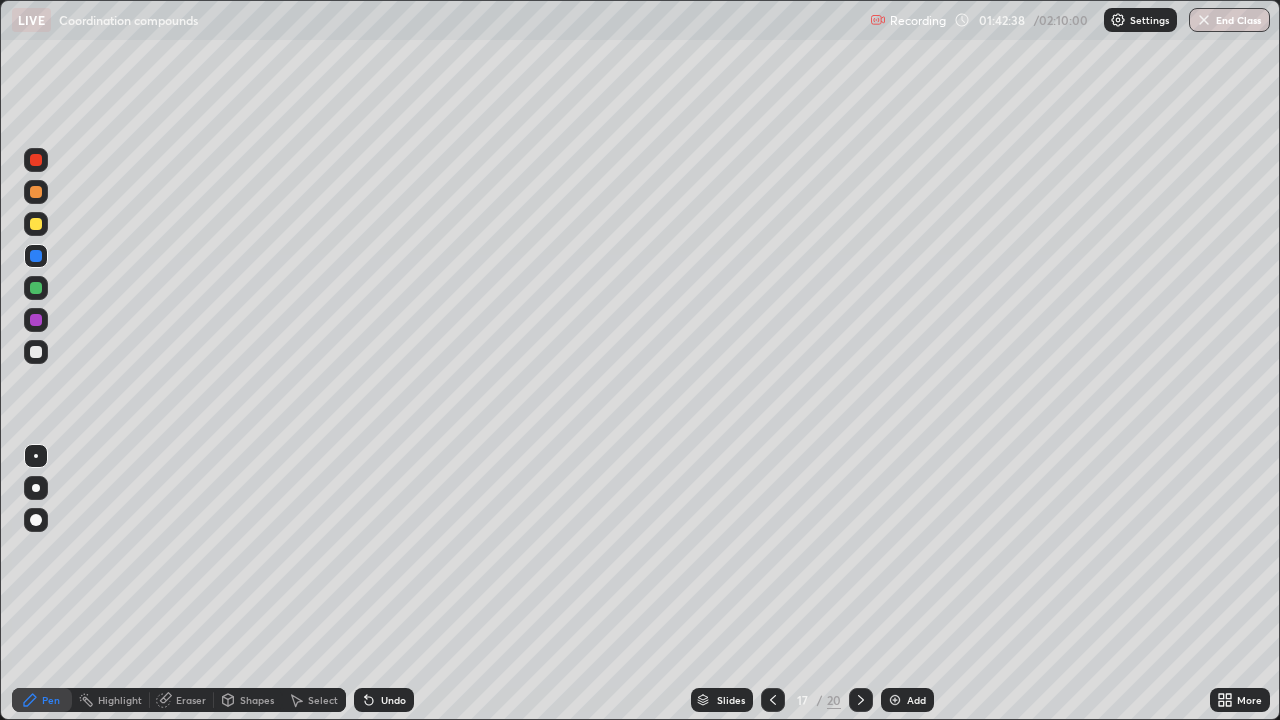 click 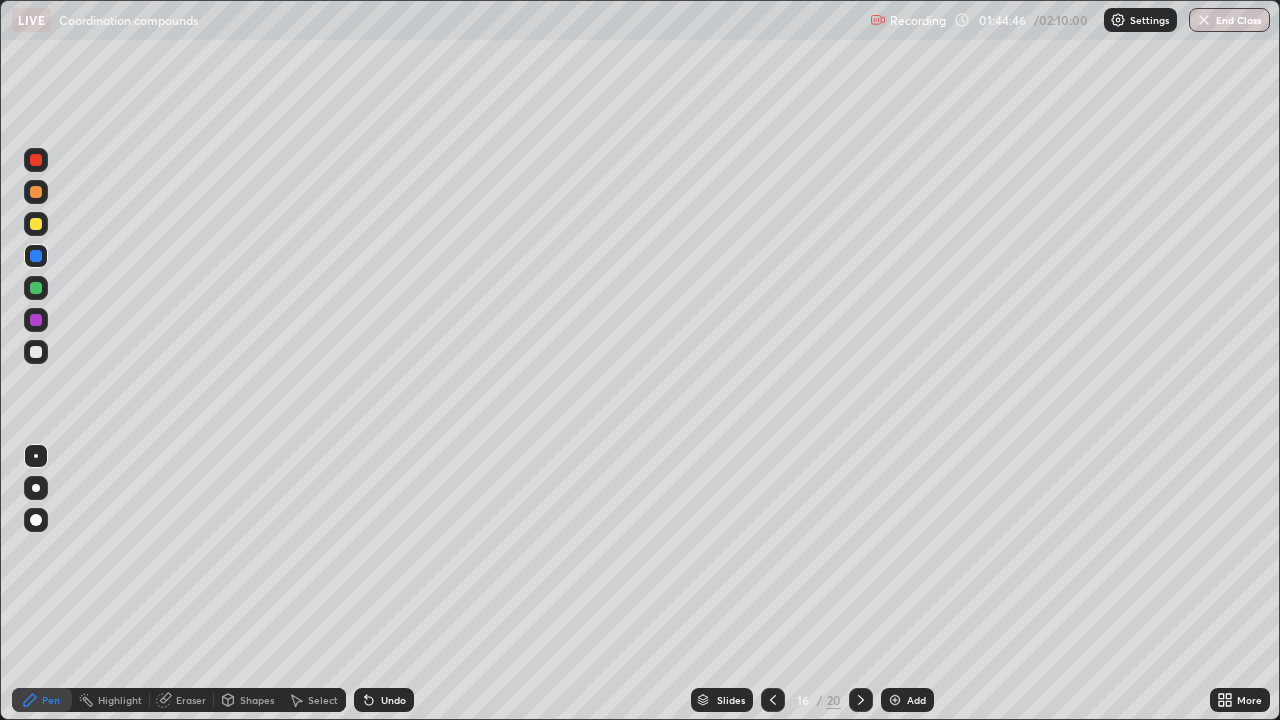 click 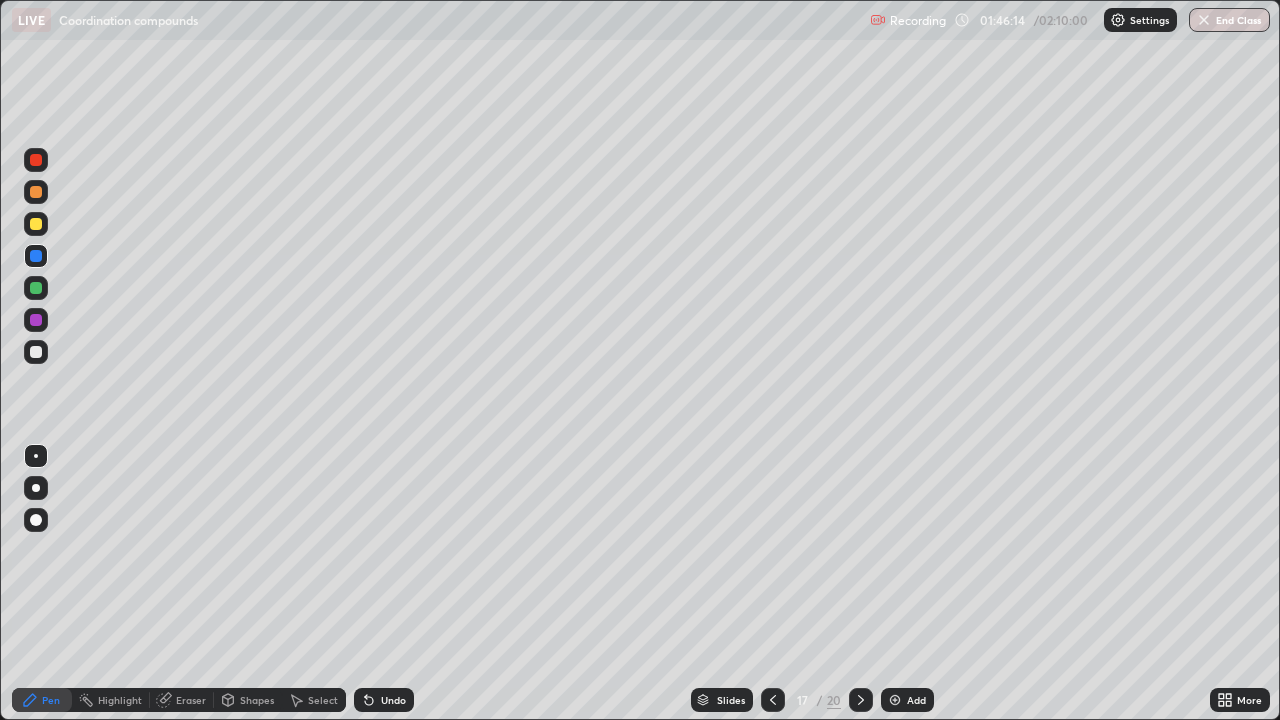 click 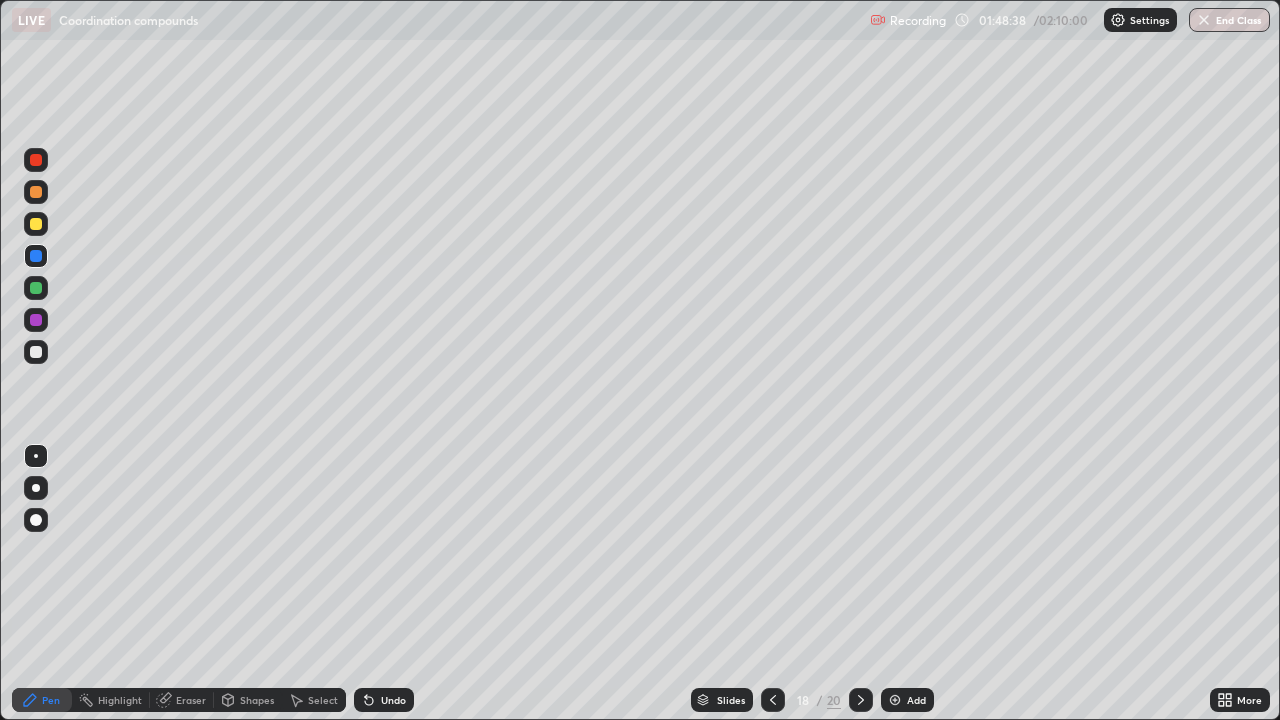 click 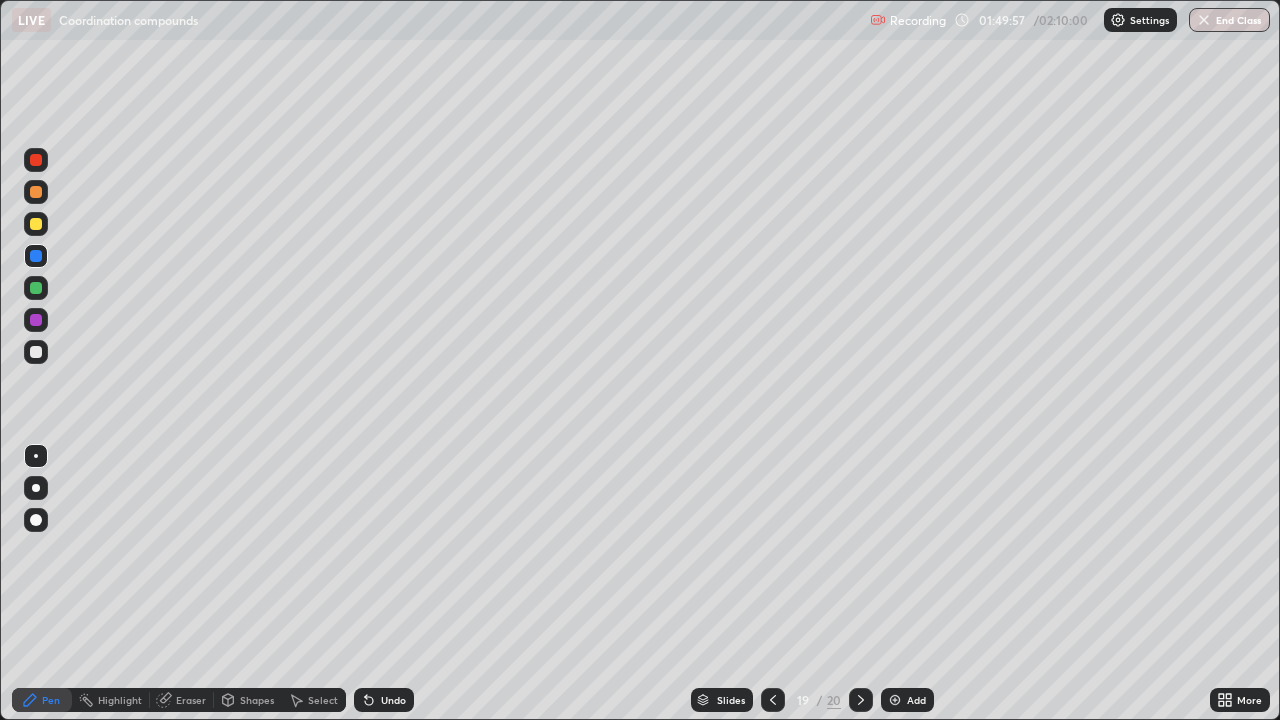 click 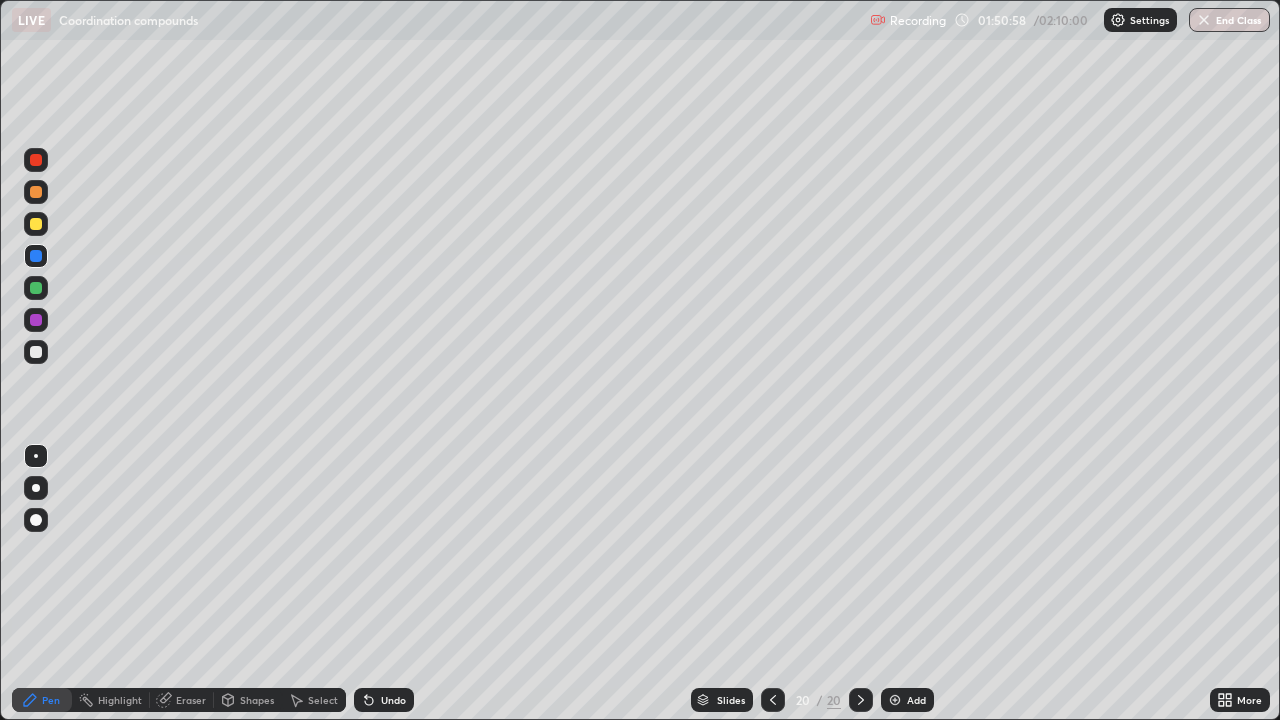 click at bounding box center (36, 288) 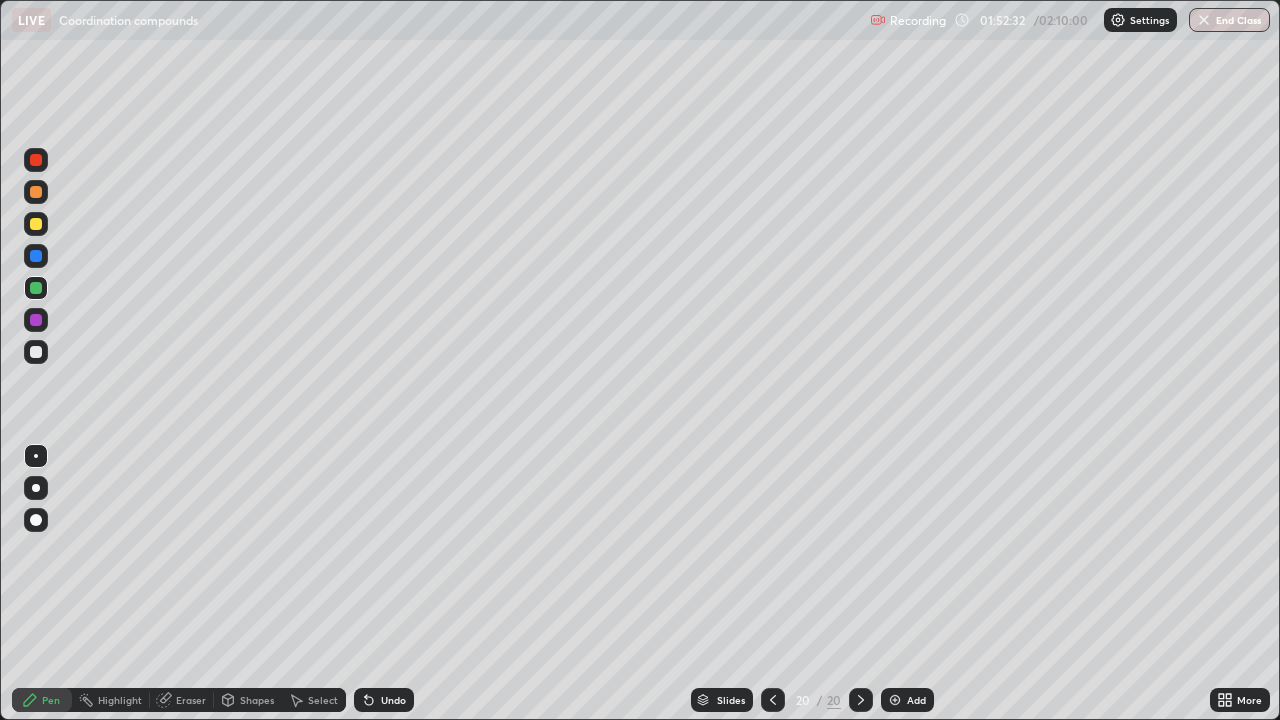 click at bounding box center (36, 320) 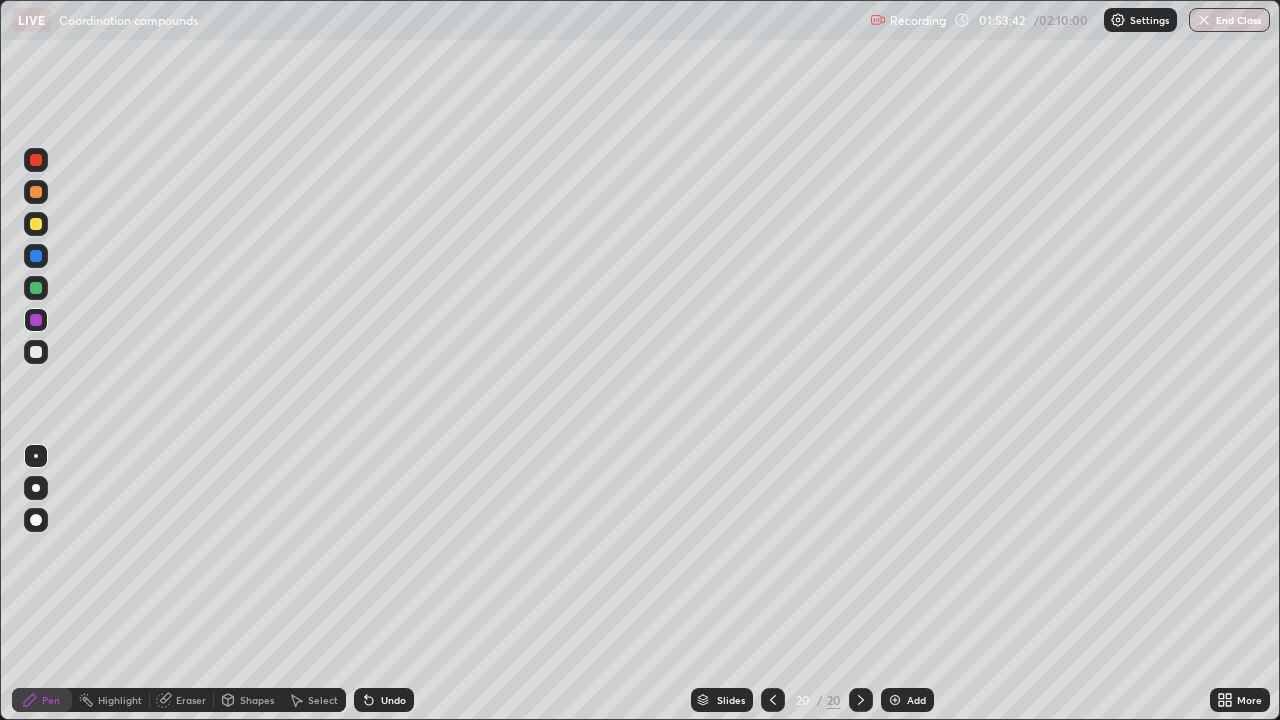 click on "End Class" at bounding box center [1229, 20] 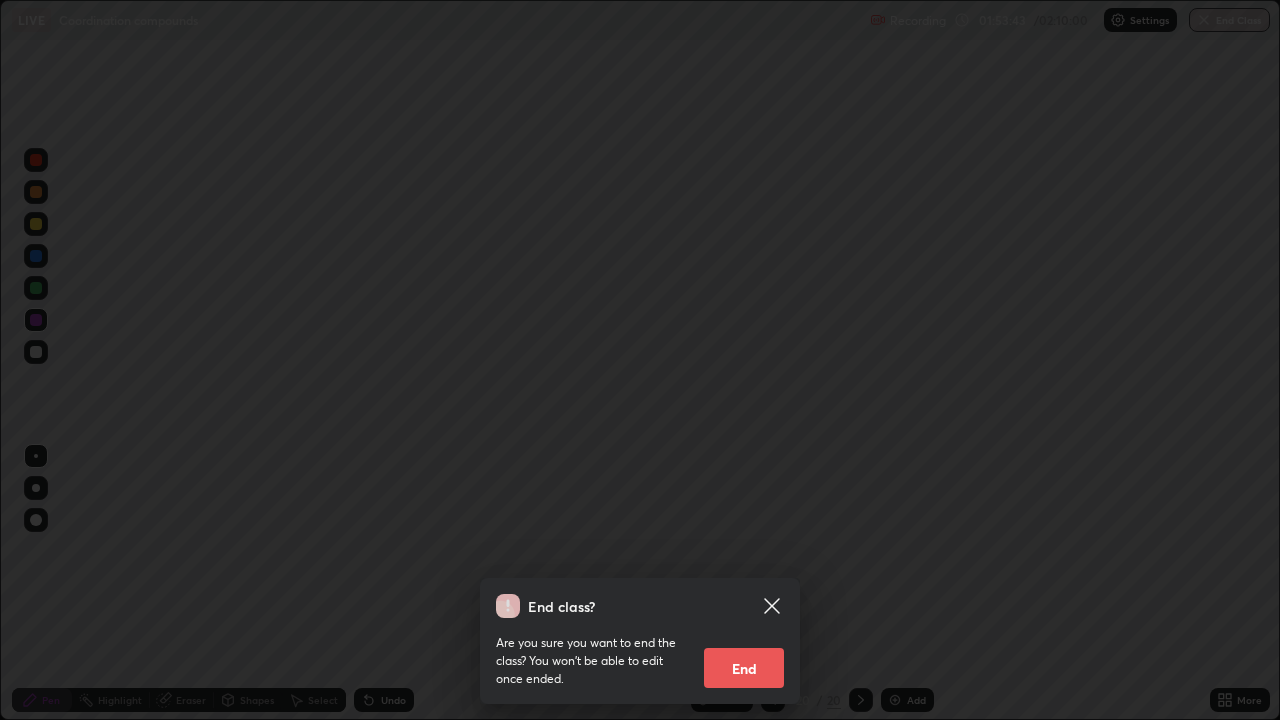 click on "End" at bounding box center [744, 668] 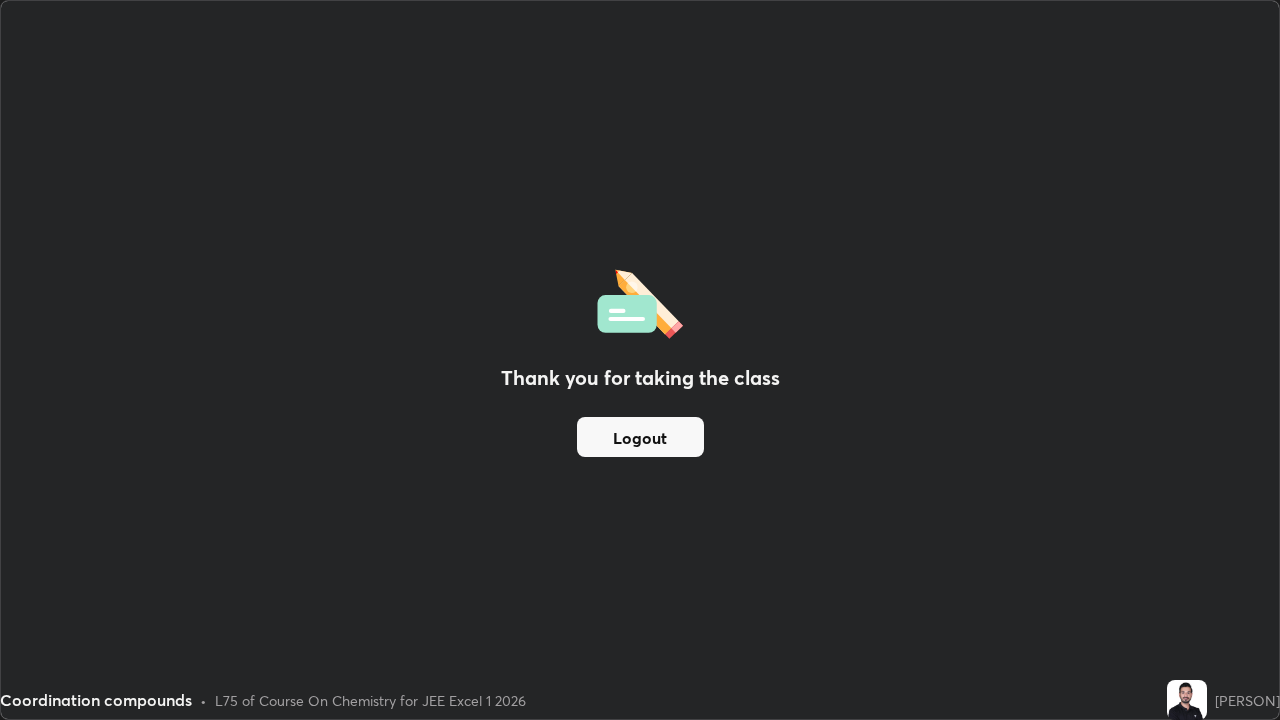 click on "Logout" at bounding box center (640, 437) 